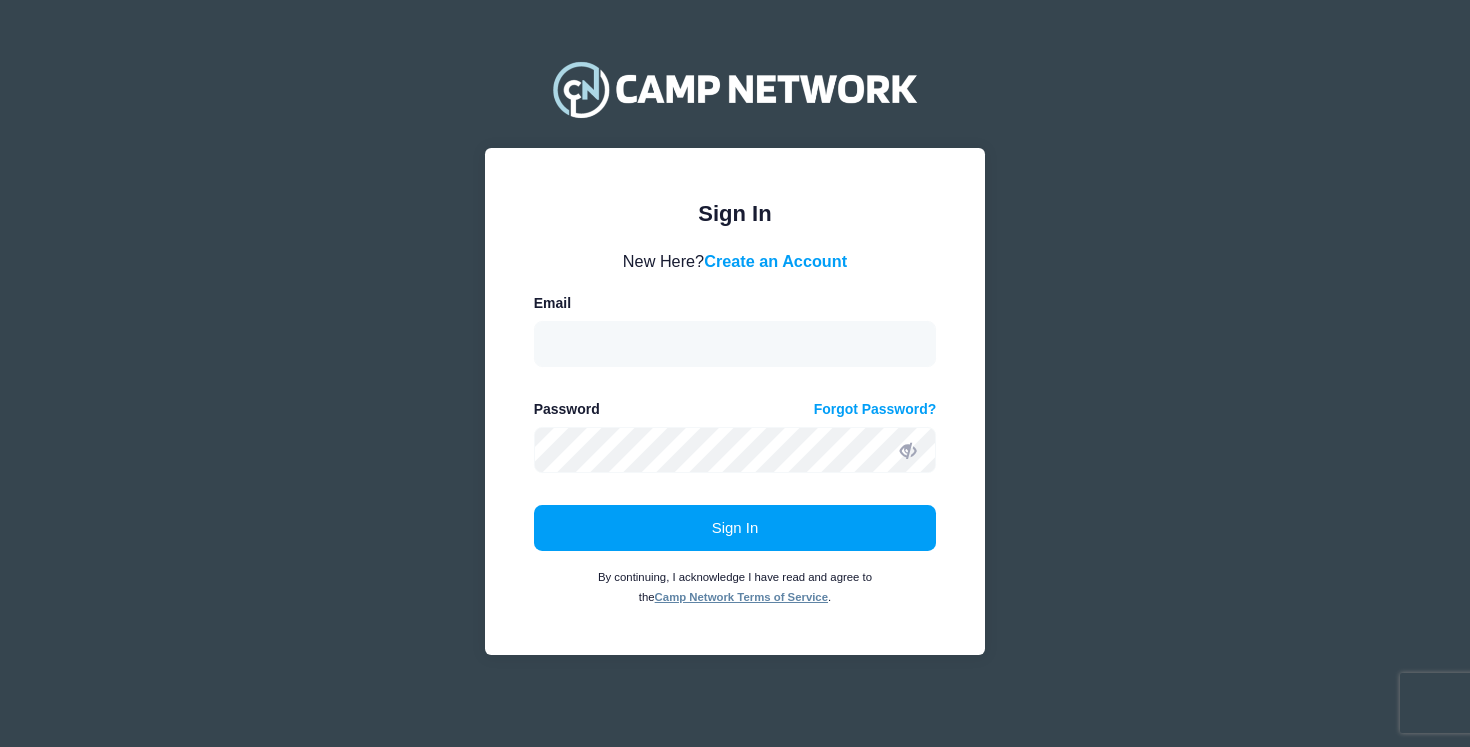 scroll, scrollTop: 0, scrollLeft: 0, axis: both 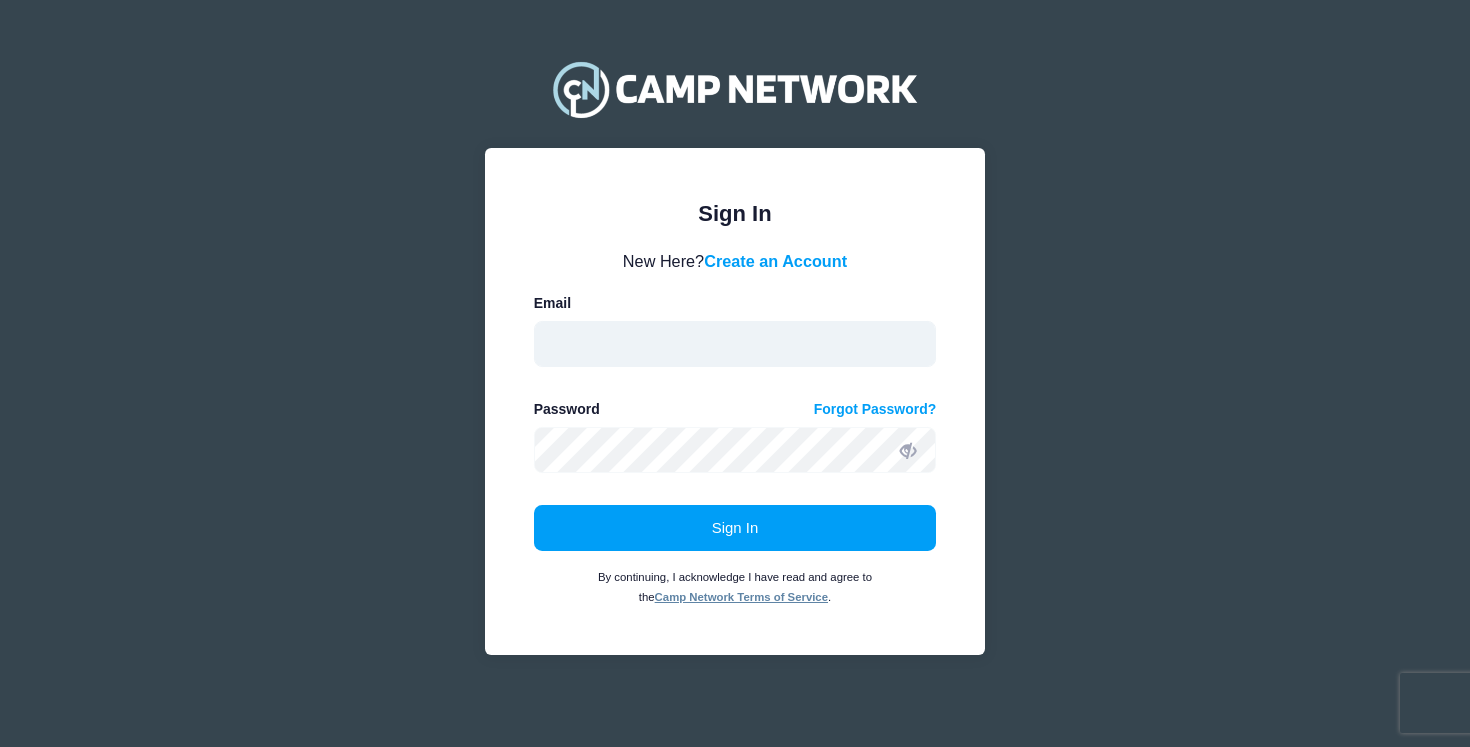 type on "cannella.sophia@gmail.com" 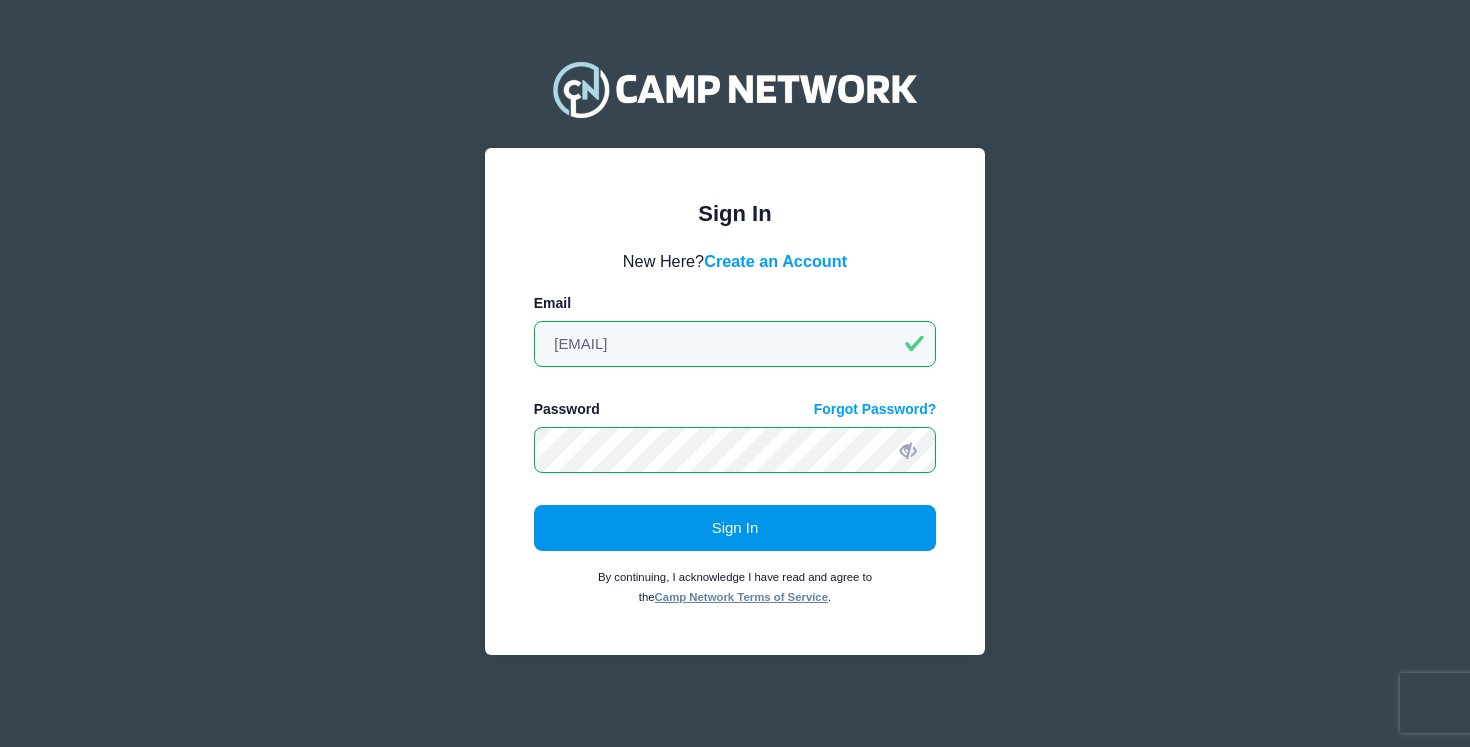 click on "Sign In" at bounding box center (735, 528) 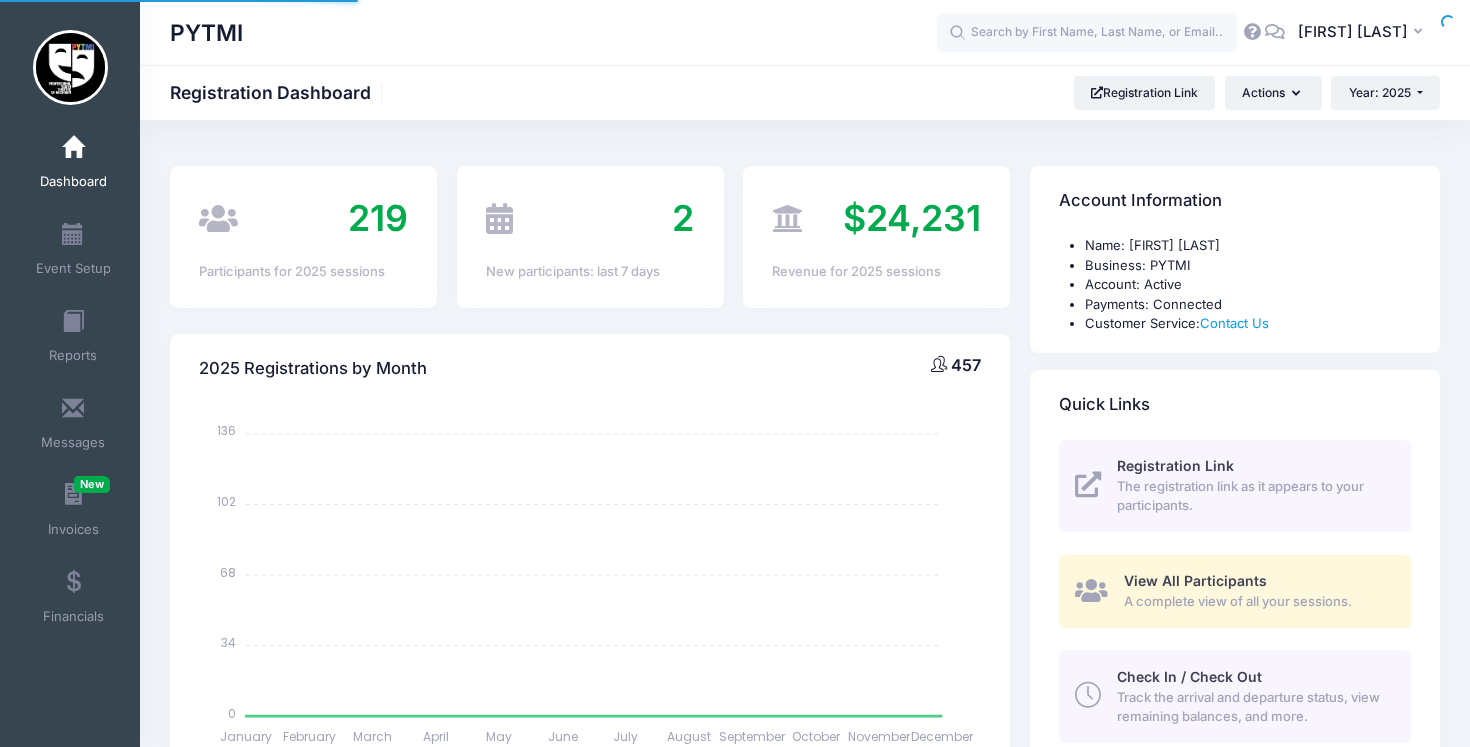scroll, scrollTop: 0, scrollLeft: 0, axis: both 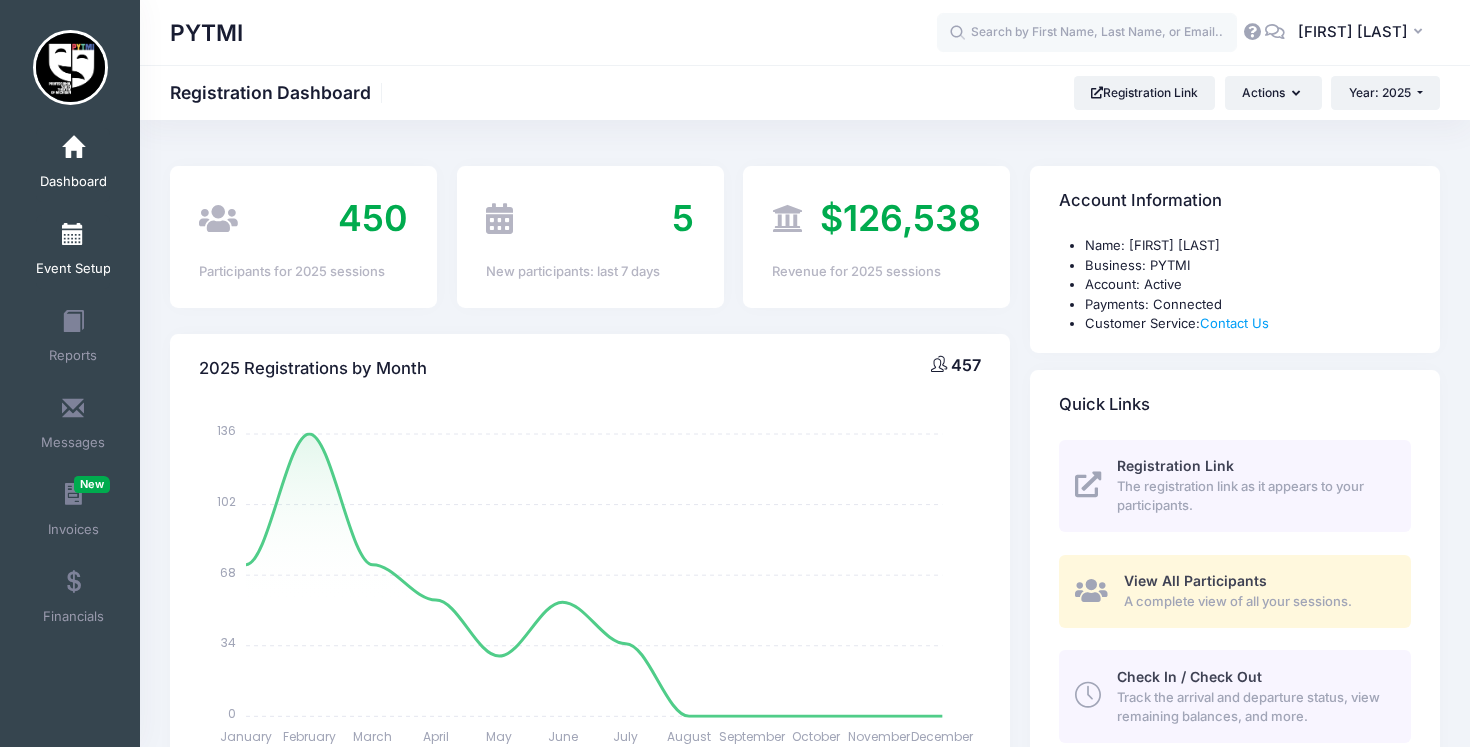 click on "Event Setup" at bounding box center (73, 252) 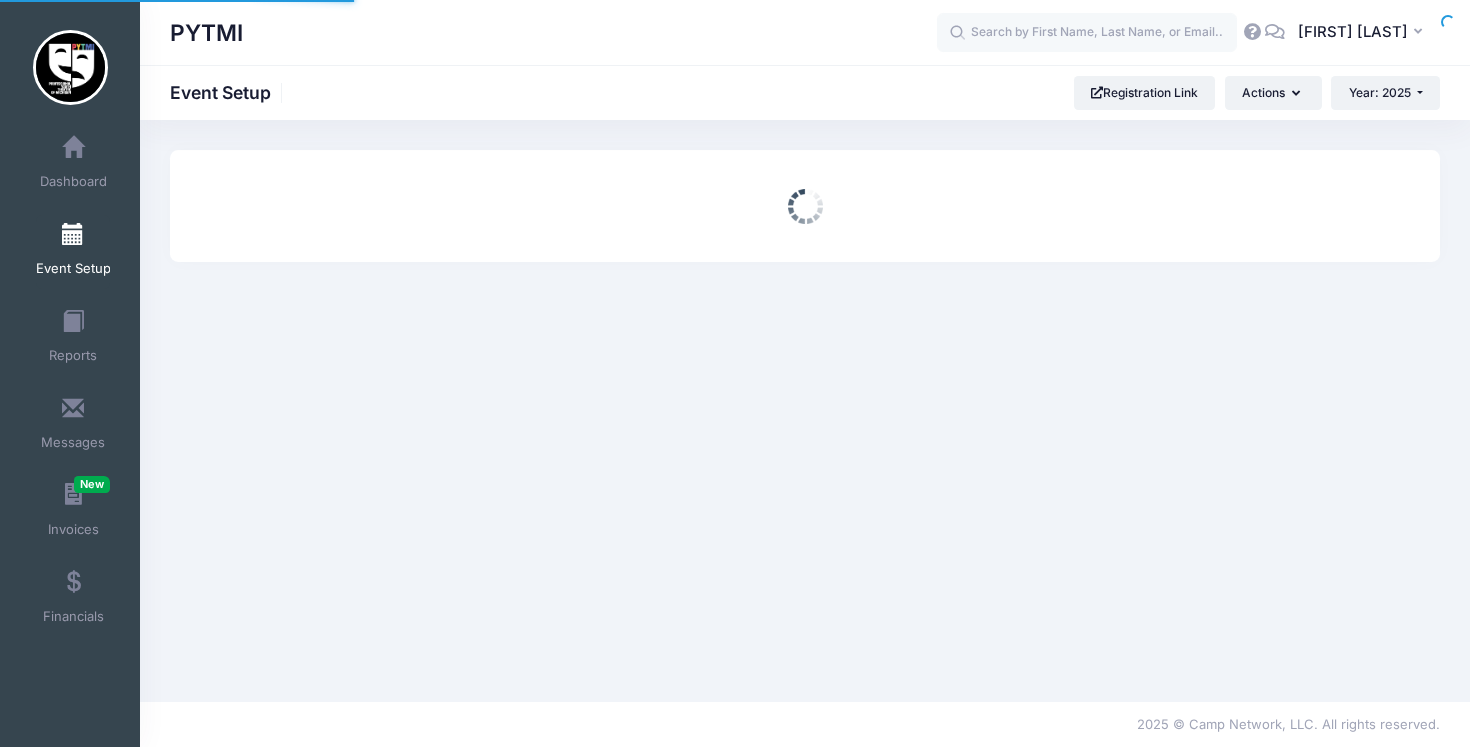 scroll, scrollTop: 0, scrollLeft: 0, axis: both 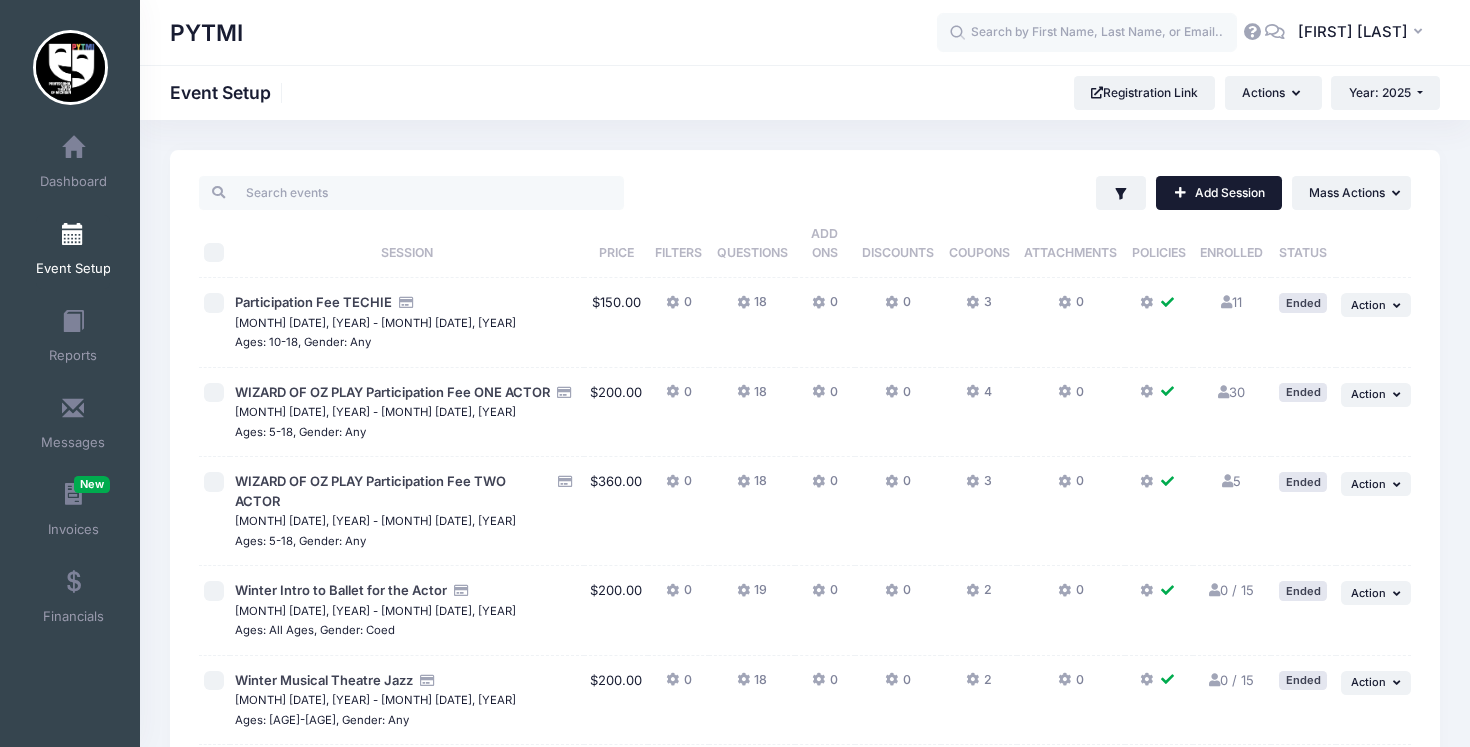 click on "Add Session" at bounding box center (1219, 193) 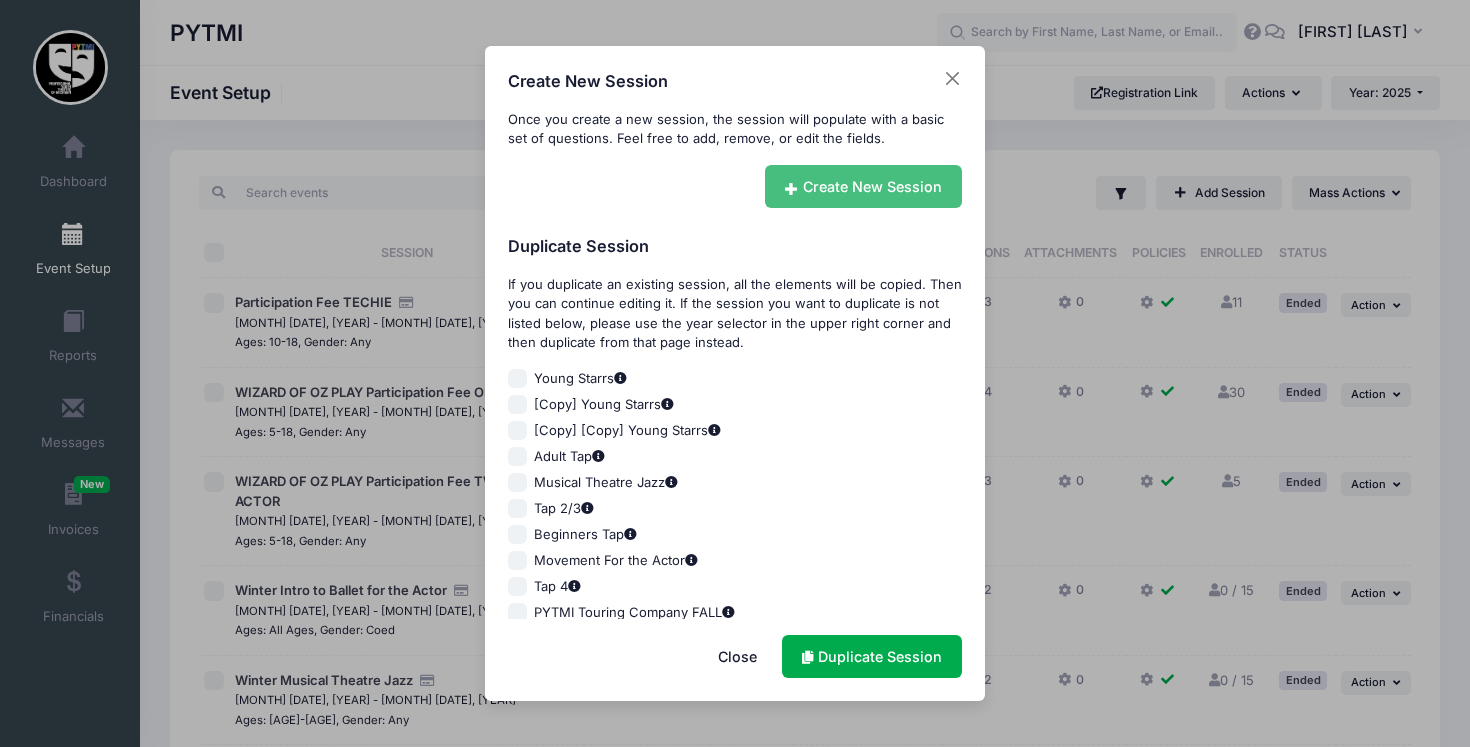 click on "Create New Session" at bounding box center (864, 186) 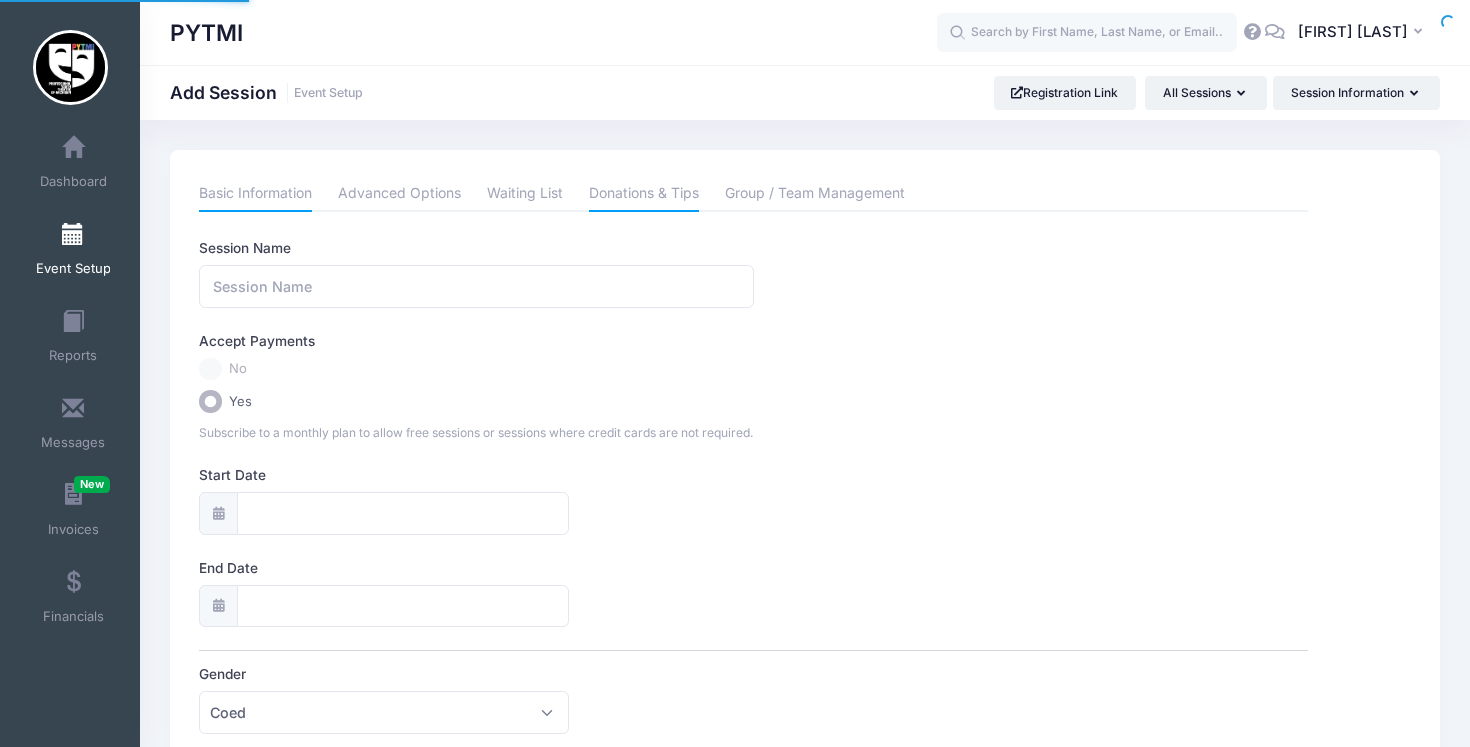 scroll, scrollTop: 0, scrollLeft: 0, axis: both 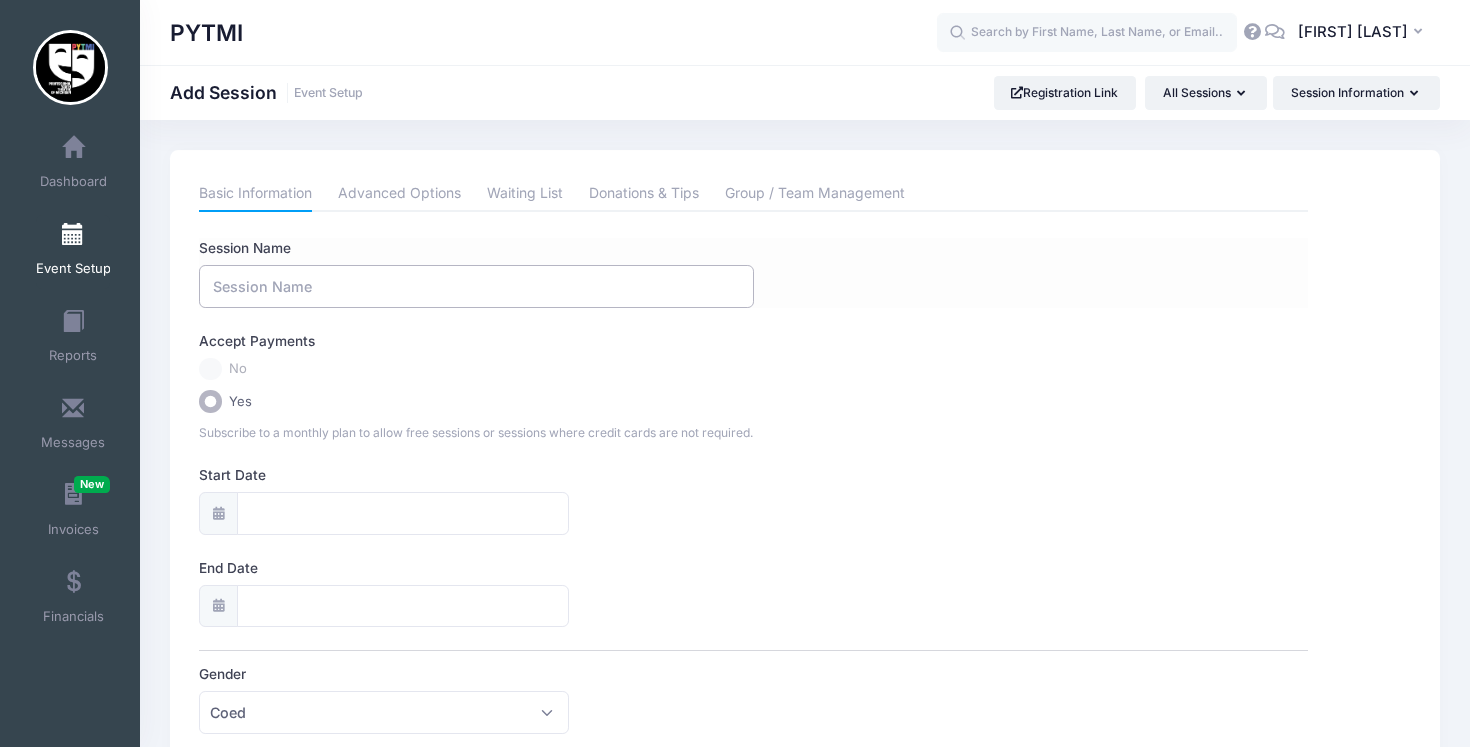 click on "Session Name" at bounding box center [476, 286] 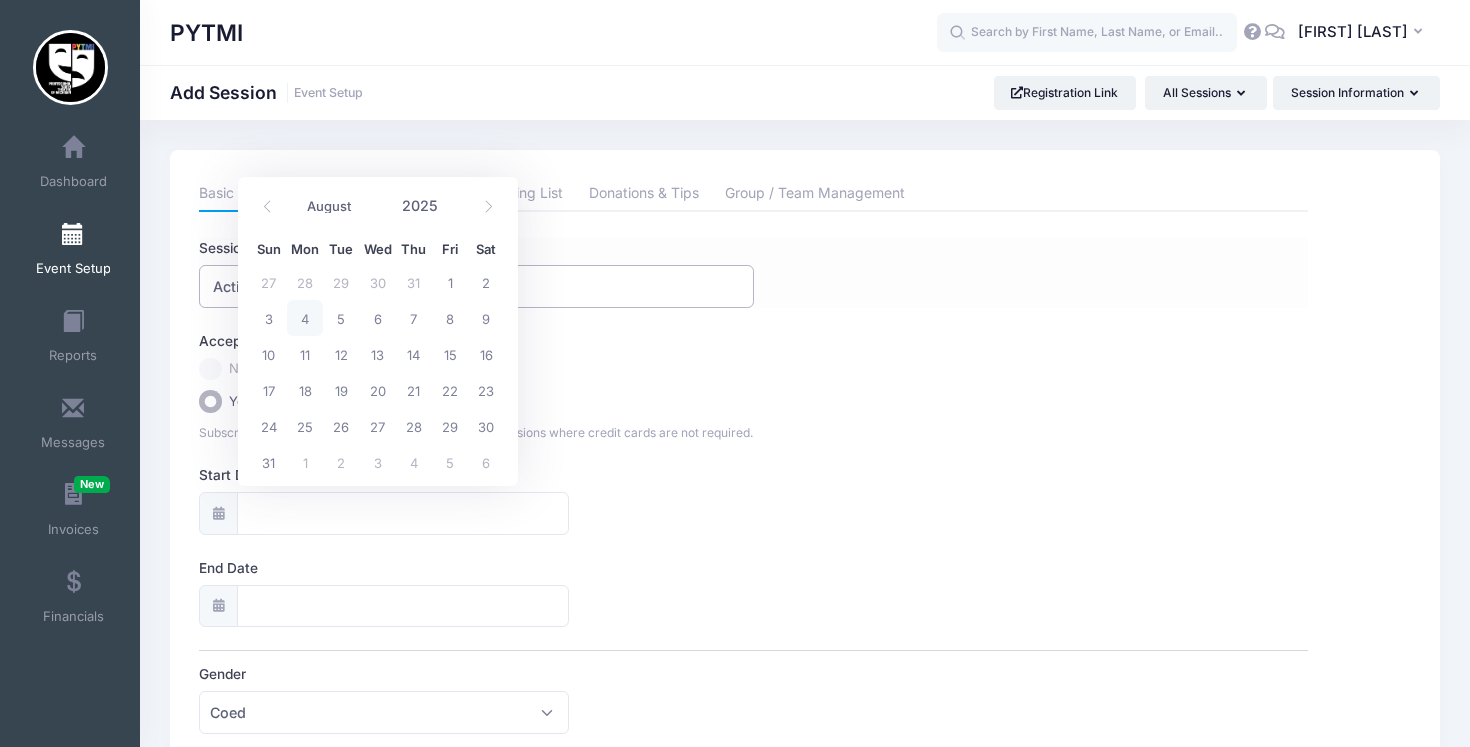 click on "Acting & Auditioning 101" at bounding box center (476, 286) 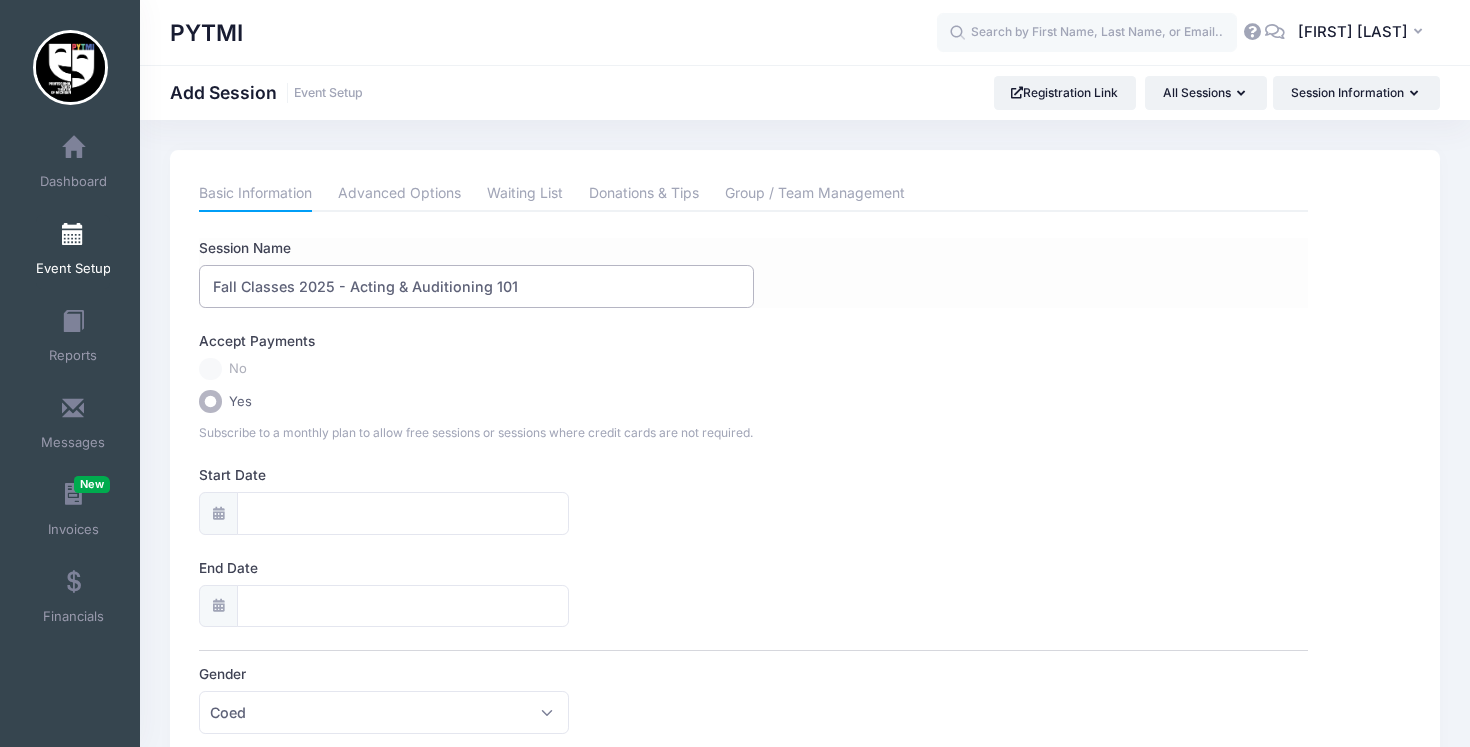click on "Fall Classes 2025 - Acting & Auditioning 101" at bounding box center (476, 286) 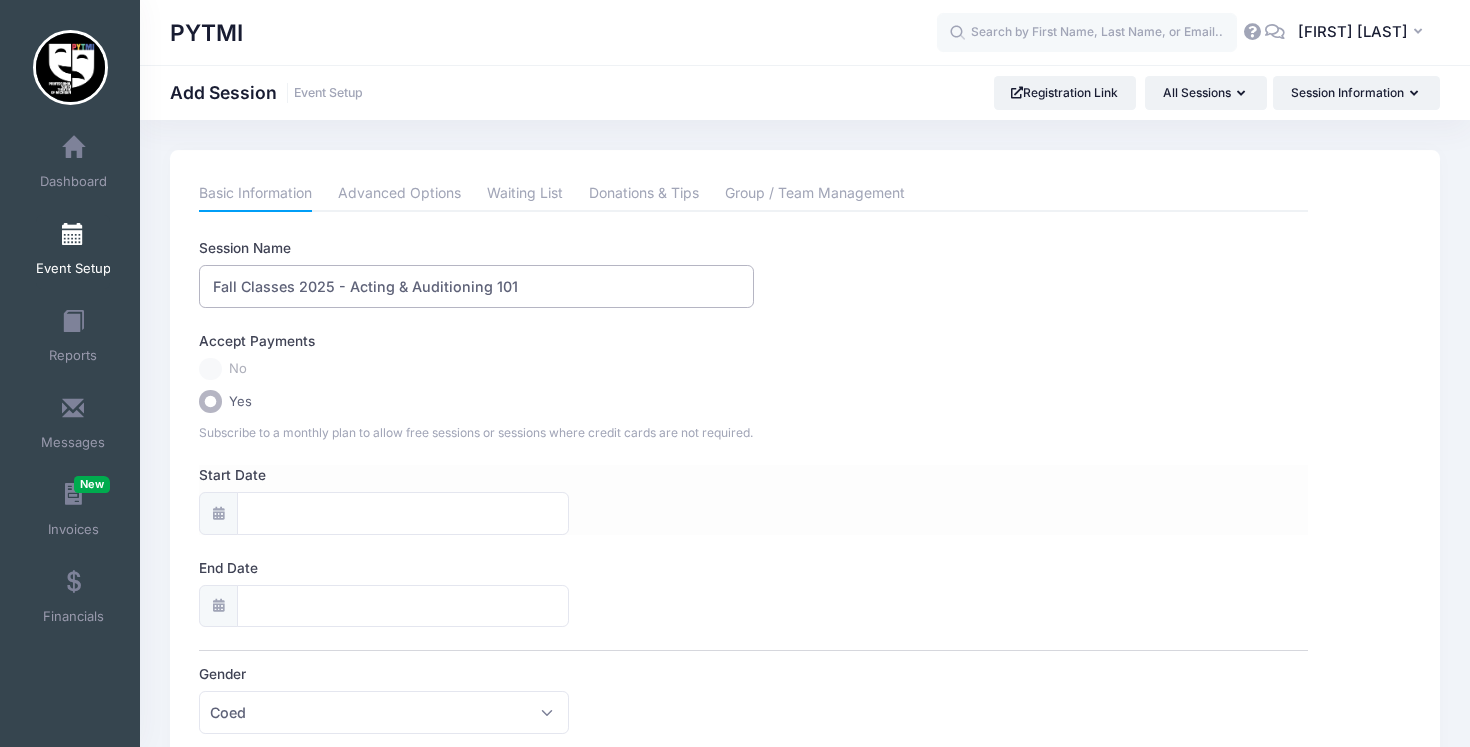 type on "Fall Classes 2025 - Acting & Auditioning 101" 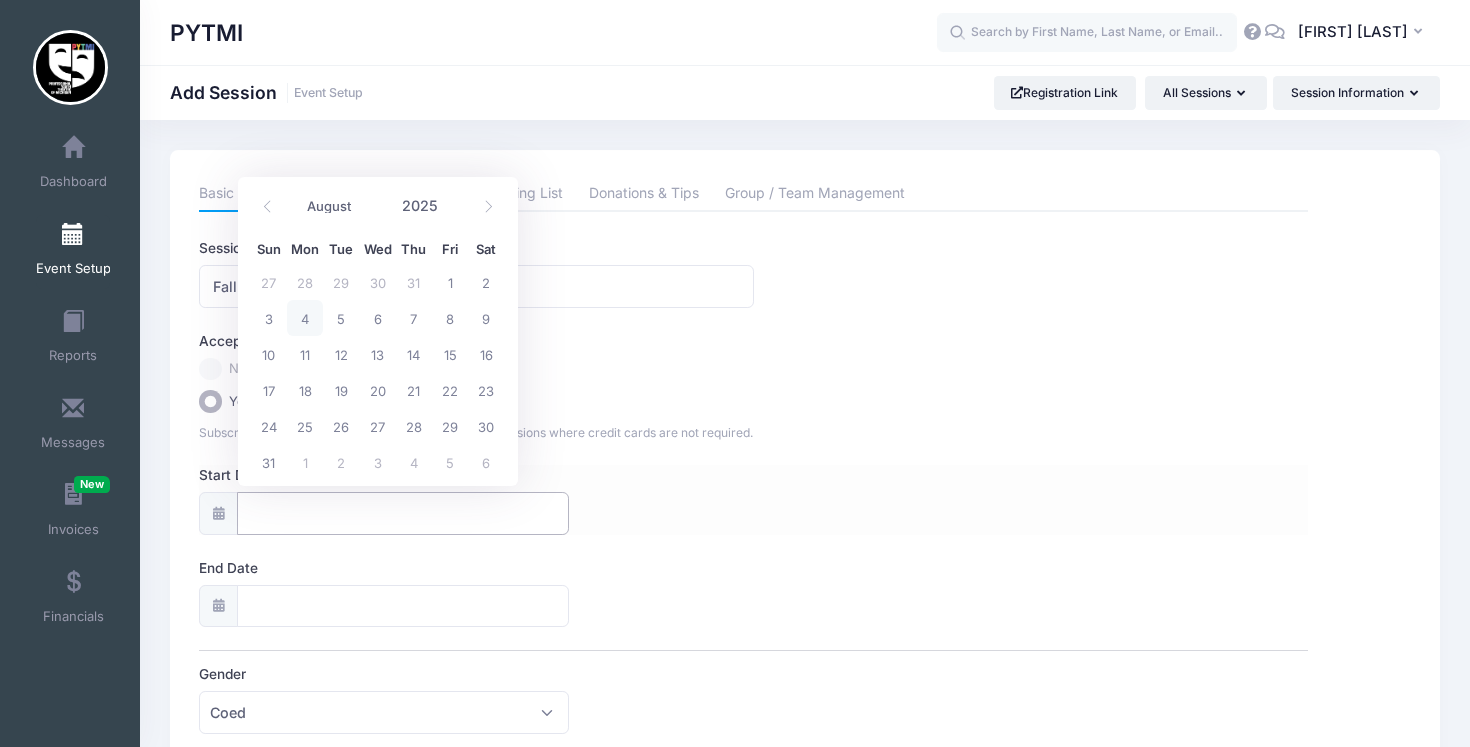 click on "Start Date" at bounding box center [403, 513] 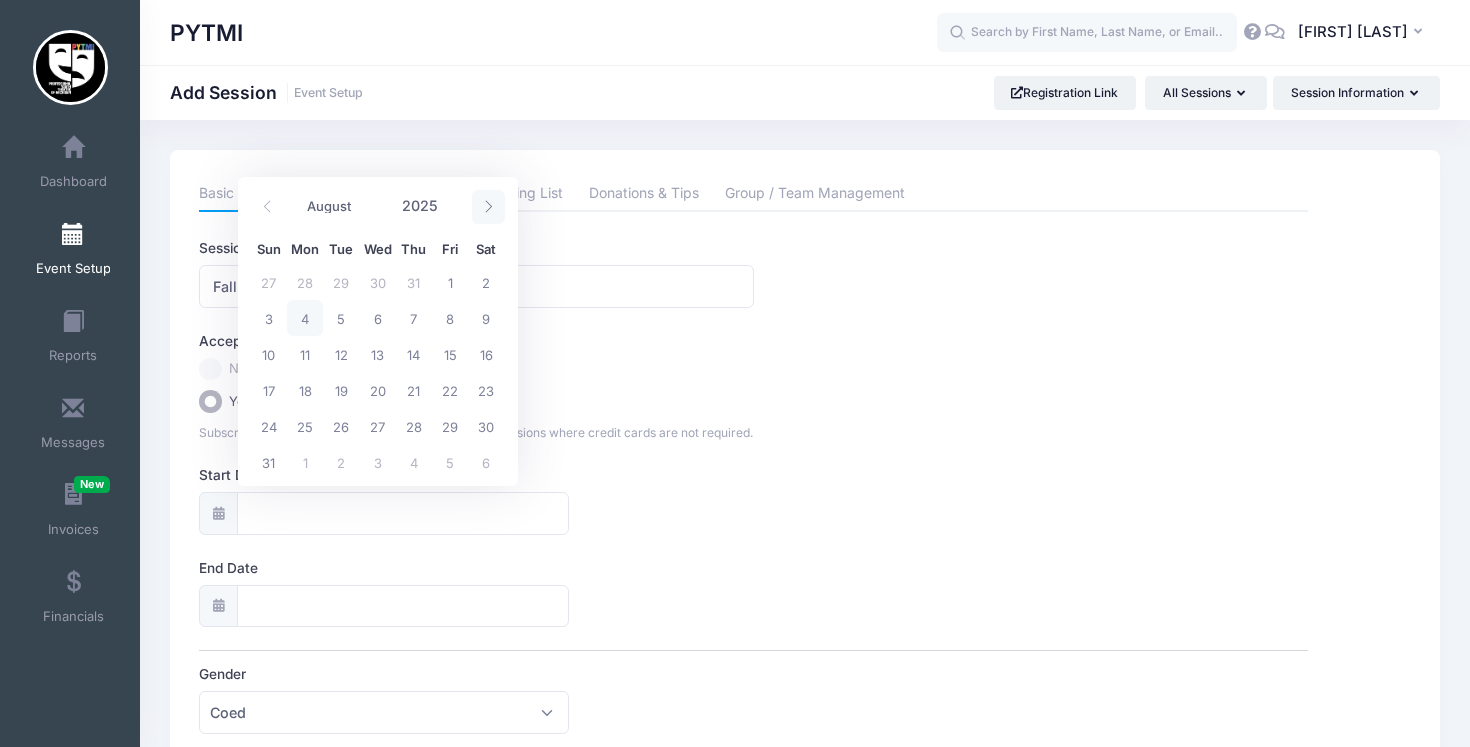 click at bounding box center (488, 207) 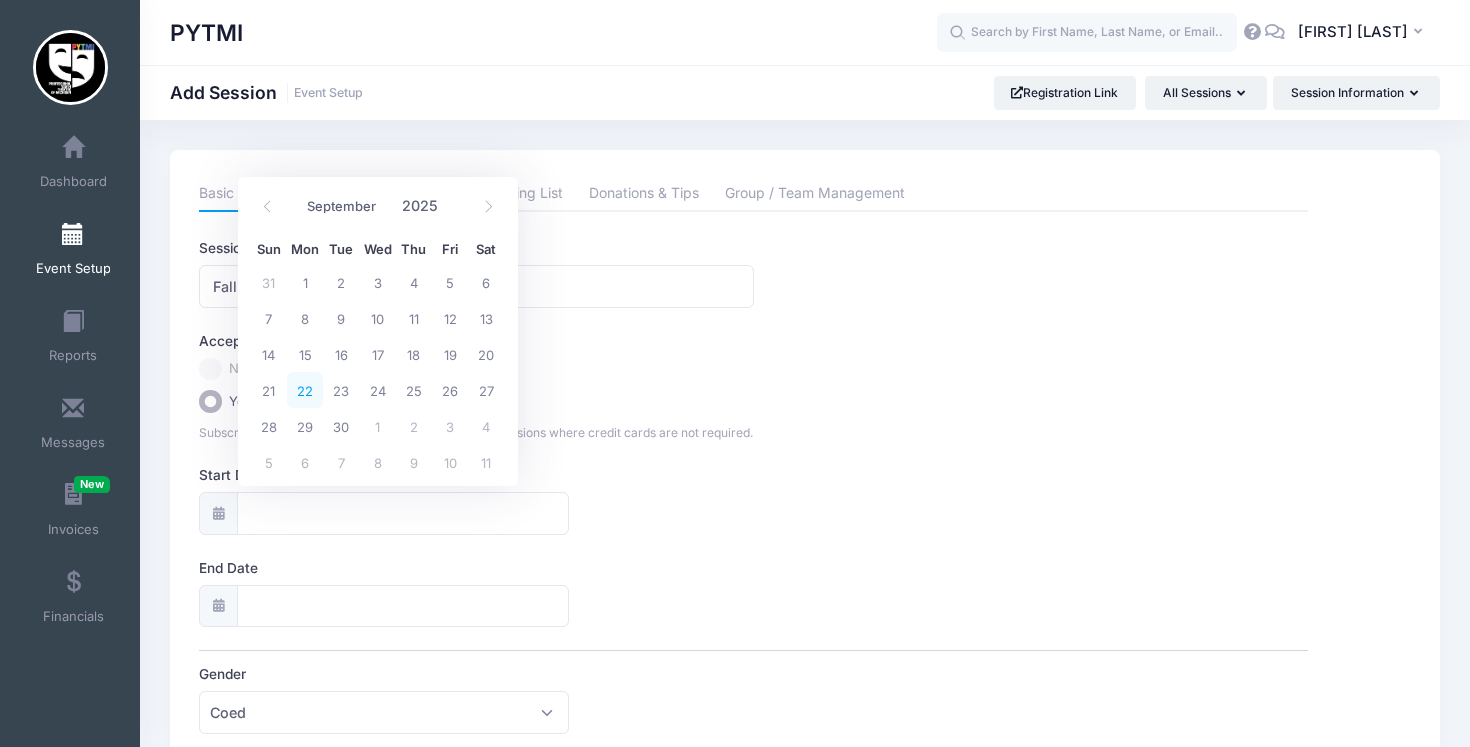 click on "22" at bounding box center (305, 390) 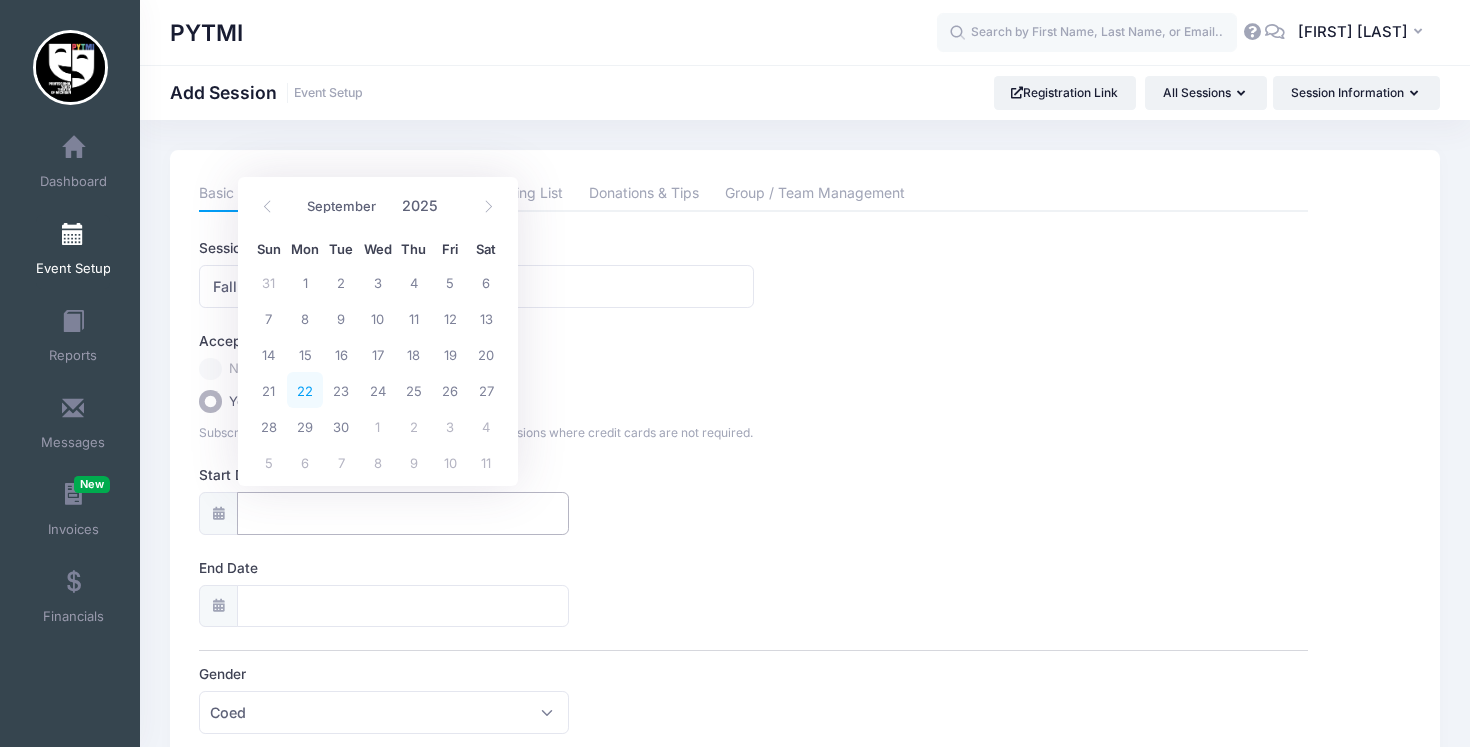 type on "[DATE]" 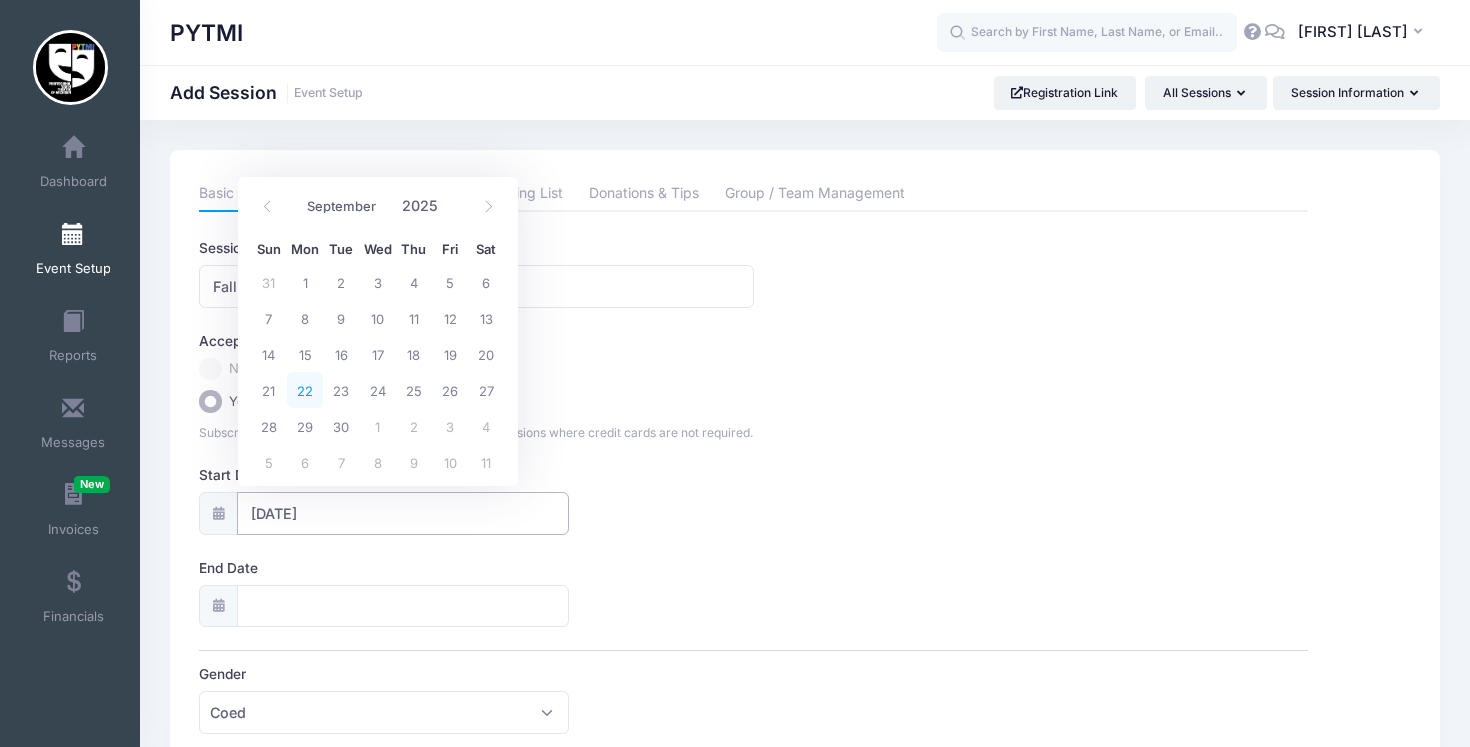 type on "09/23/2025" 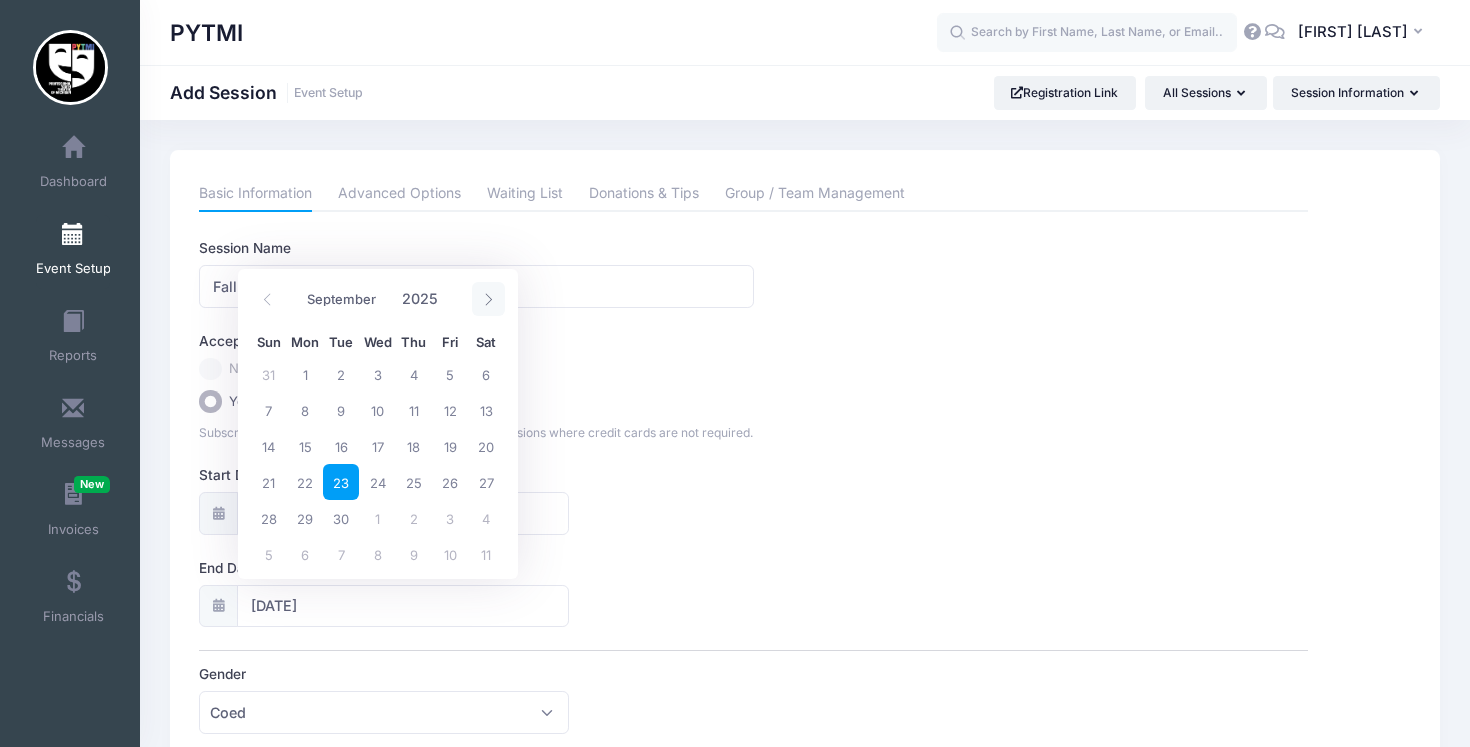 click 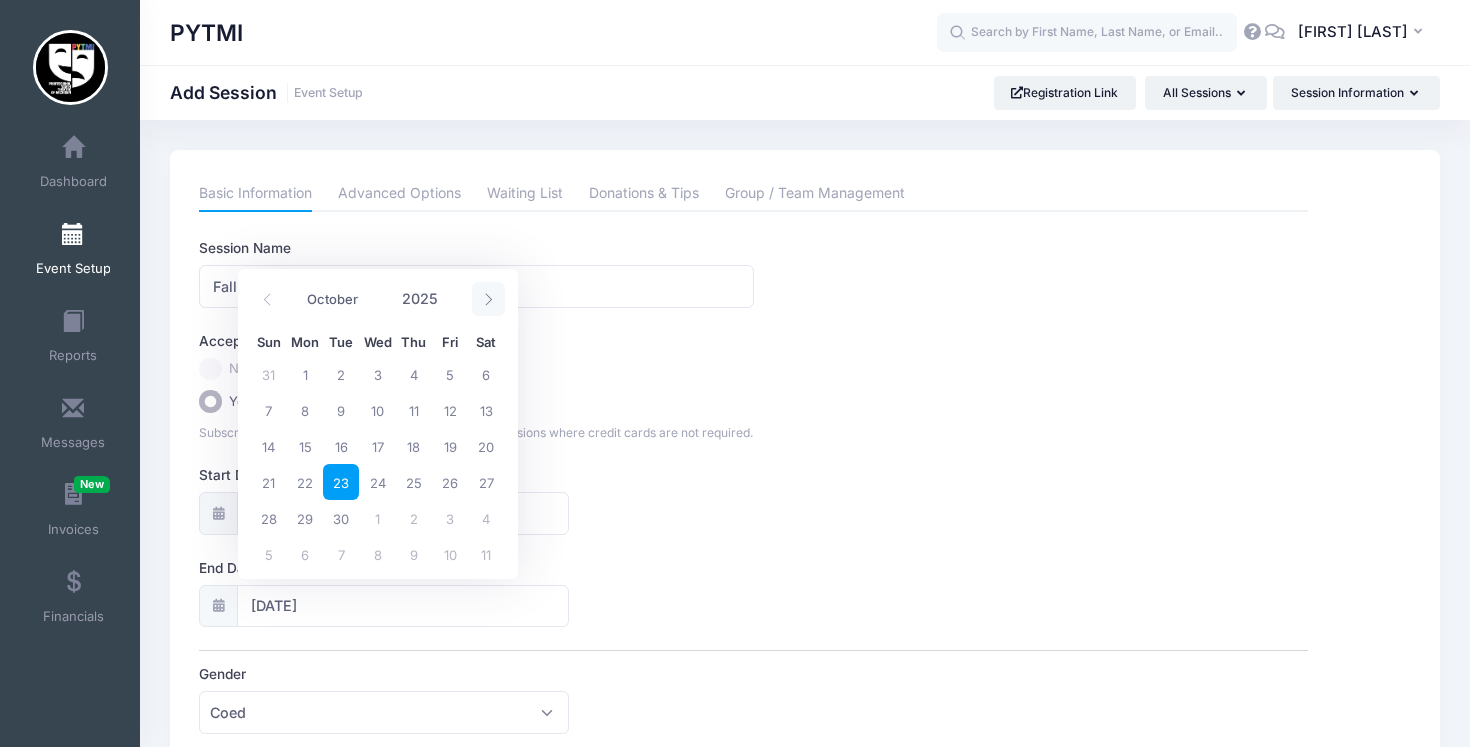 click 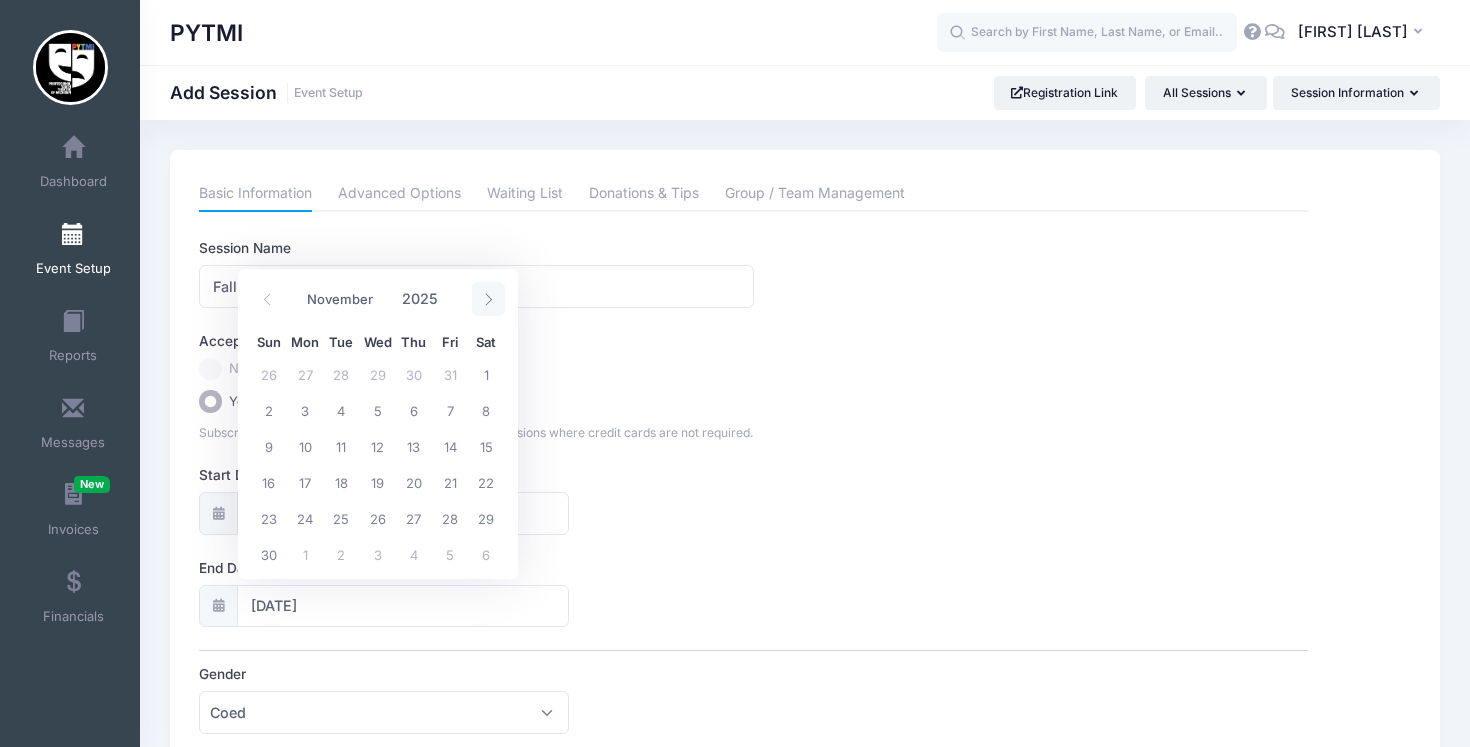 click 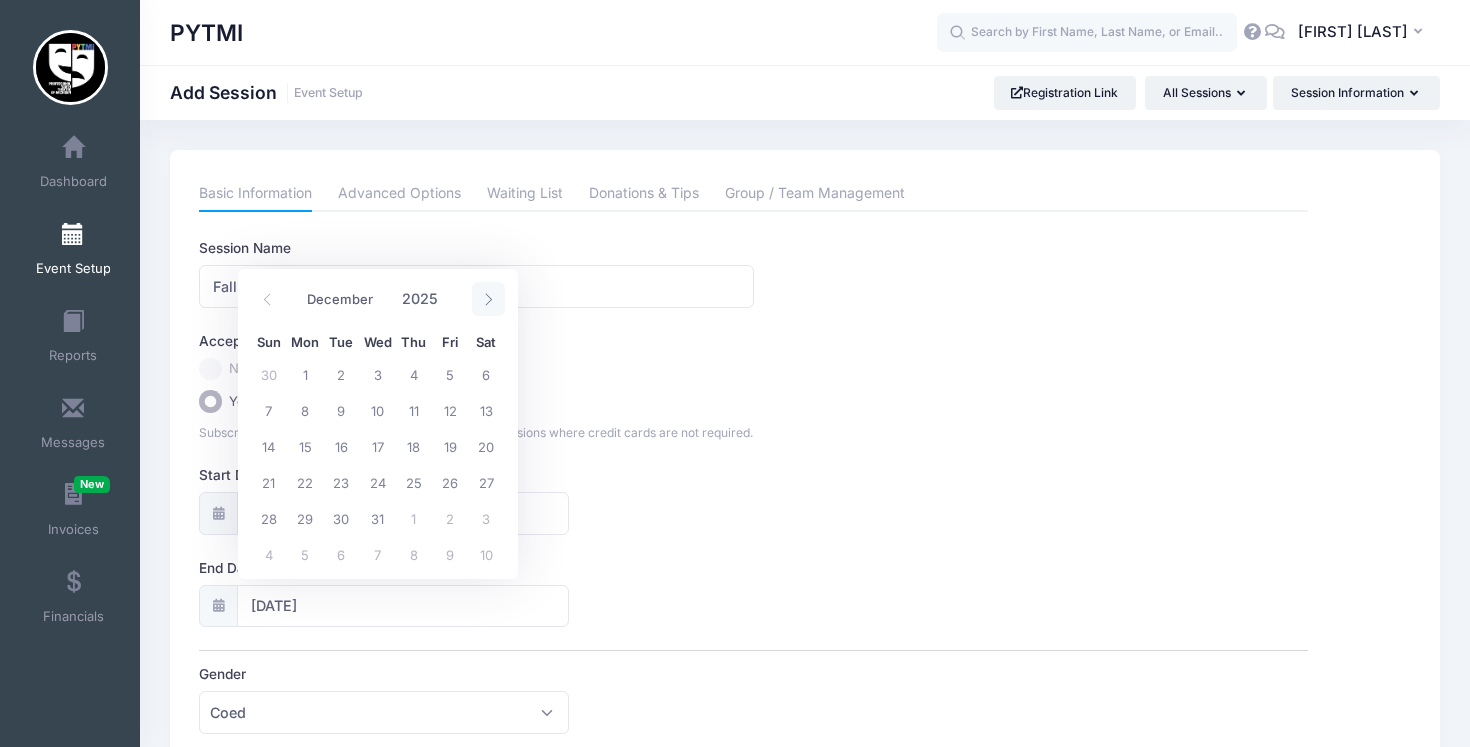 click 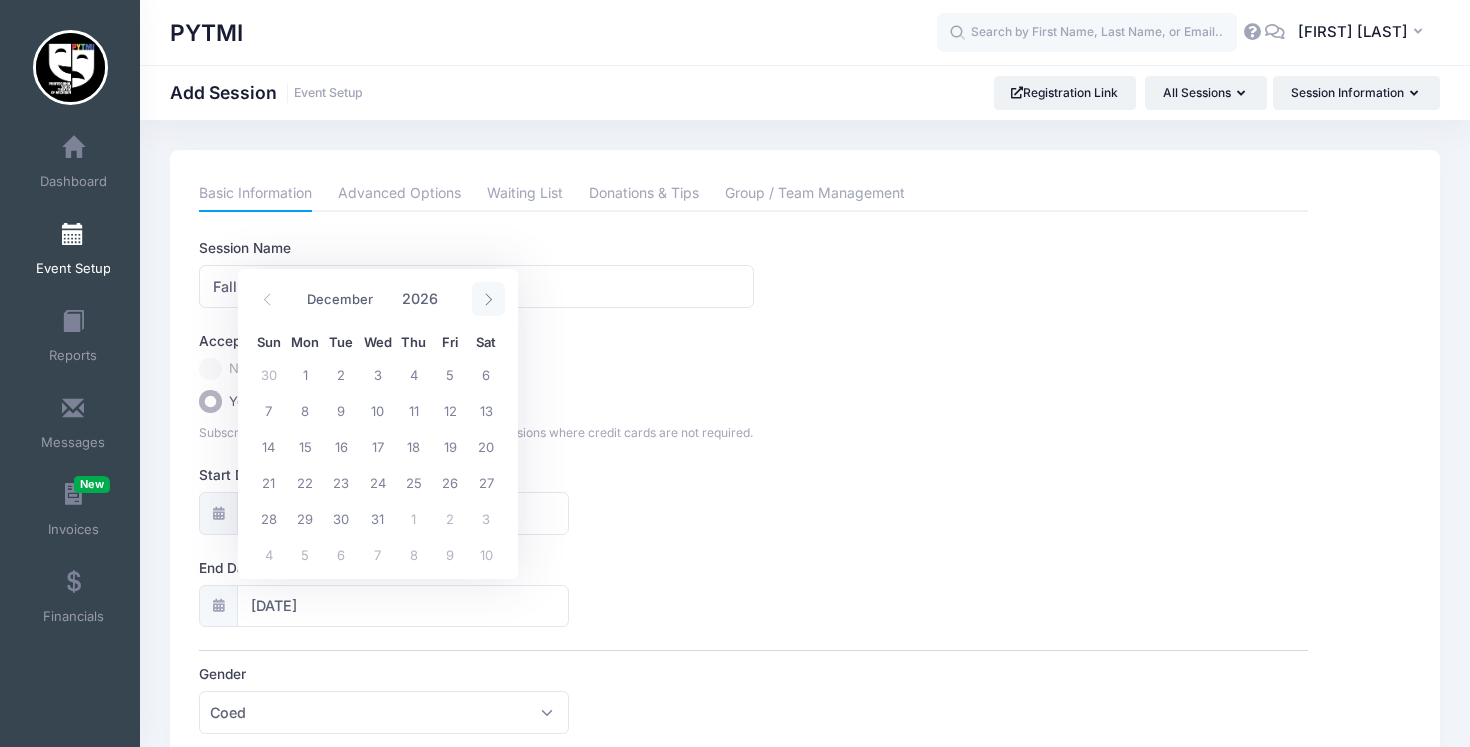 select on "0" 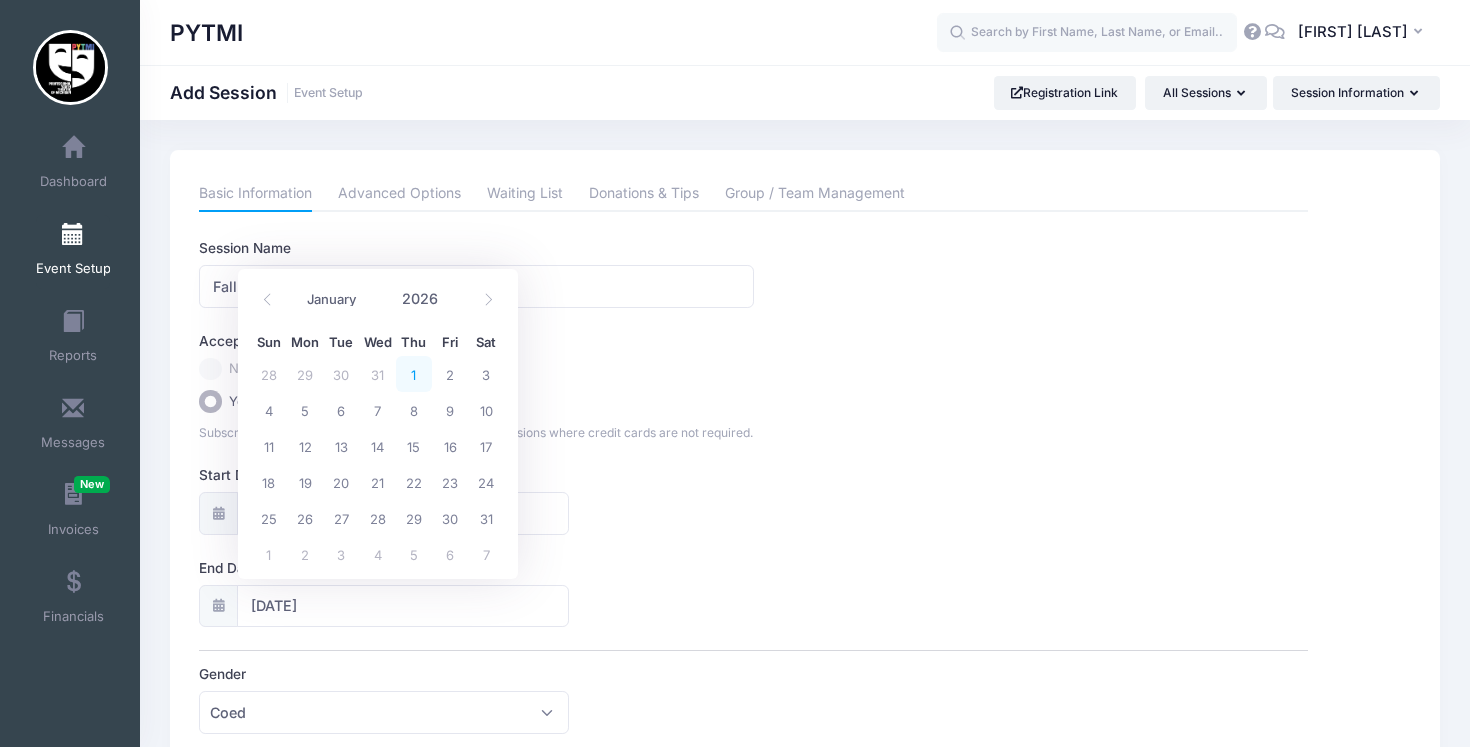 click on "1" at bounding box center [414, 374] 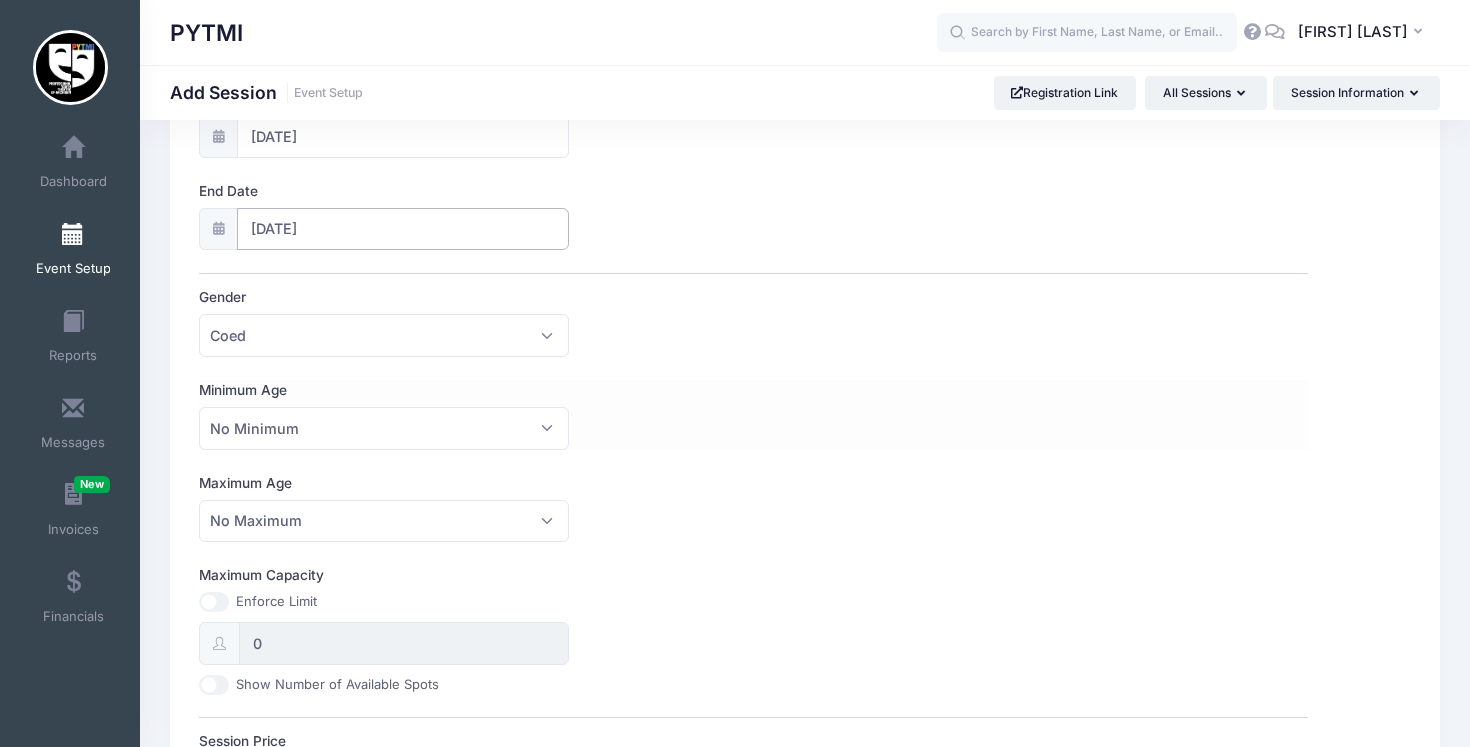 scroll, scrollTop: 380, scrollLeft: 0, axis: vertical 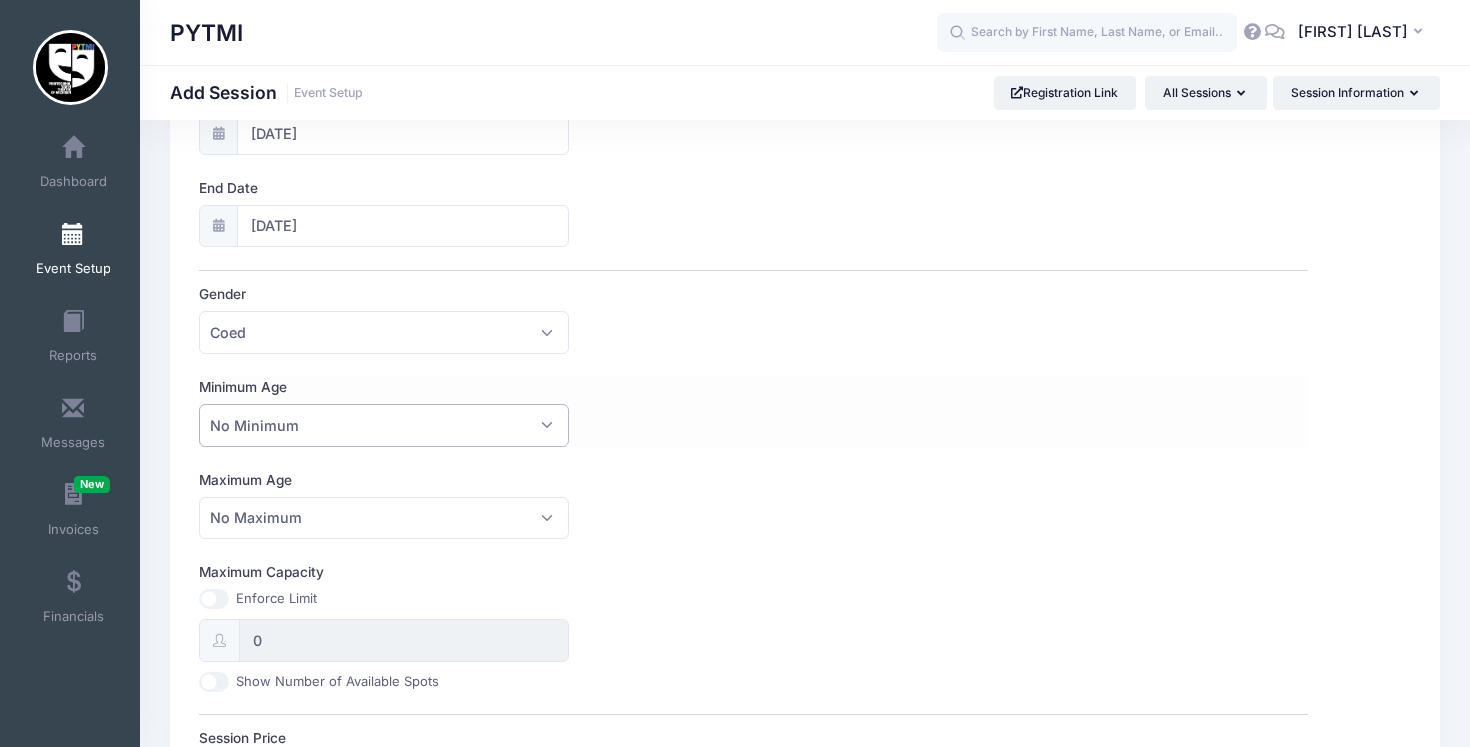 click on "No Minimum" at bounding box center [384, 425] 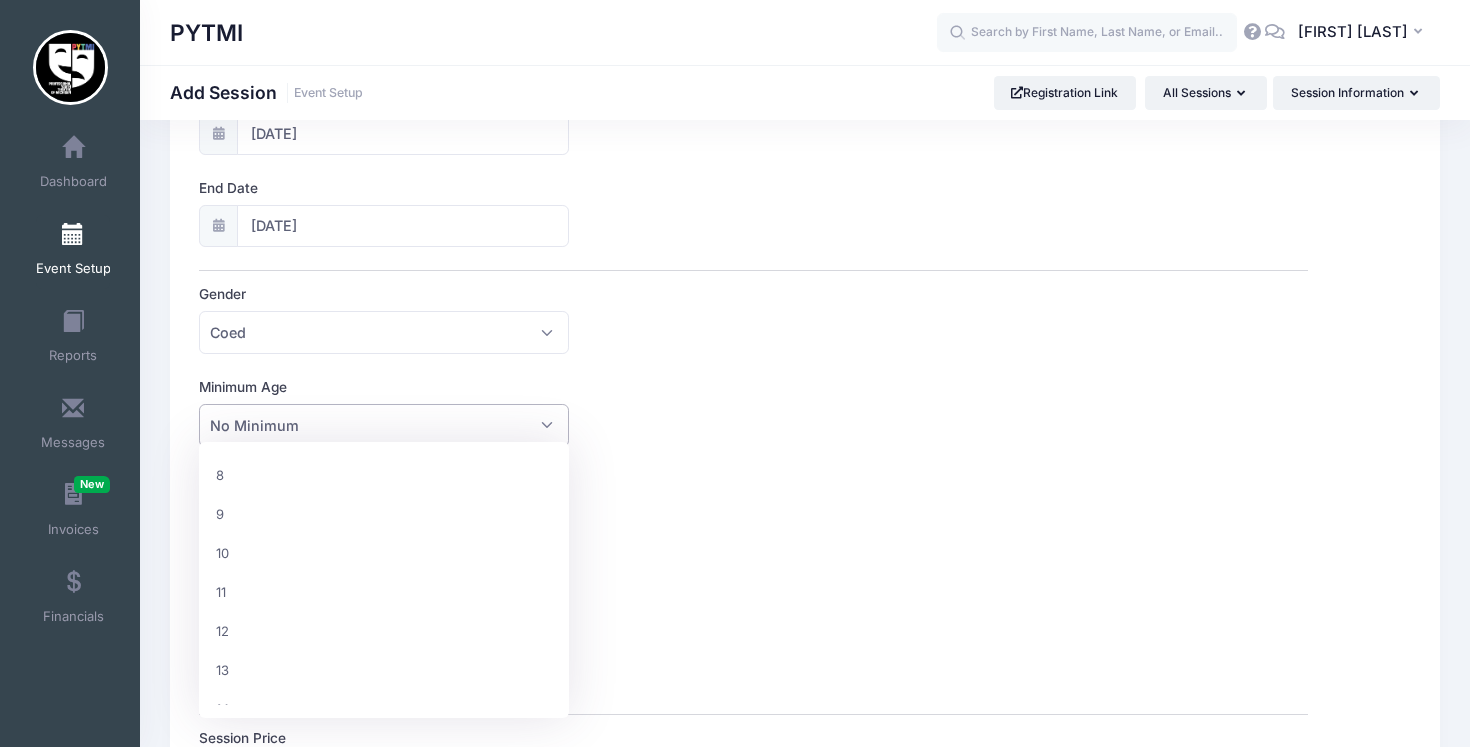 scroll, scrollTop: 316, scrollLeft: 0, axis: vertical 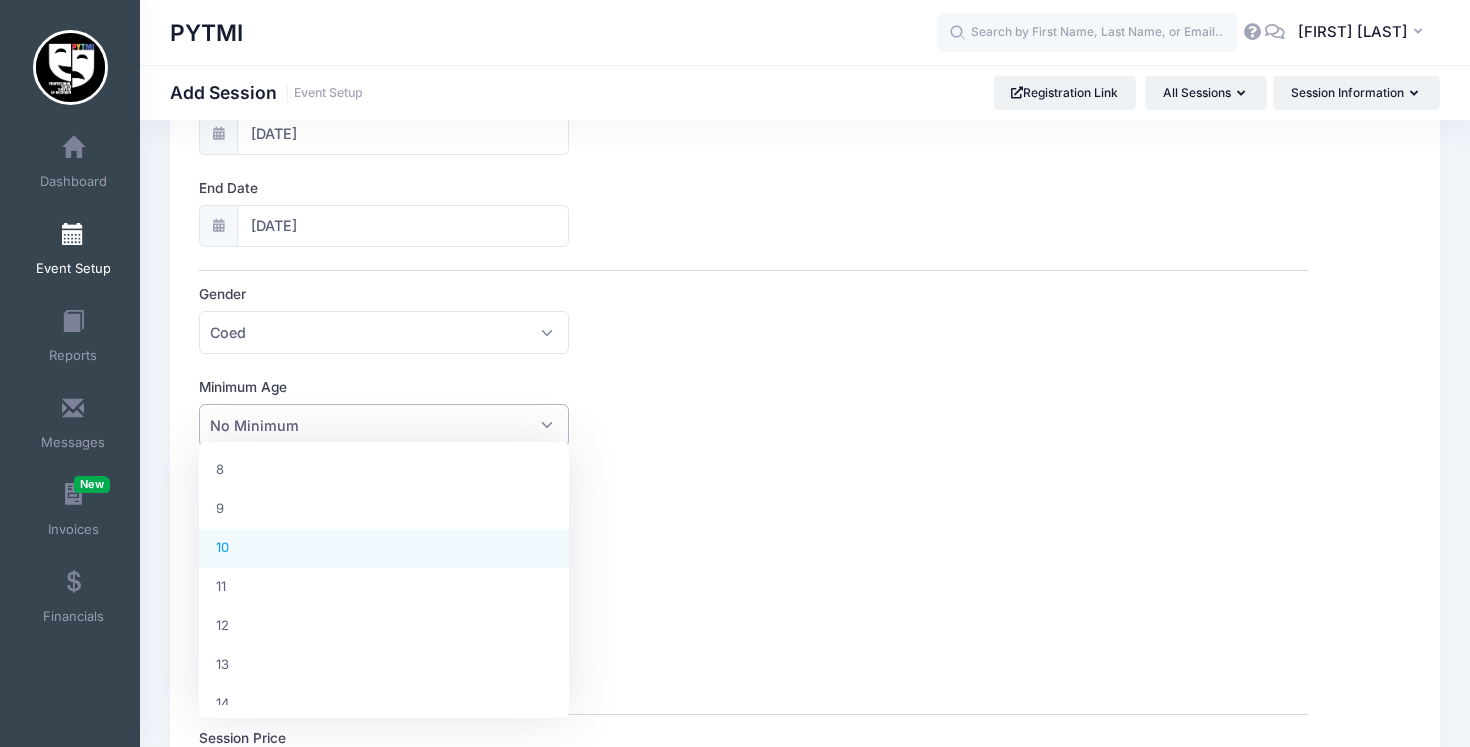 select on "10" 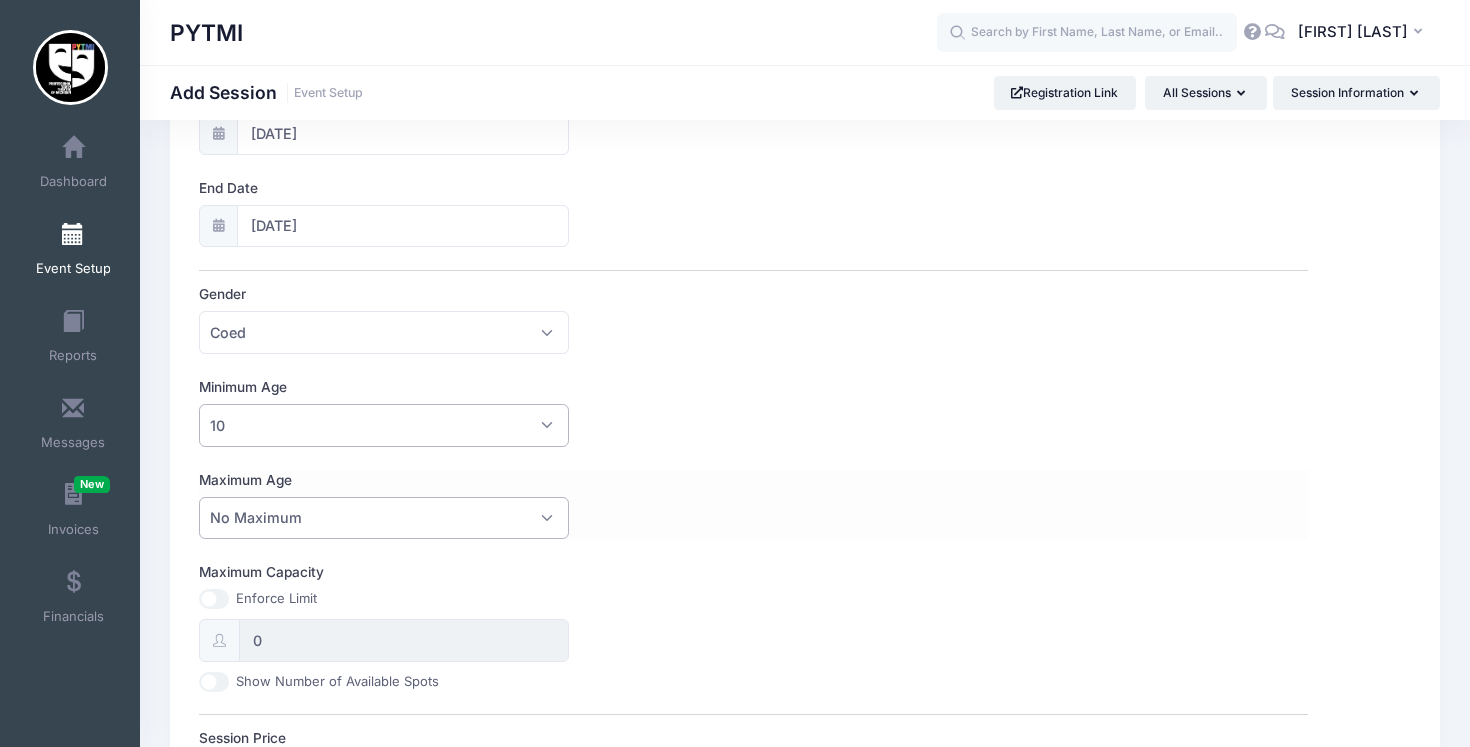 click on "No Maximum" at bounding box center (384, 518) 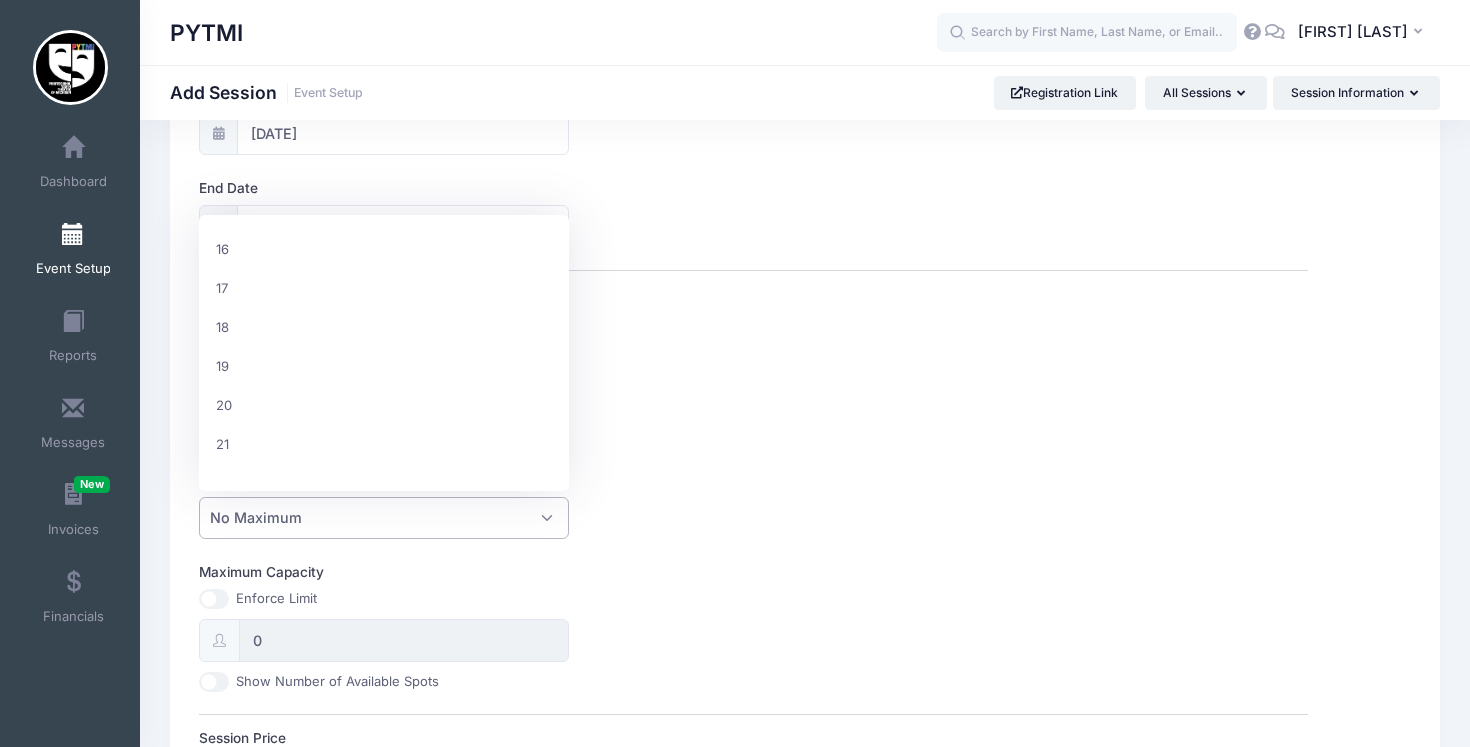scroll, scrollTop: 512, scrollLeft: 0, axis: vertical 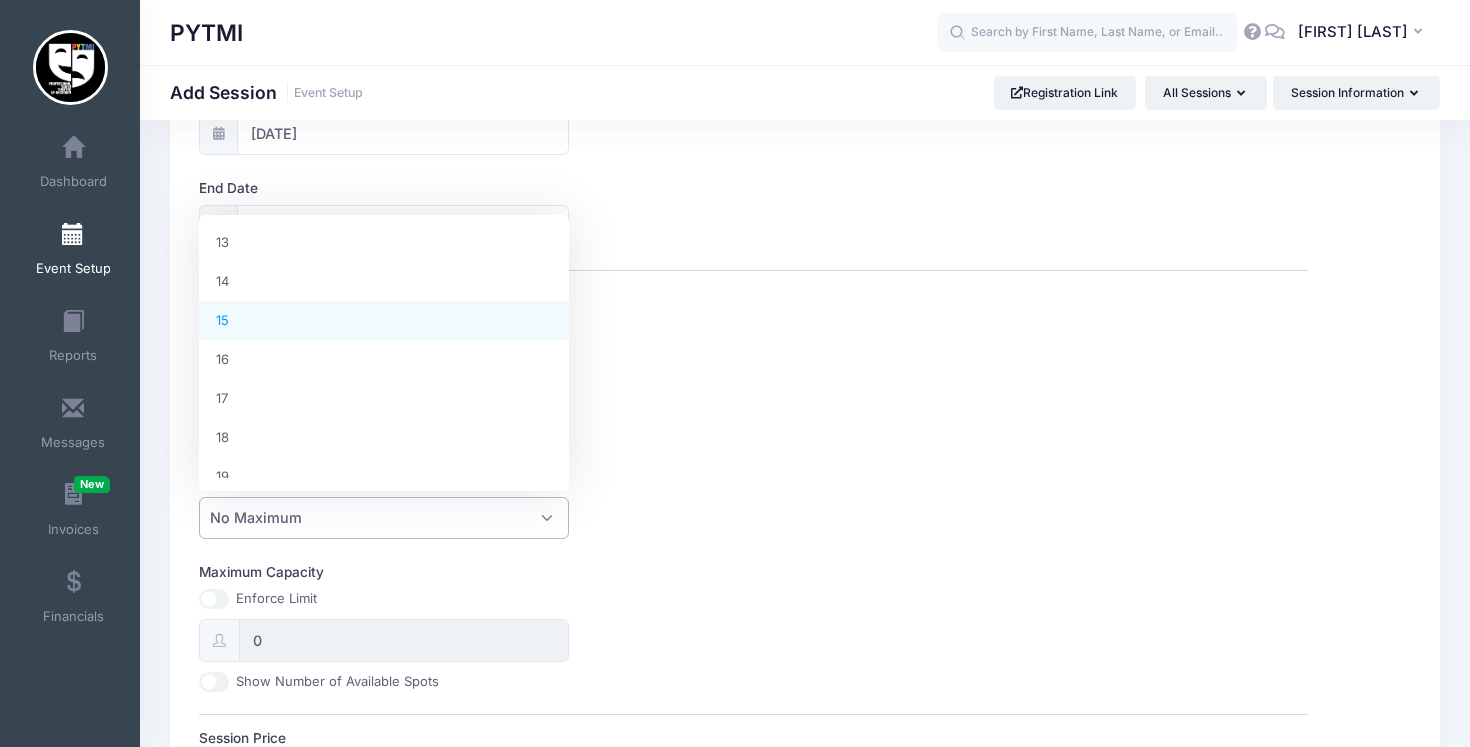 select on "15" 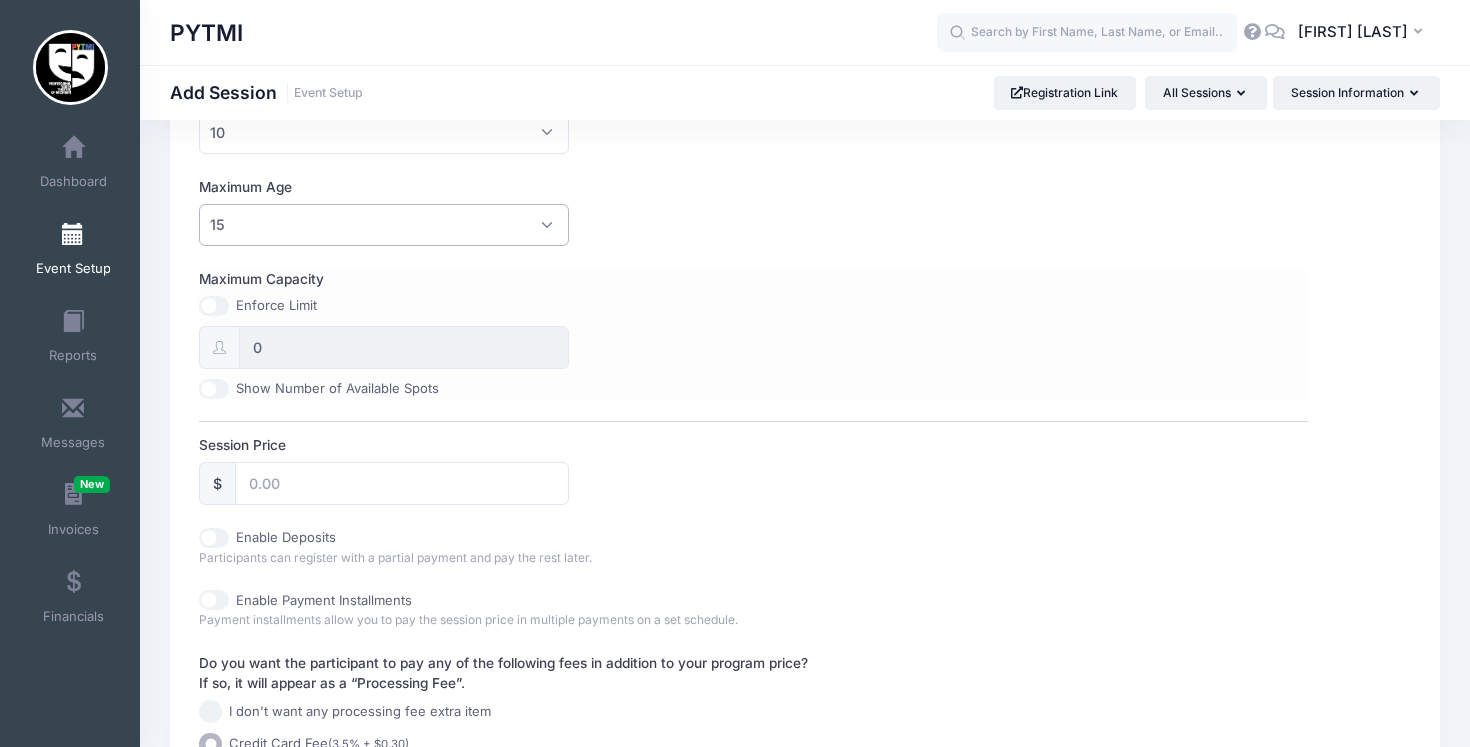 scroll, scrollTop: 701, scrollLeft: 0, axis: vertical 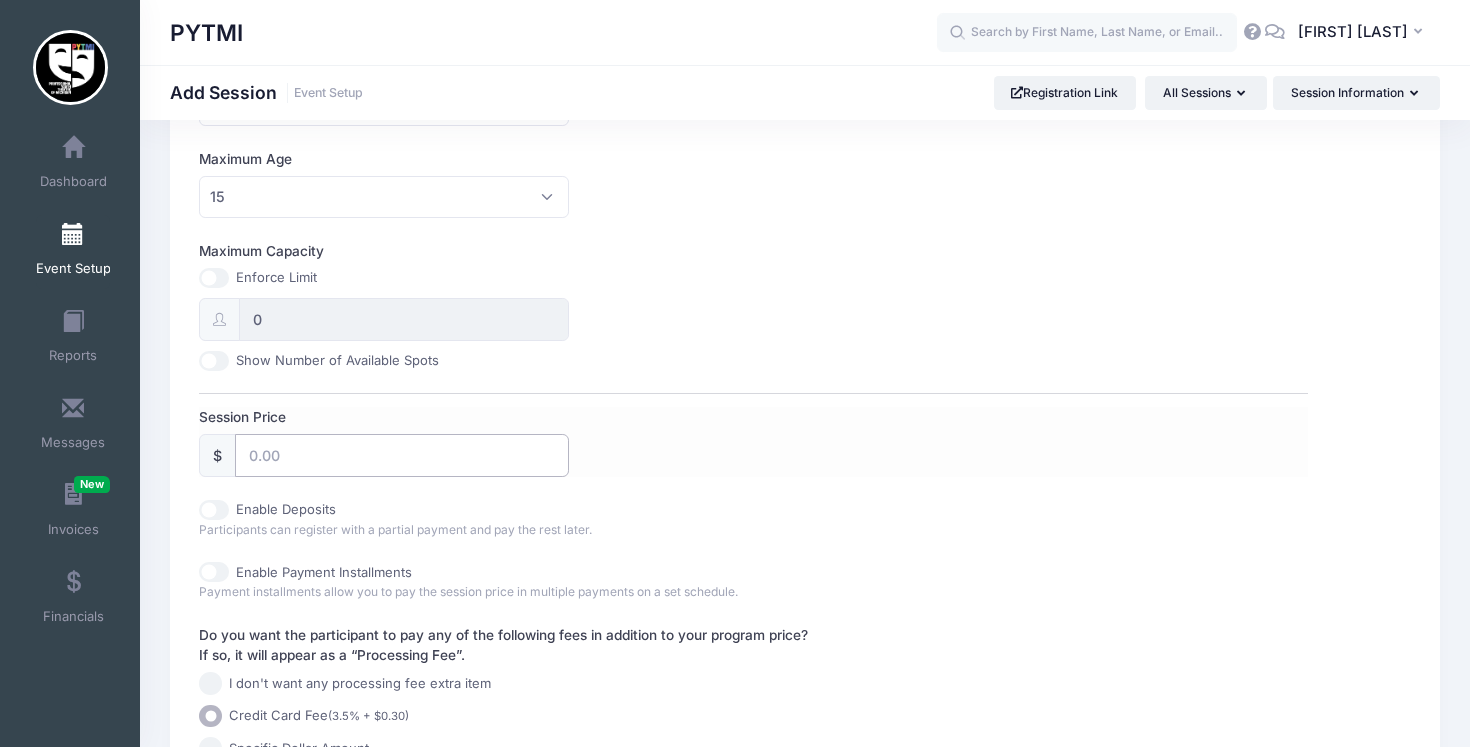 click on "Session Price" at bounding box center (402, 455) 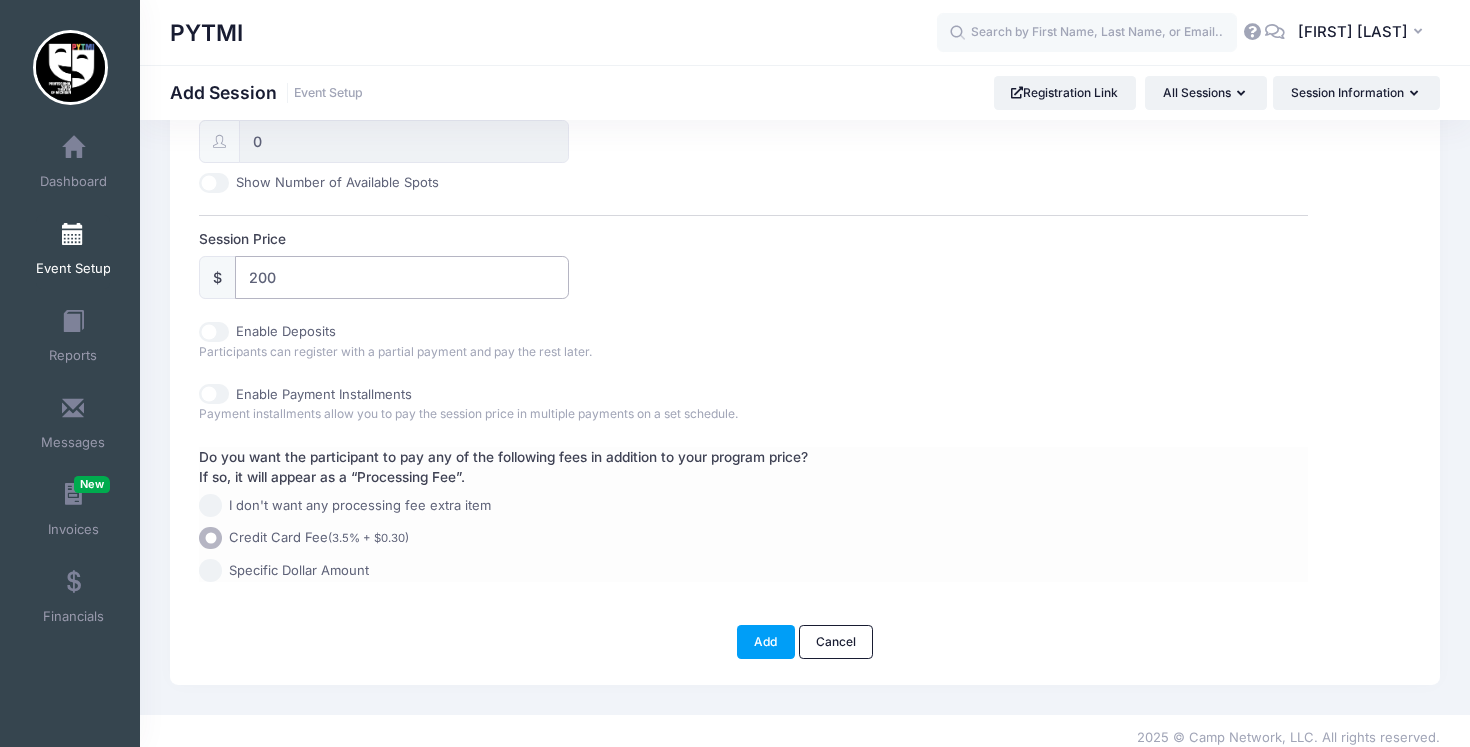 scroll, scrollTop: 877, scrollLeft: 0, axis: vertical 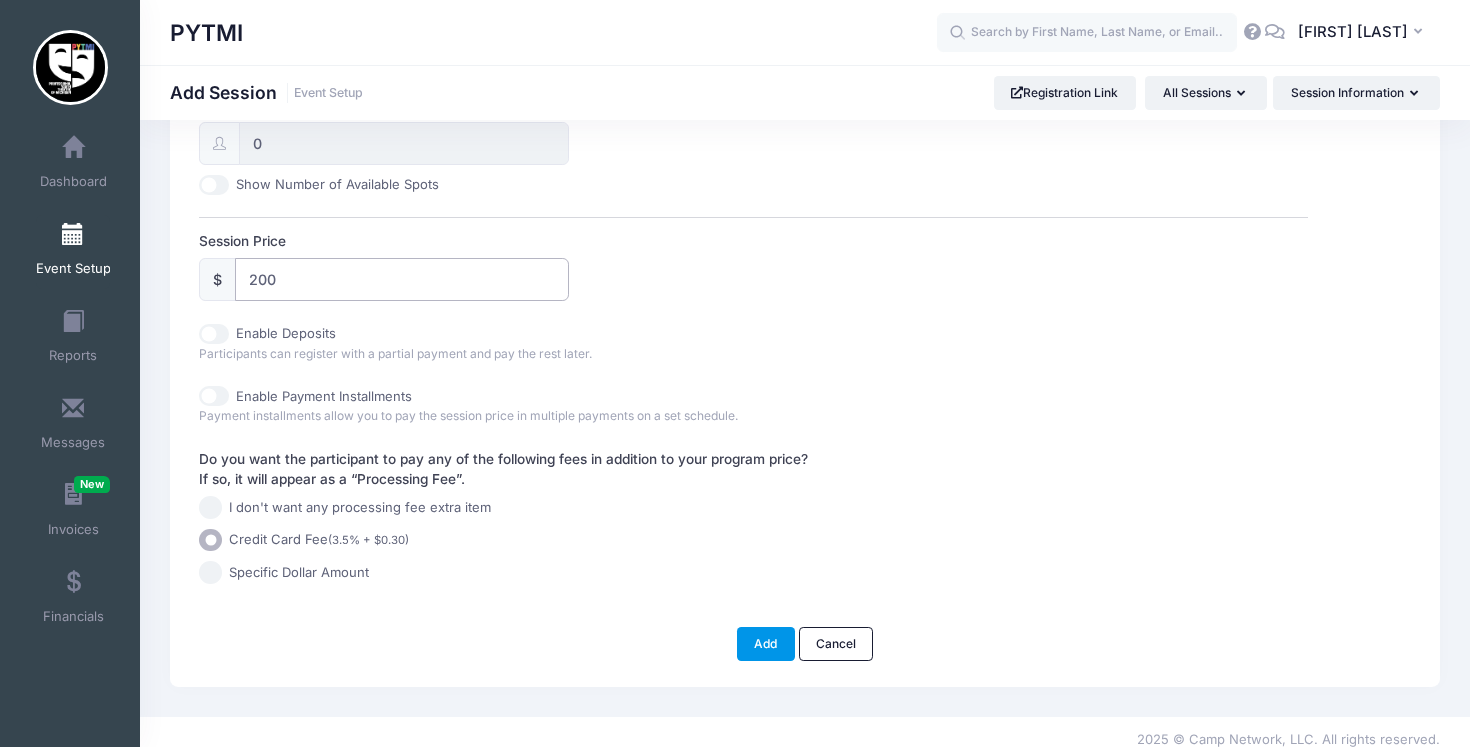 type on "200" 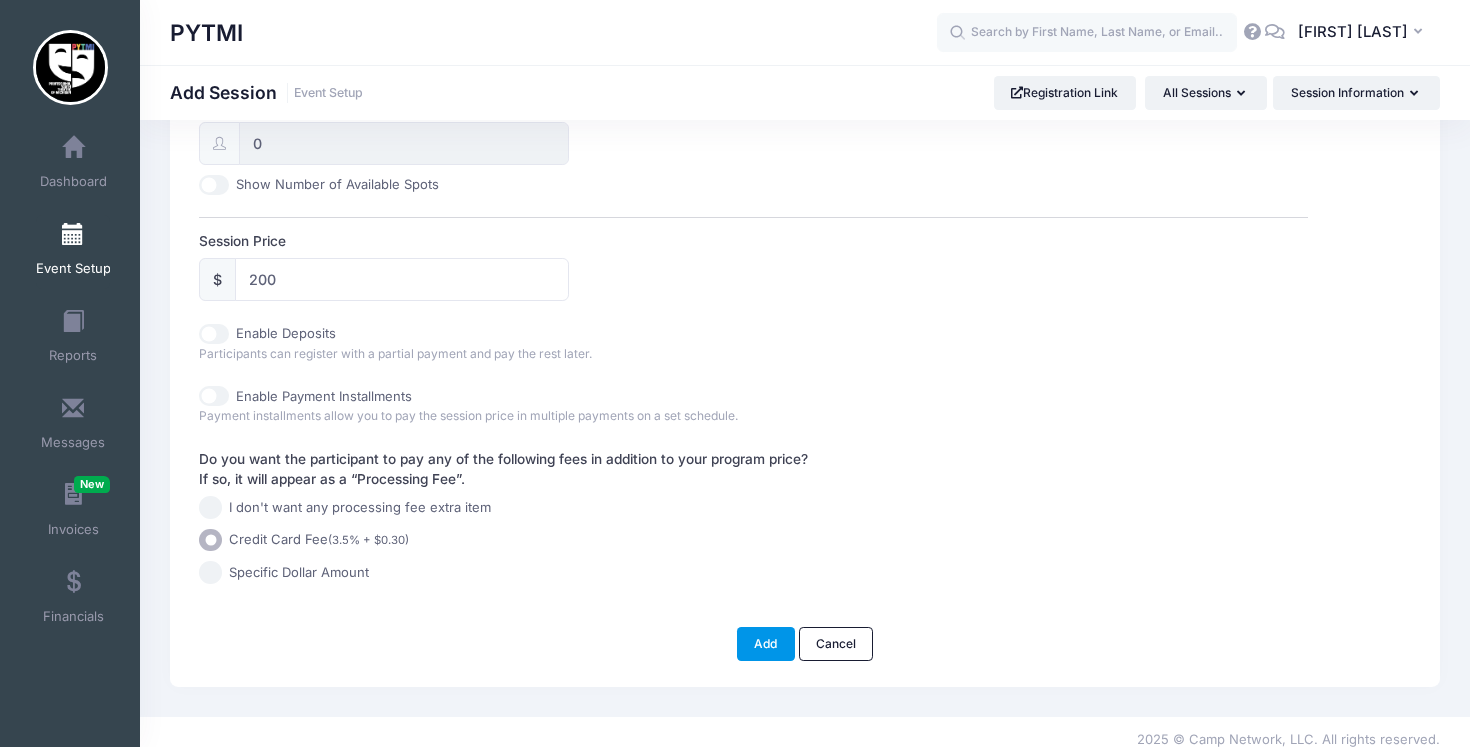 click on "Add" at bounding box center [766, 644] 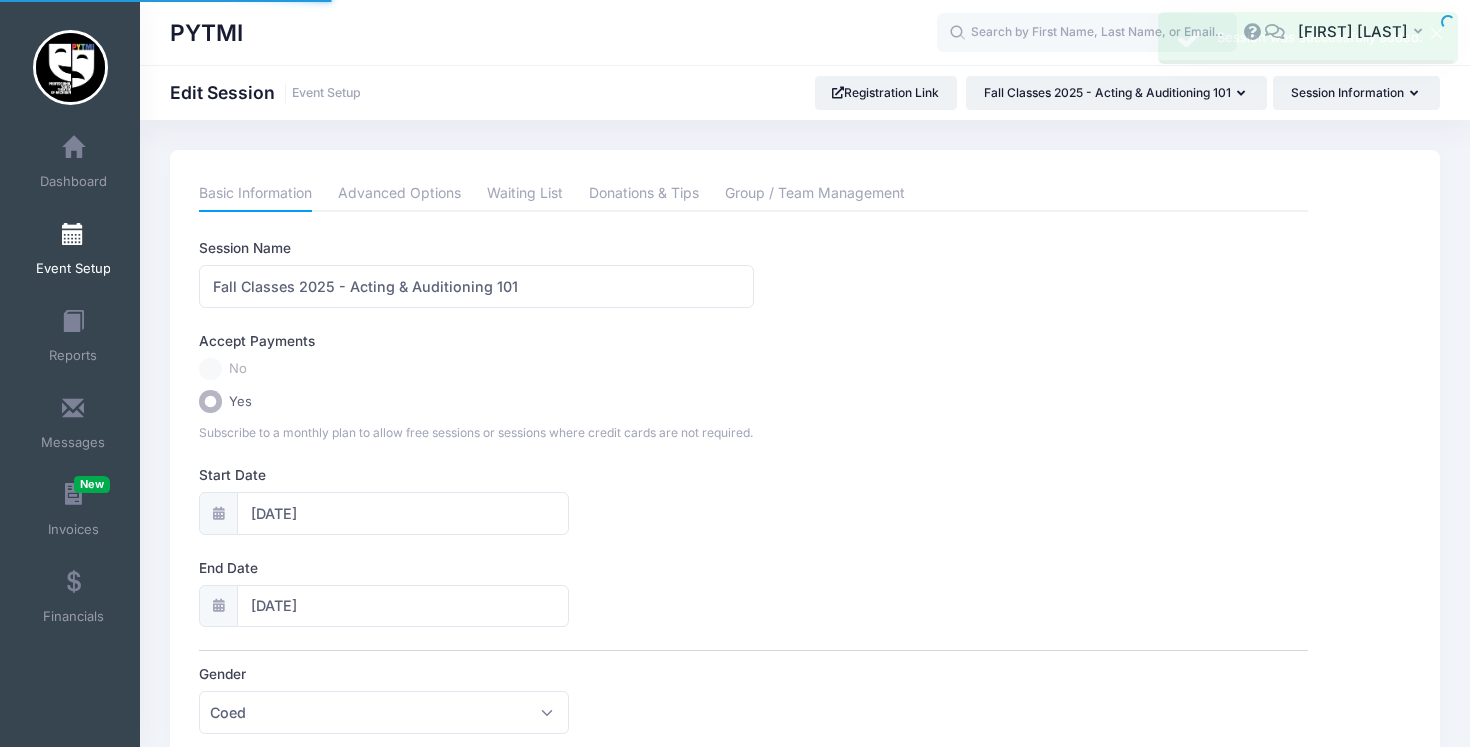 scroll, scrollTop: 0, scrollLeft: 0, axis: both 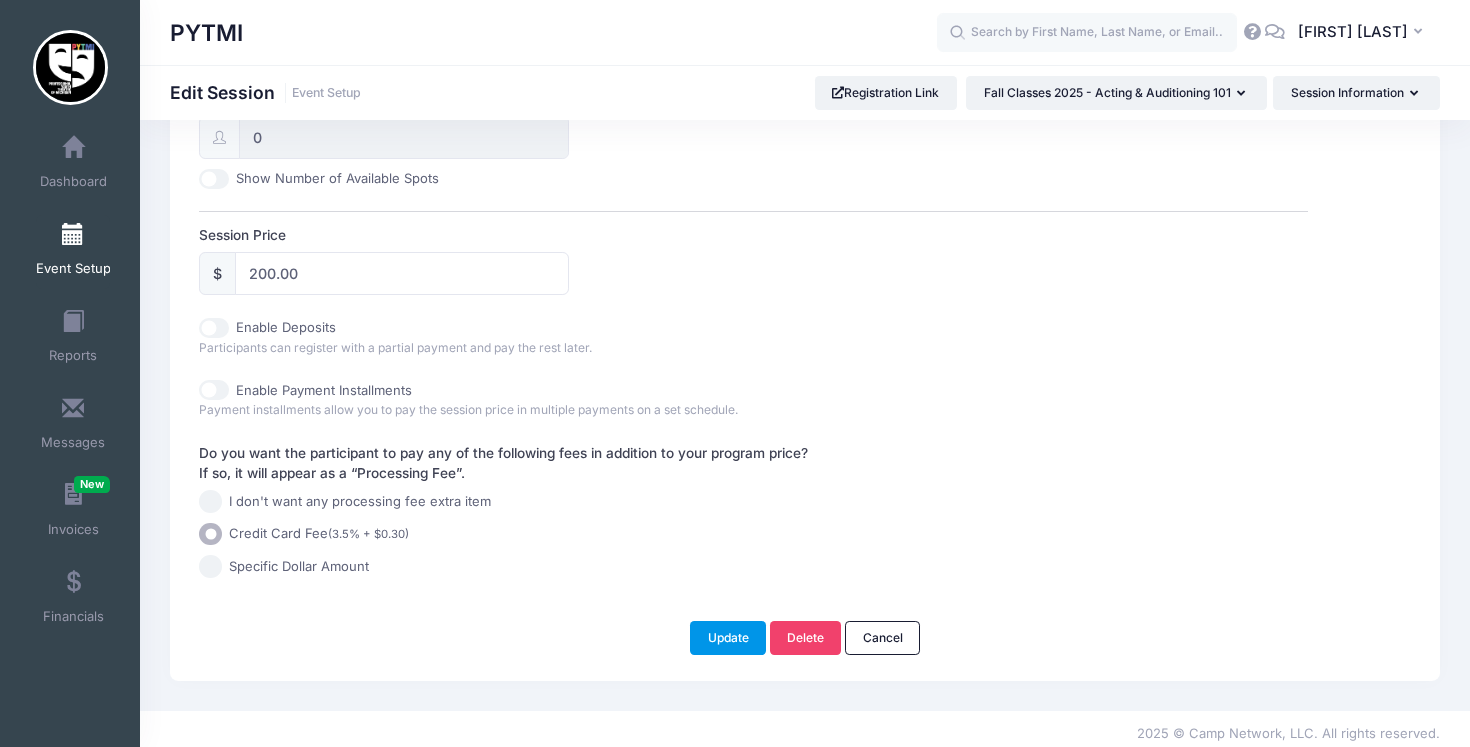 click on "Update" at bounding box center (728, 638) 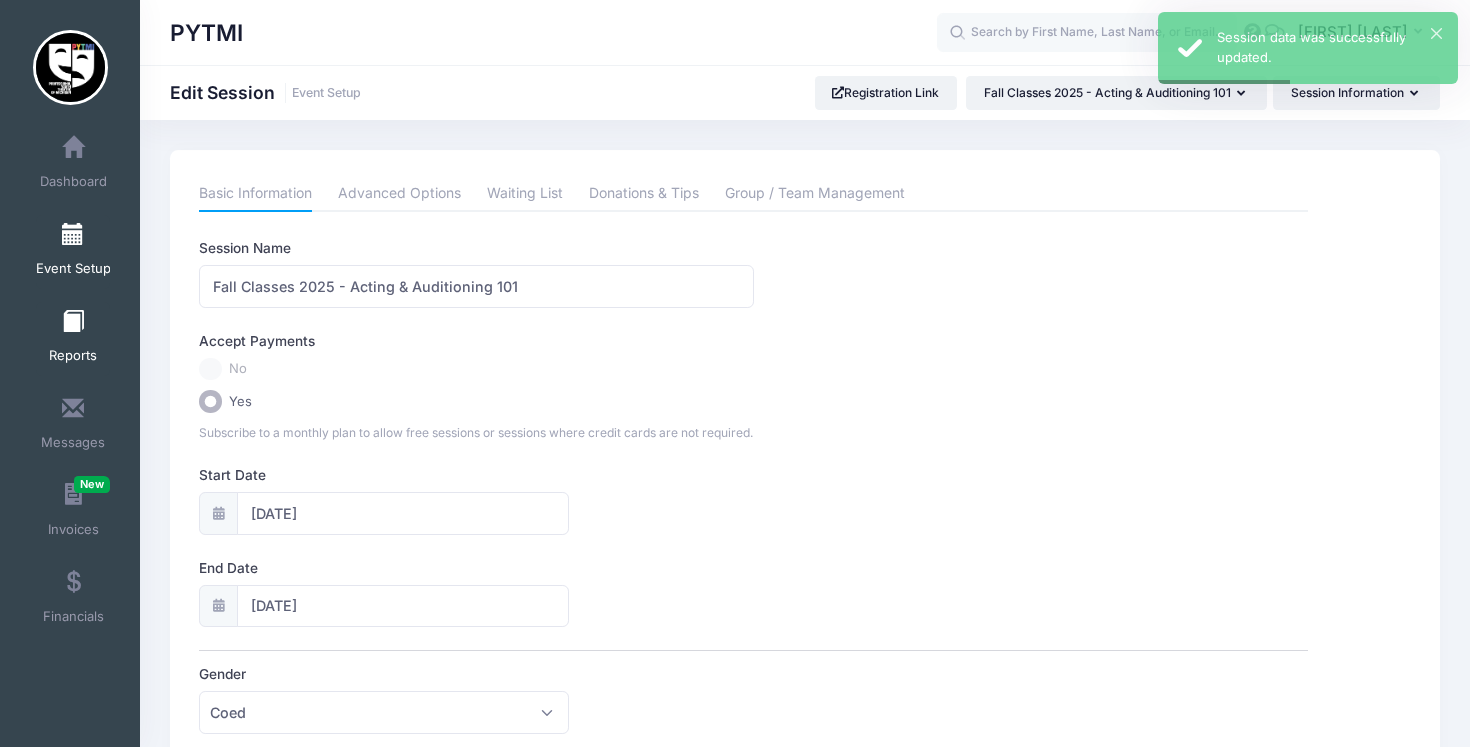 scroll, scrollTop: 0, scrollLeft: 0, axis: both 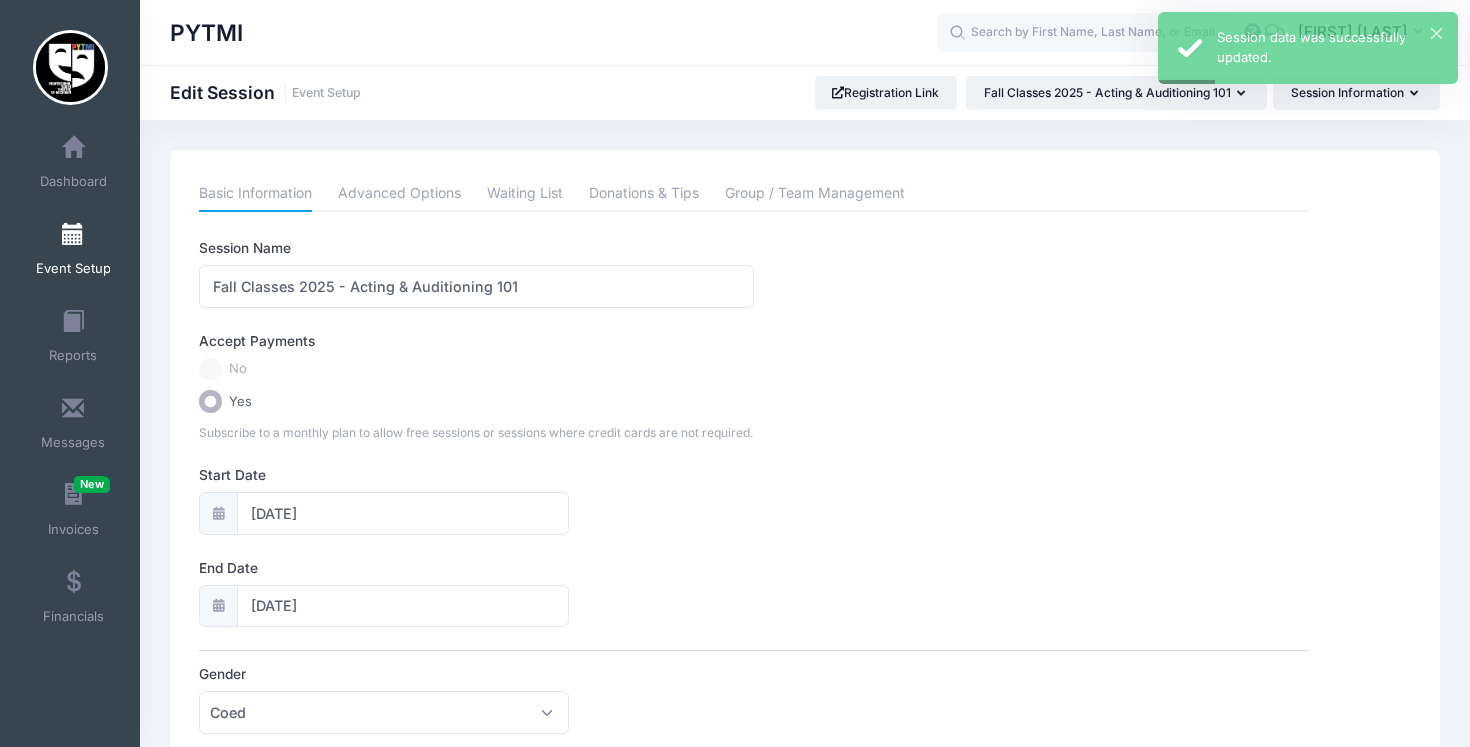 click at bounding box center [73, 235] 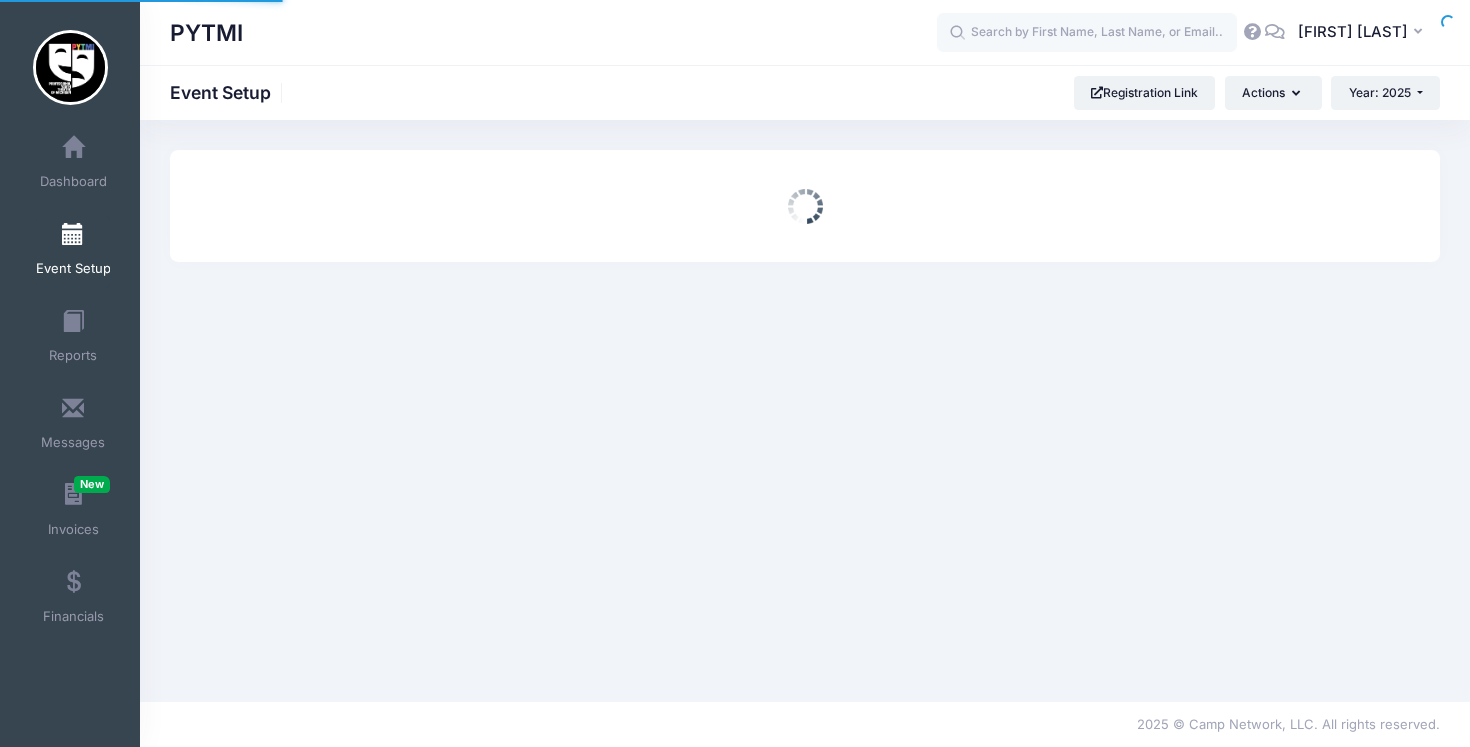 scroll, scrollTop: 0, scrollLeft: 0, axis: both 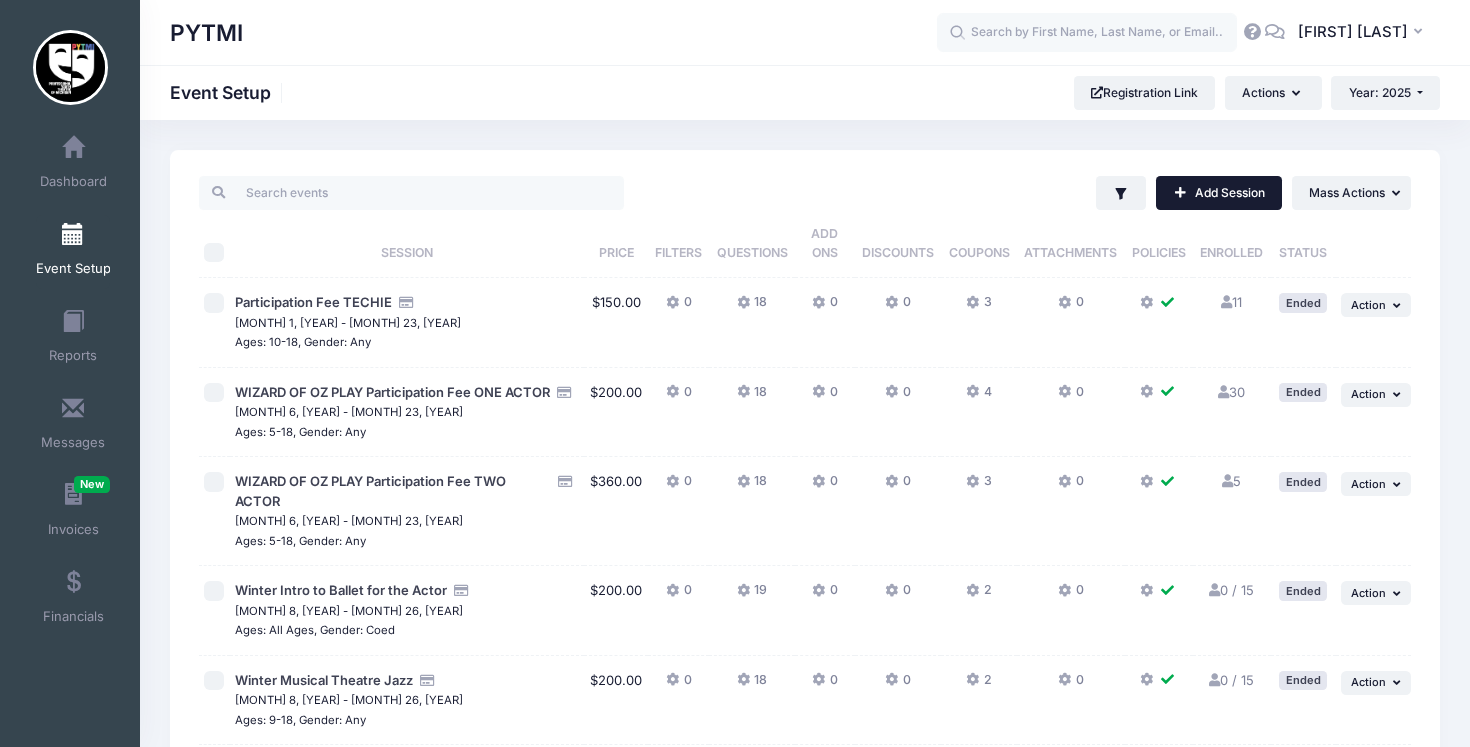 click on "Add Session" at bounding box center [1219, 193] 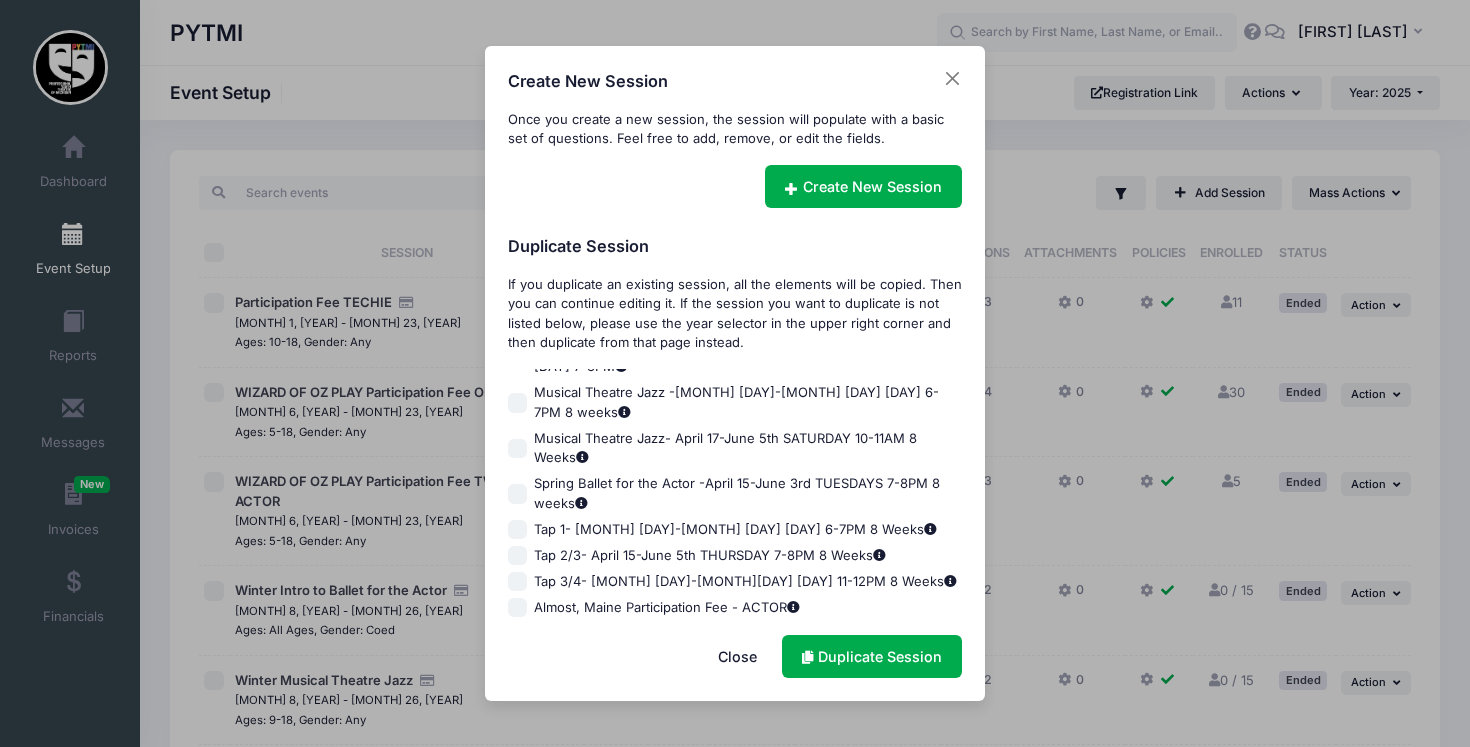 scroll, scrollTop: 1759, scrollLeft: 0, axis: vertical 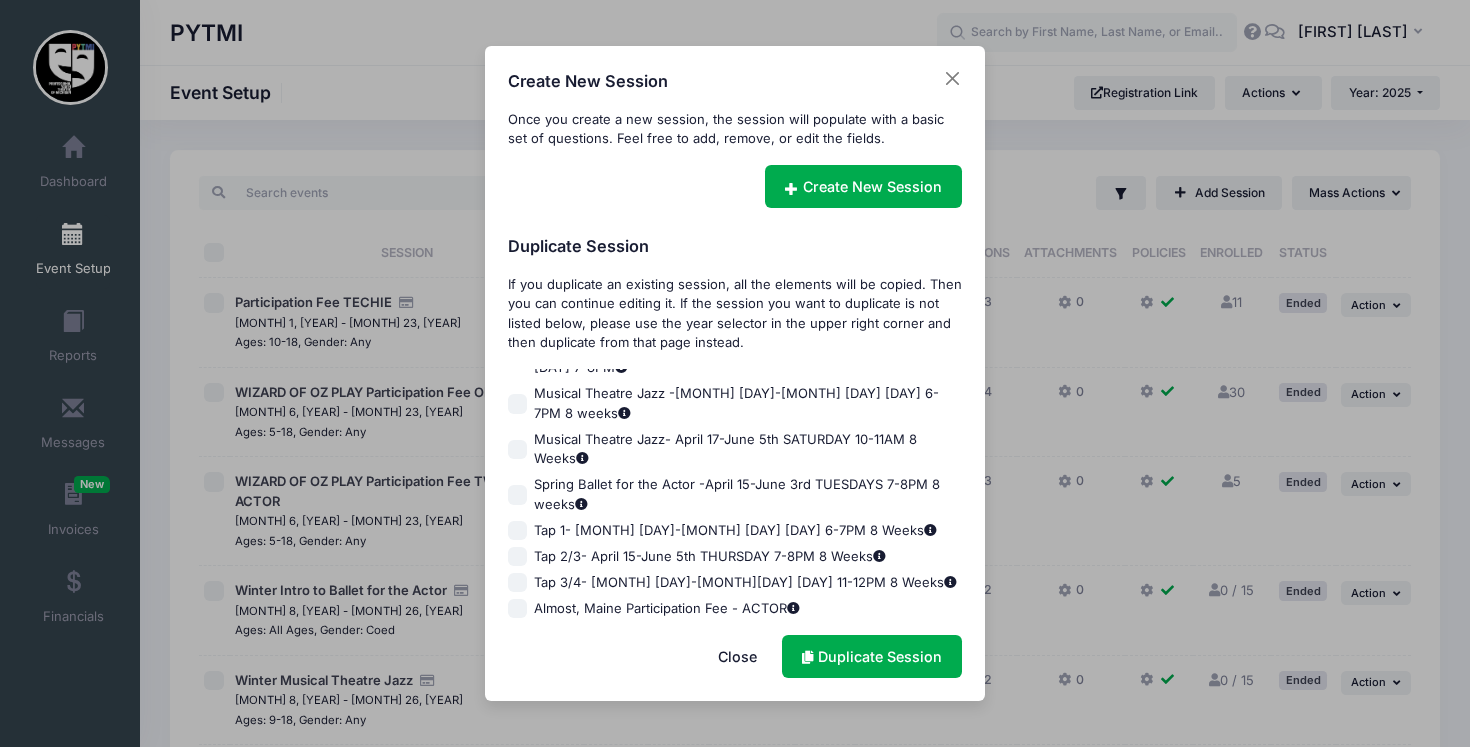 click on "Fall Classes 2025 - Acting & Auditioning 101" at bounding box center [518, 687] 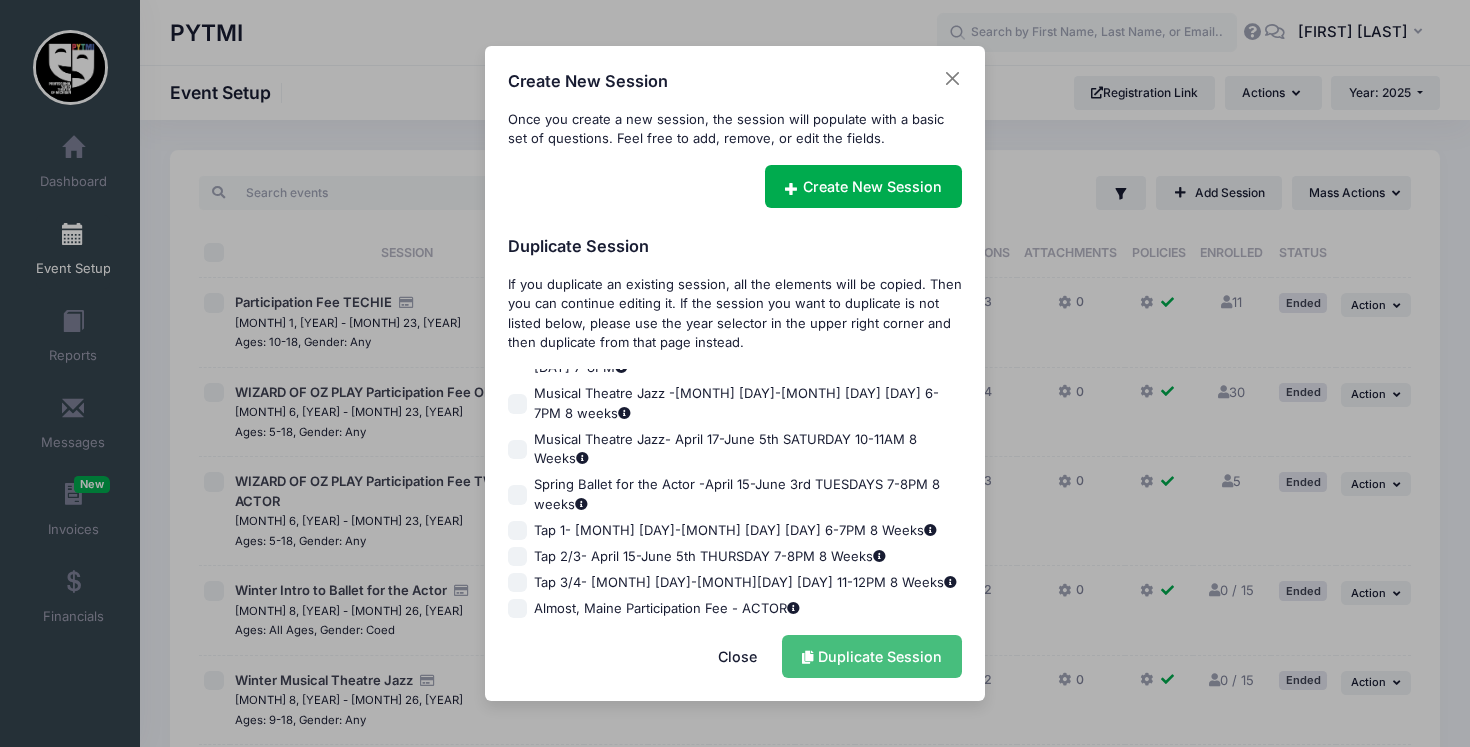 click on "Duplicate Session" at bounding box center (872, 656) 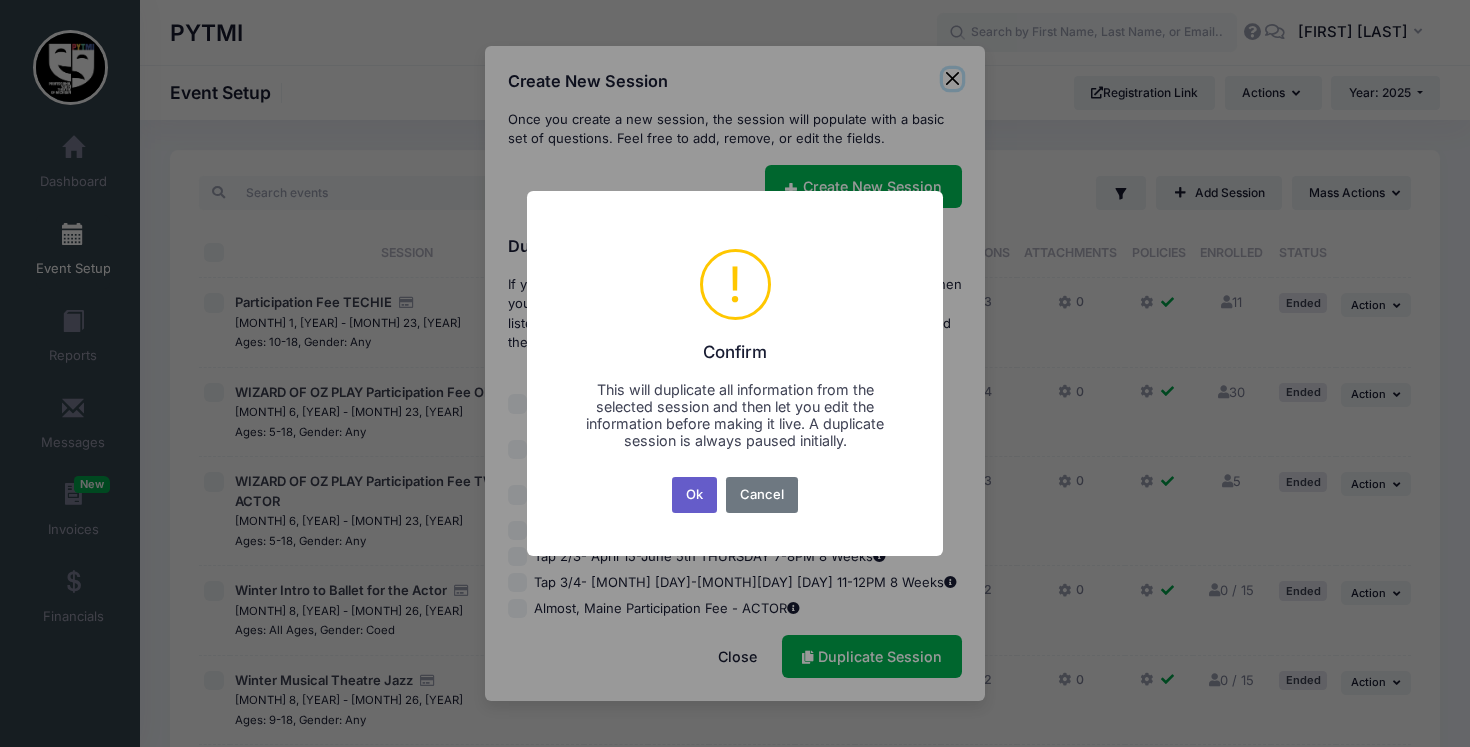 click on "Ok" at bounding box center (695, 495) 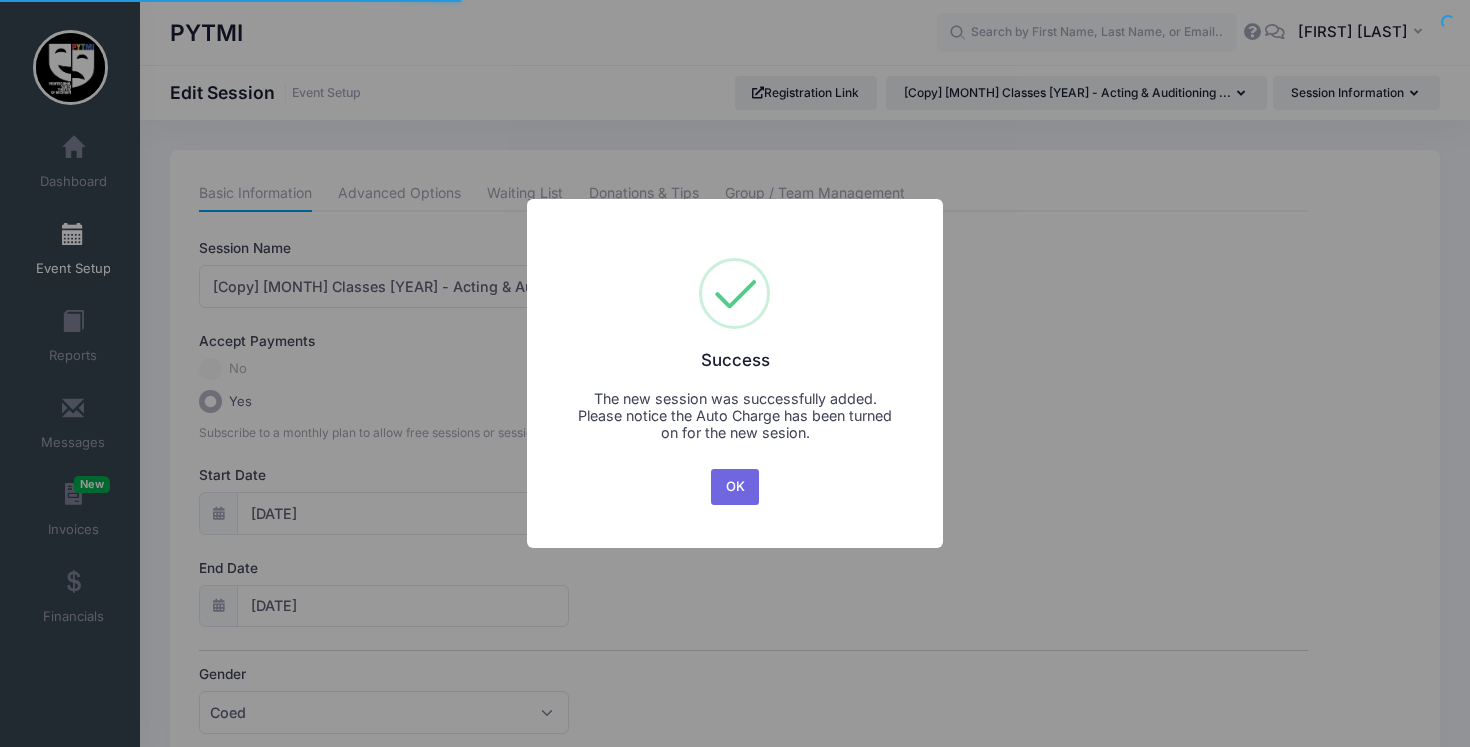scroll, scrollTop: 0, scrollLeft: 0, axis: both 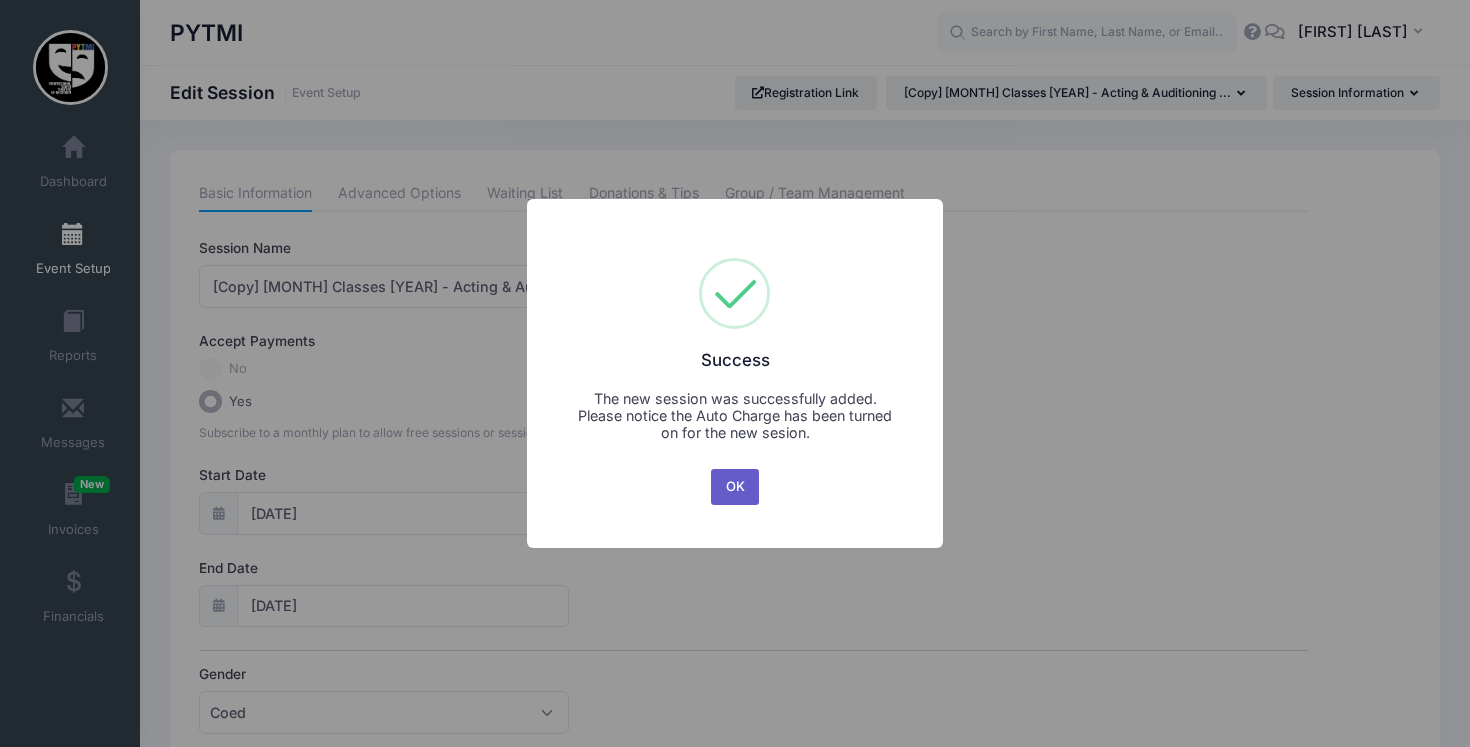 click on "OK" at bounding box center (735, 487) 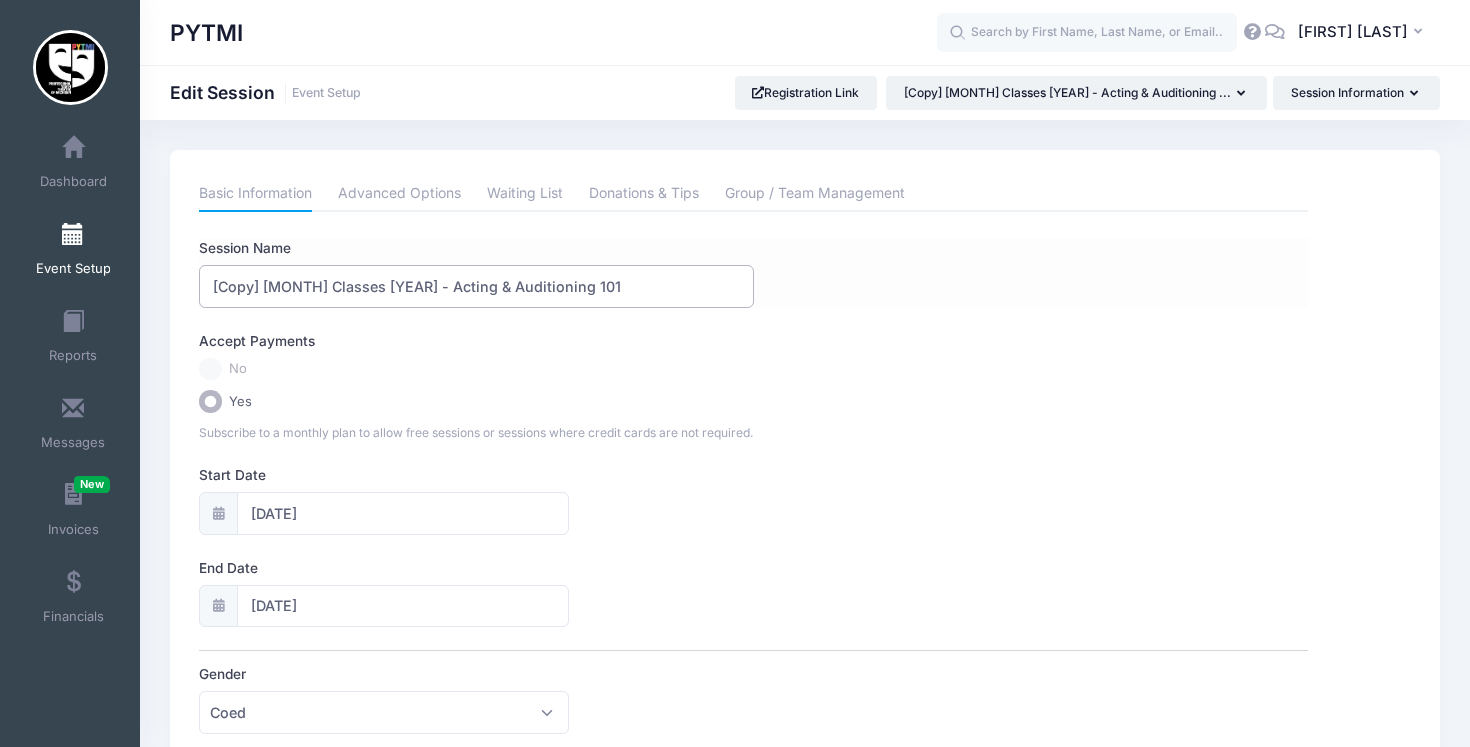 click on "[Copy] [MONTH] Classes [YEAR] - Acting & Auditioning 101" at bounding box center [476, 286] 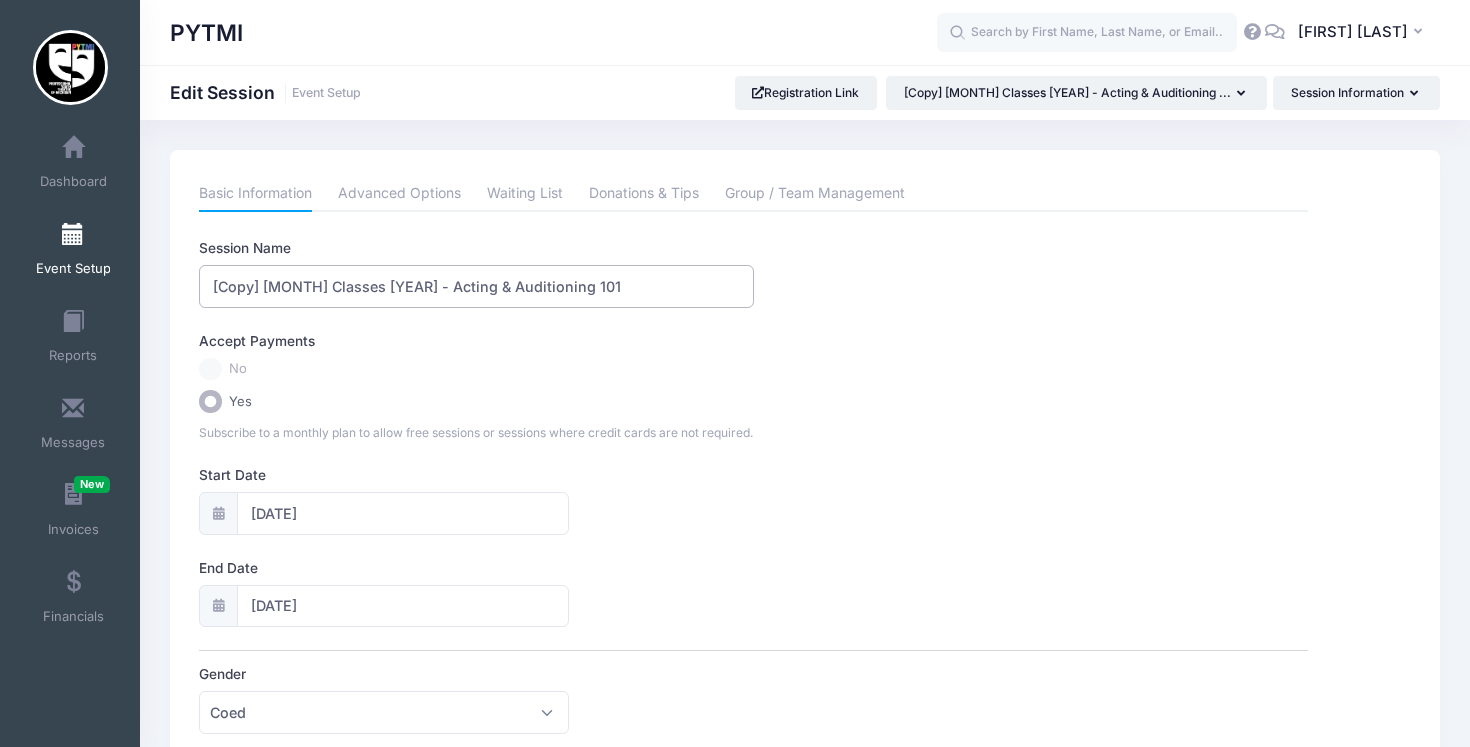 drag, startPoint x: 266, startPoint y: 288, endPoint x: 147, endPoint y: 286, distance: 119.01681 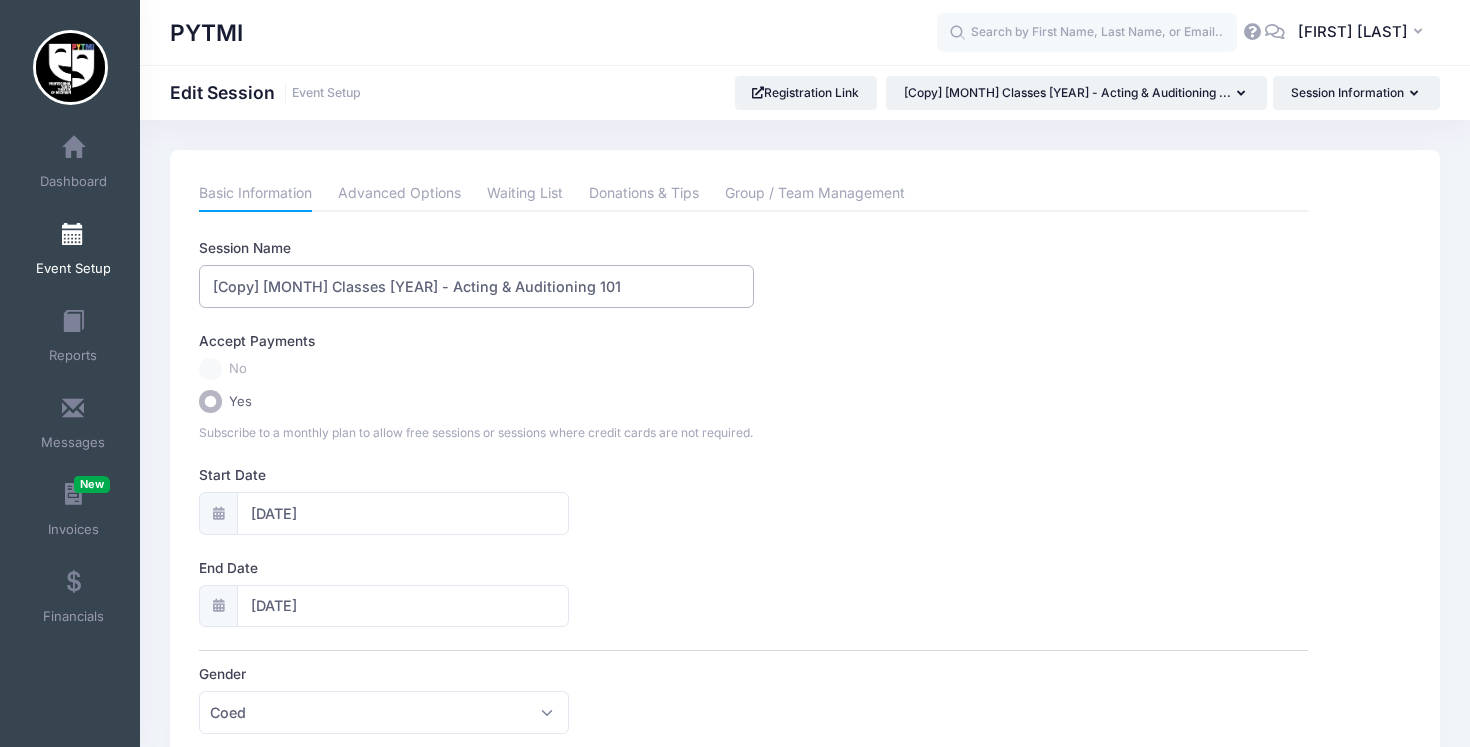 click on "Please update the information for this particular session.
Basic Information
Advanced Options
Waiting List
Donations & Tips
Group / Team Management
Session Name
[Copy] [MONTH] Classes [YEAR] - Acting & Auditioning 101
Accept Payments
No
Yes
Start Date" at bounding box center (805, 857) 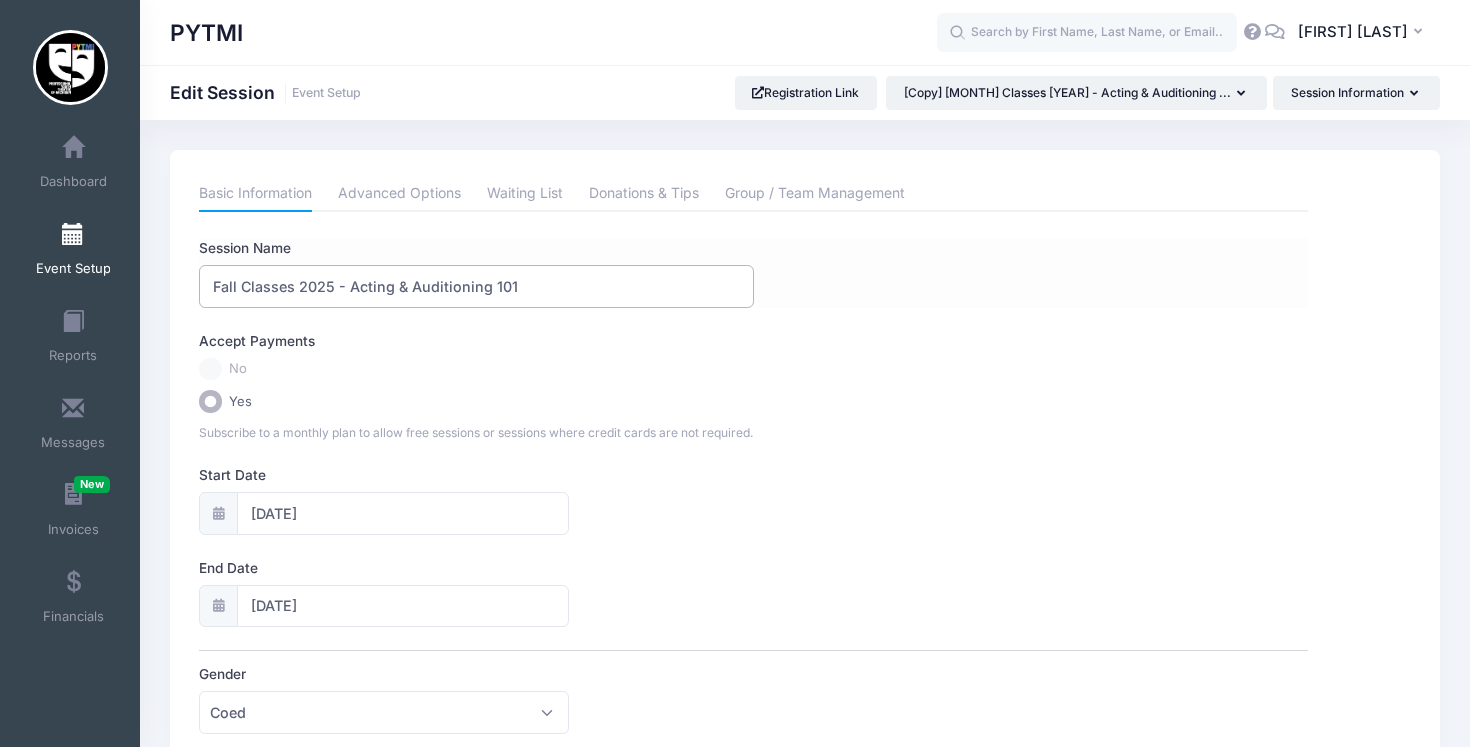 scroll, scrollTop: 0, scrollLeft: 0, axis: both 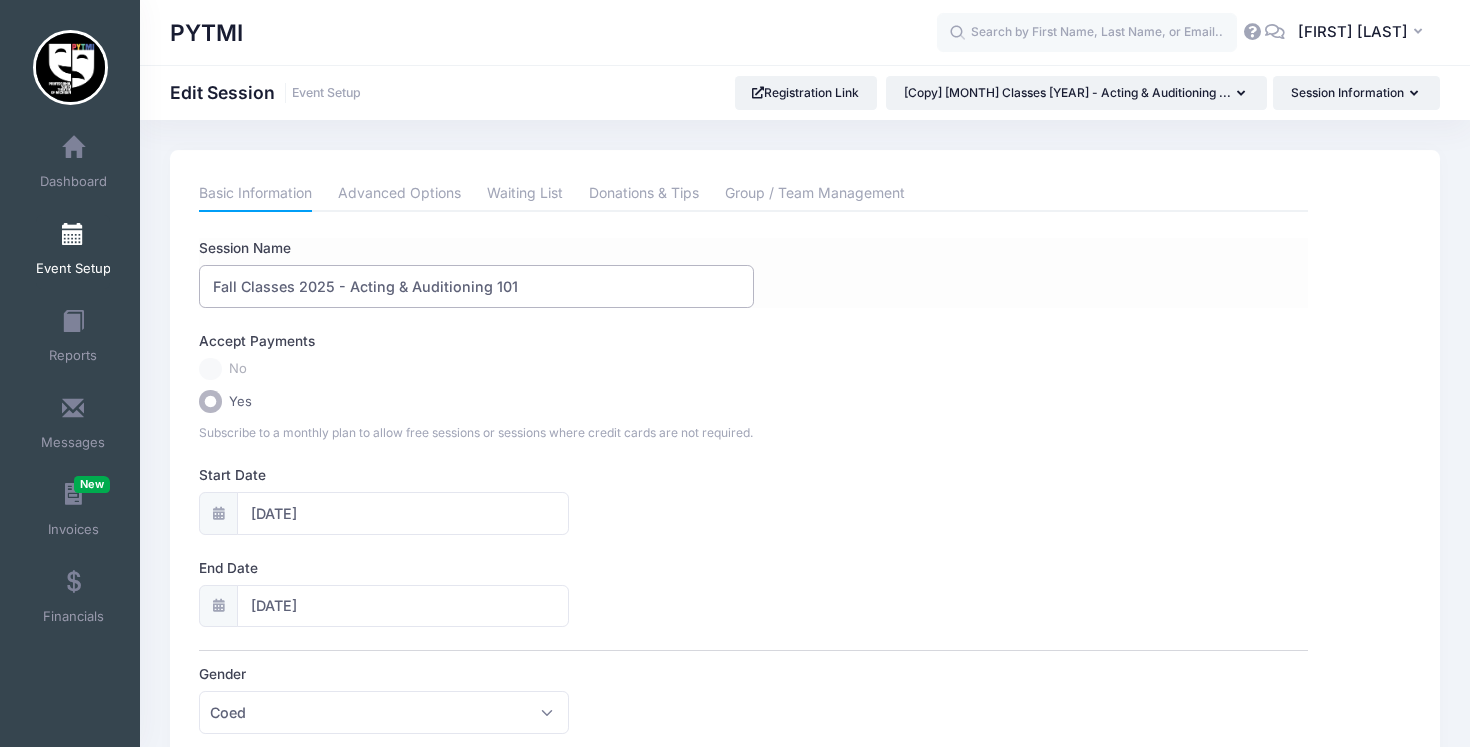 click on "Fall Classes 2025 - Acting & Auditioning 101" at bounding box center [476, 286] 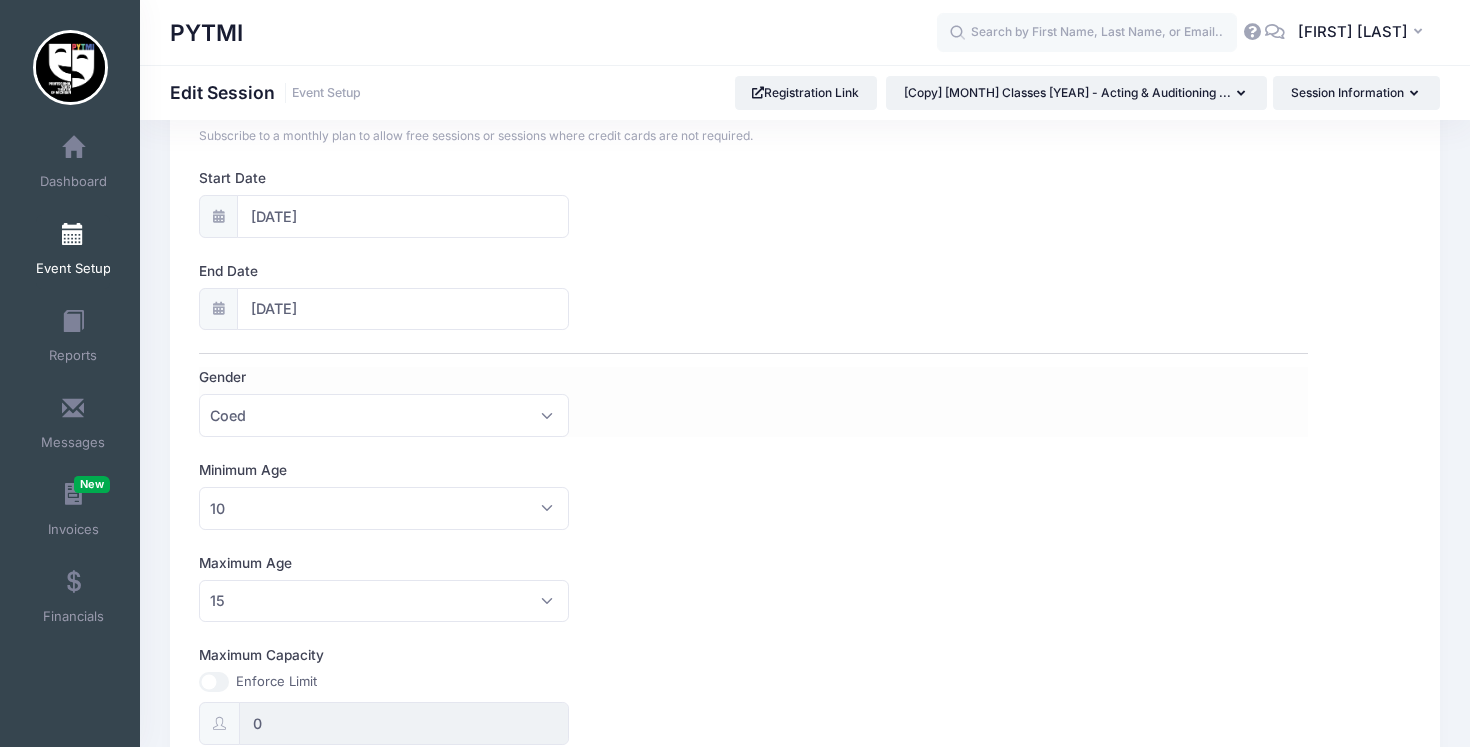 scroll, scrollTop: 300, scrollLeft: 0, axis: vertical 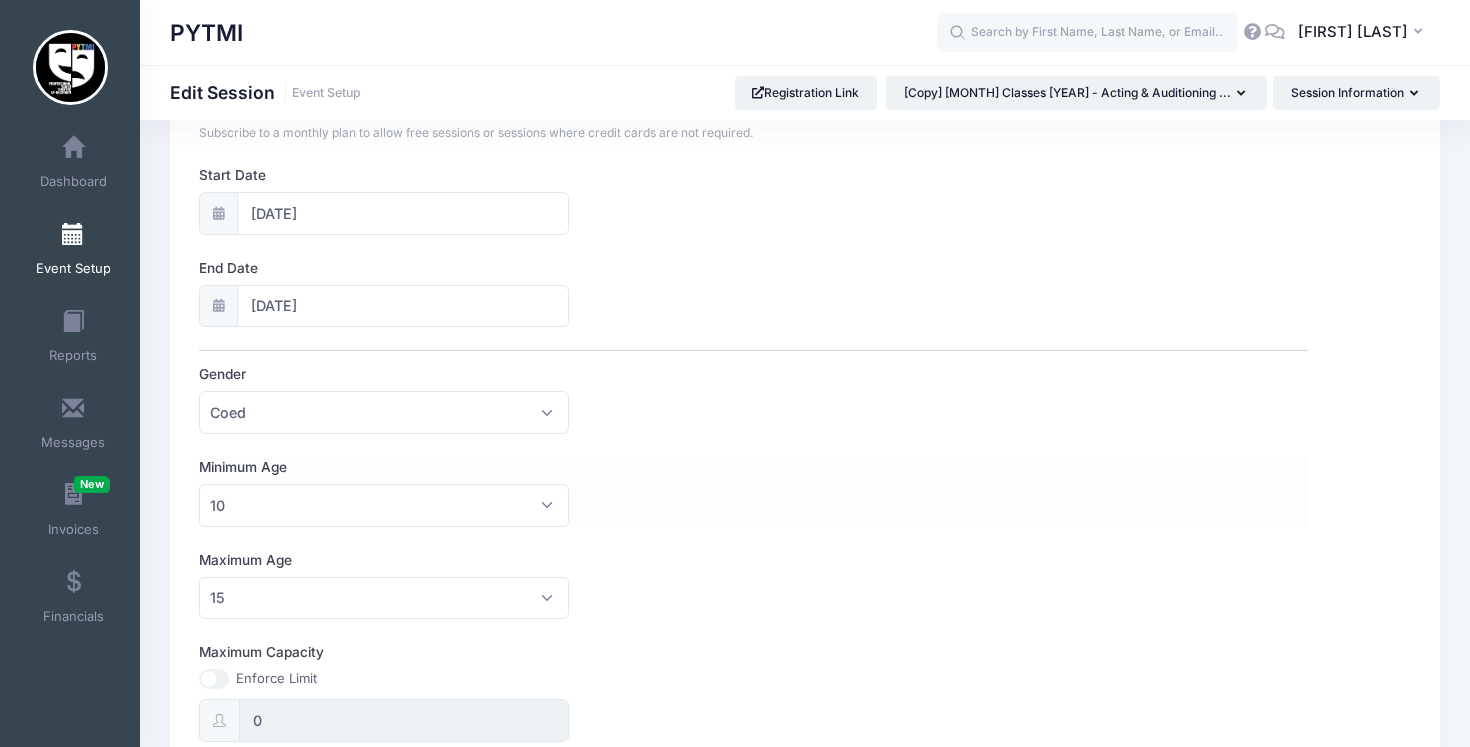 type on "Fall Classes 2025 - Creative Movement" 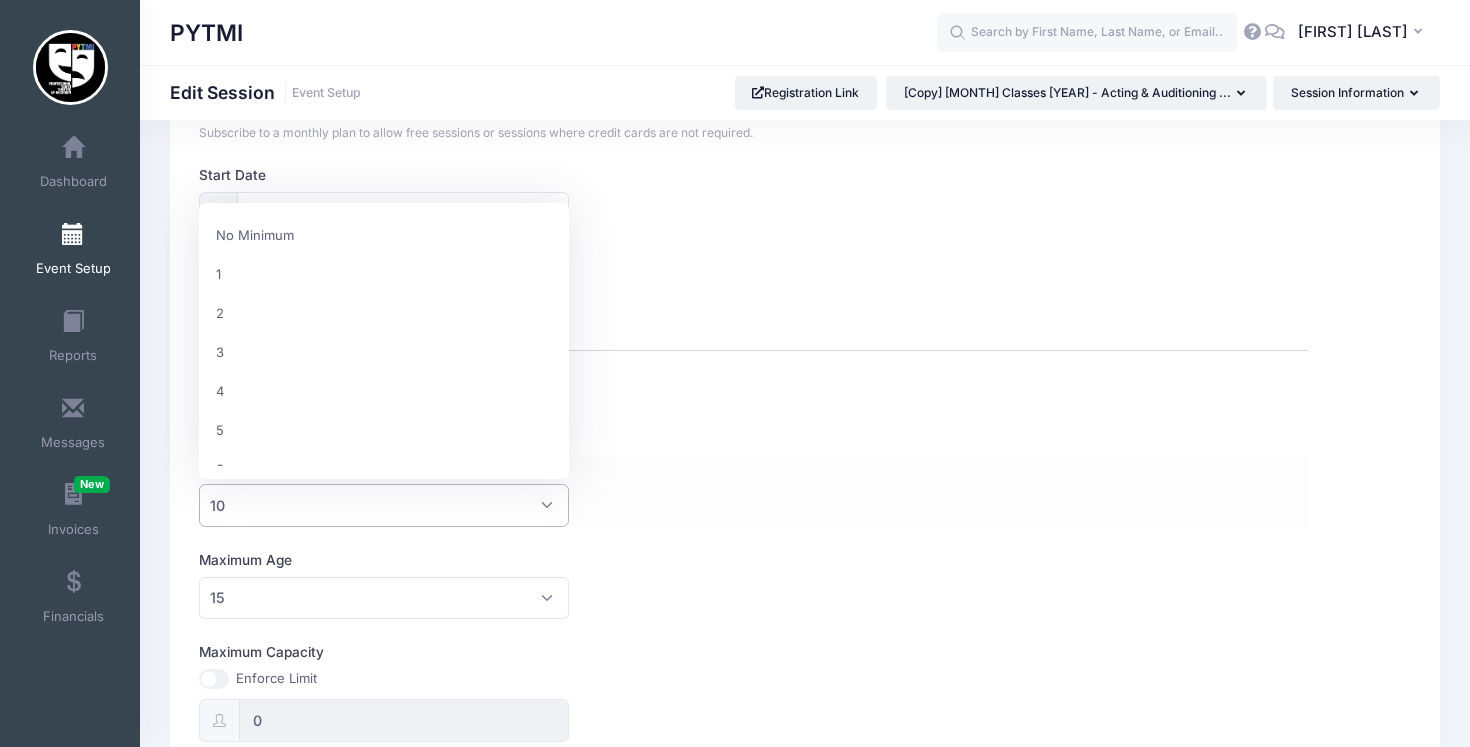 click on "10" at bounding box center (384, 505) 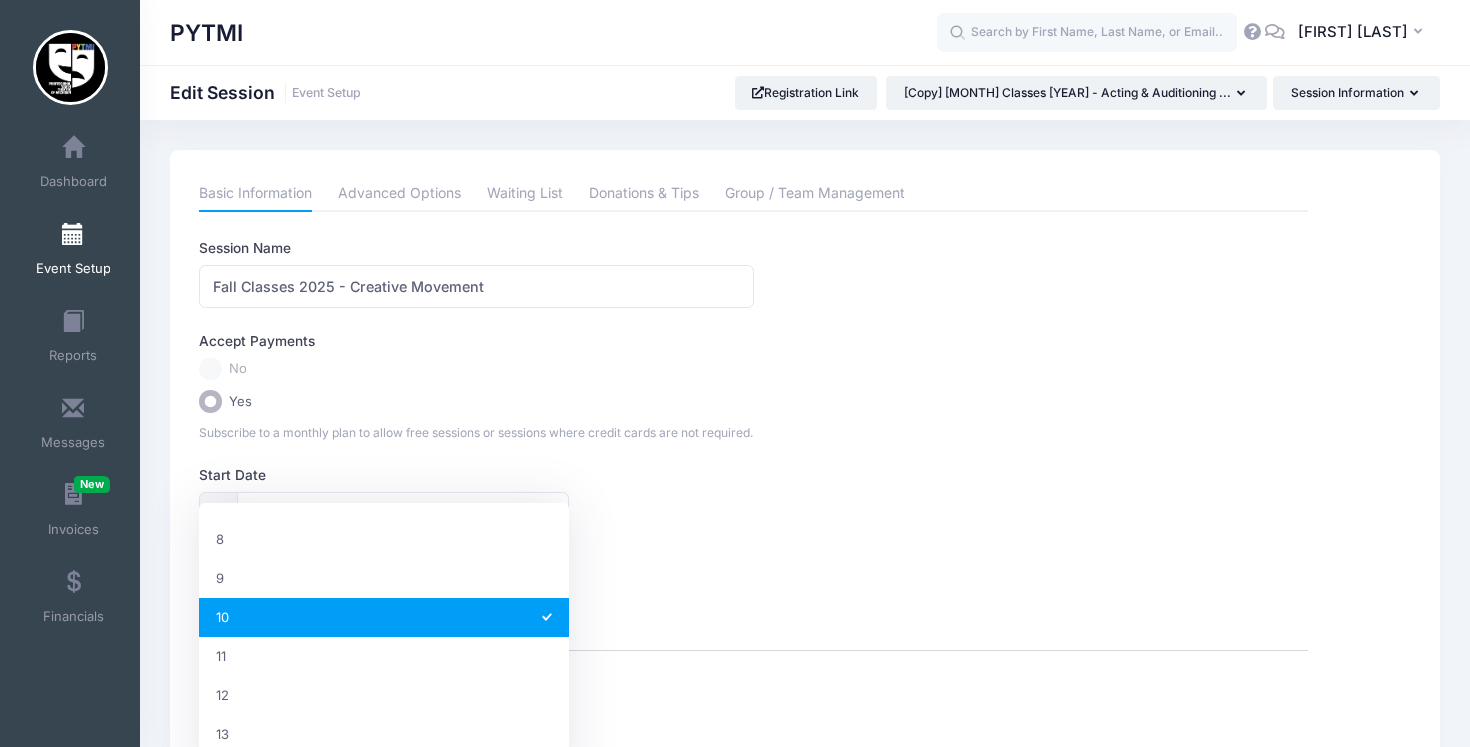scroll, scrollTop: 0, scrollLeft: 0, axis: both 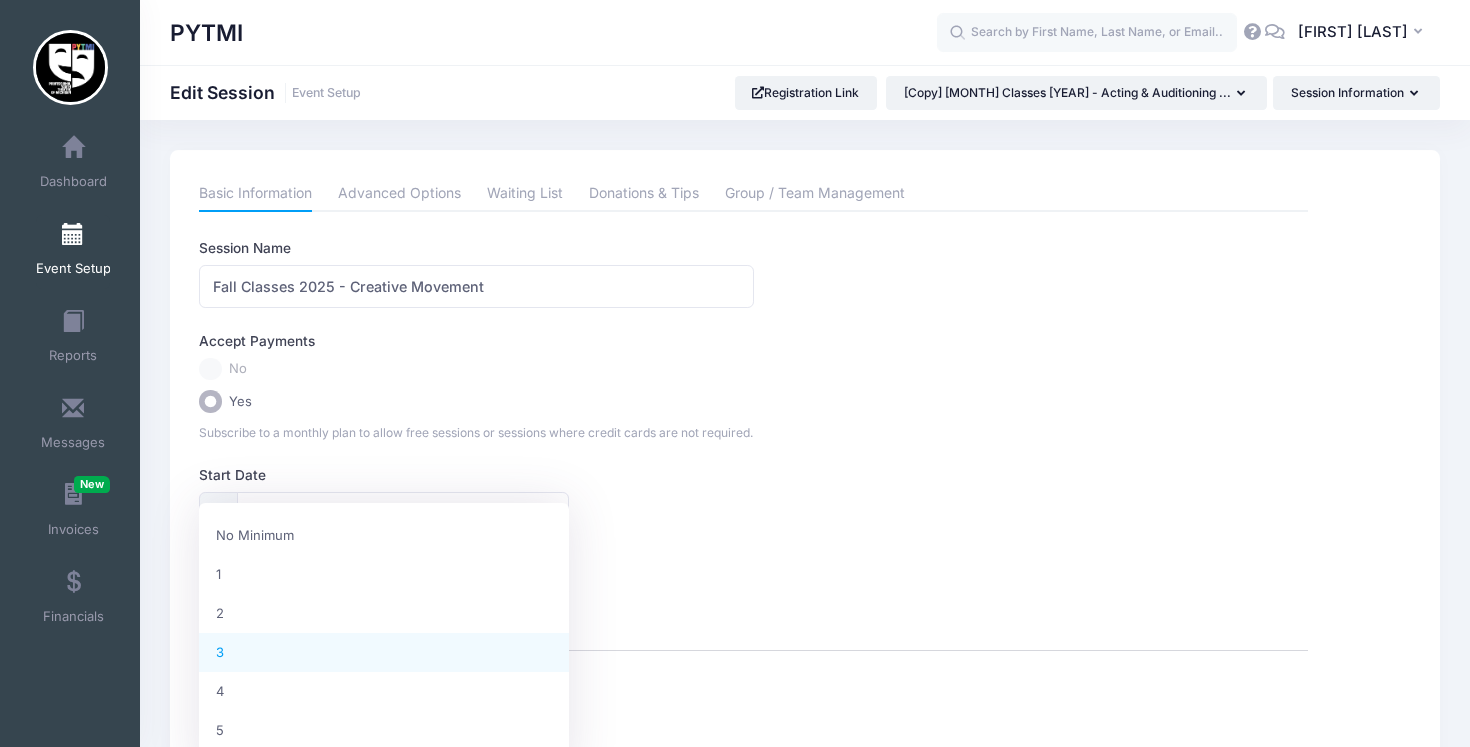 select on "3" 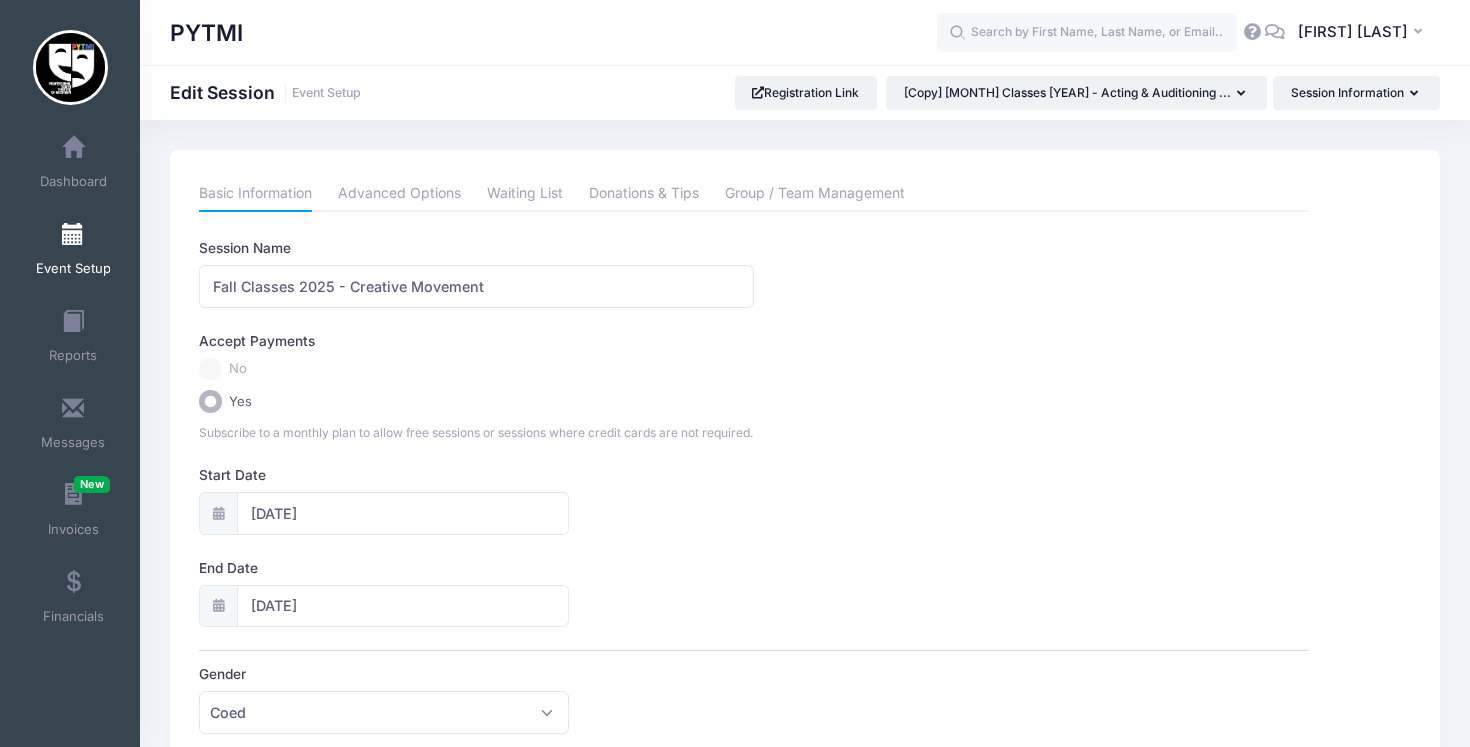 scroll, scrollTop: 427, scrollLeft: 0, axis: vertical 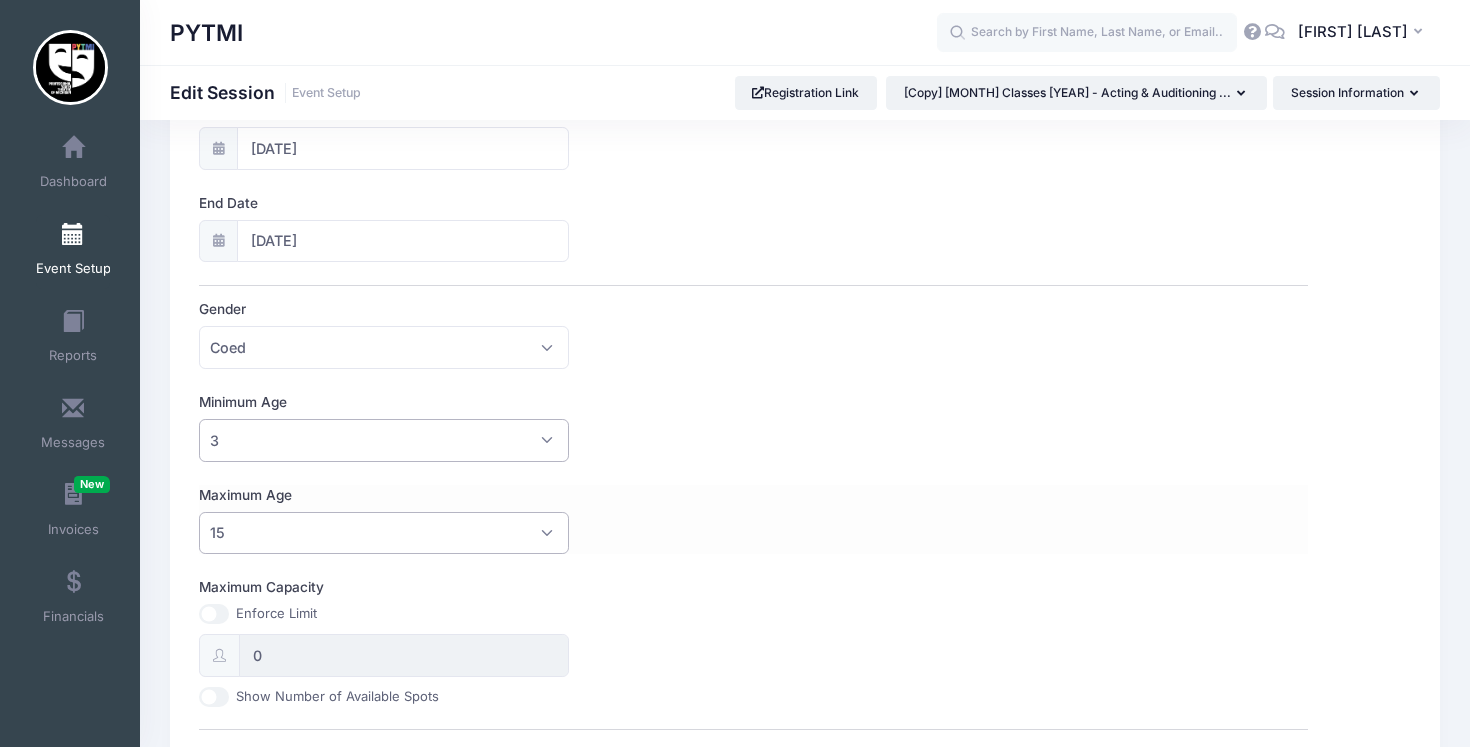 click on "15" at bounding box center (384, 533) 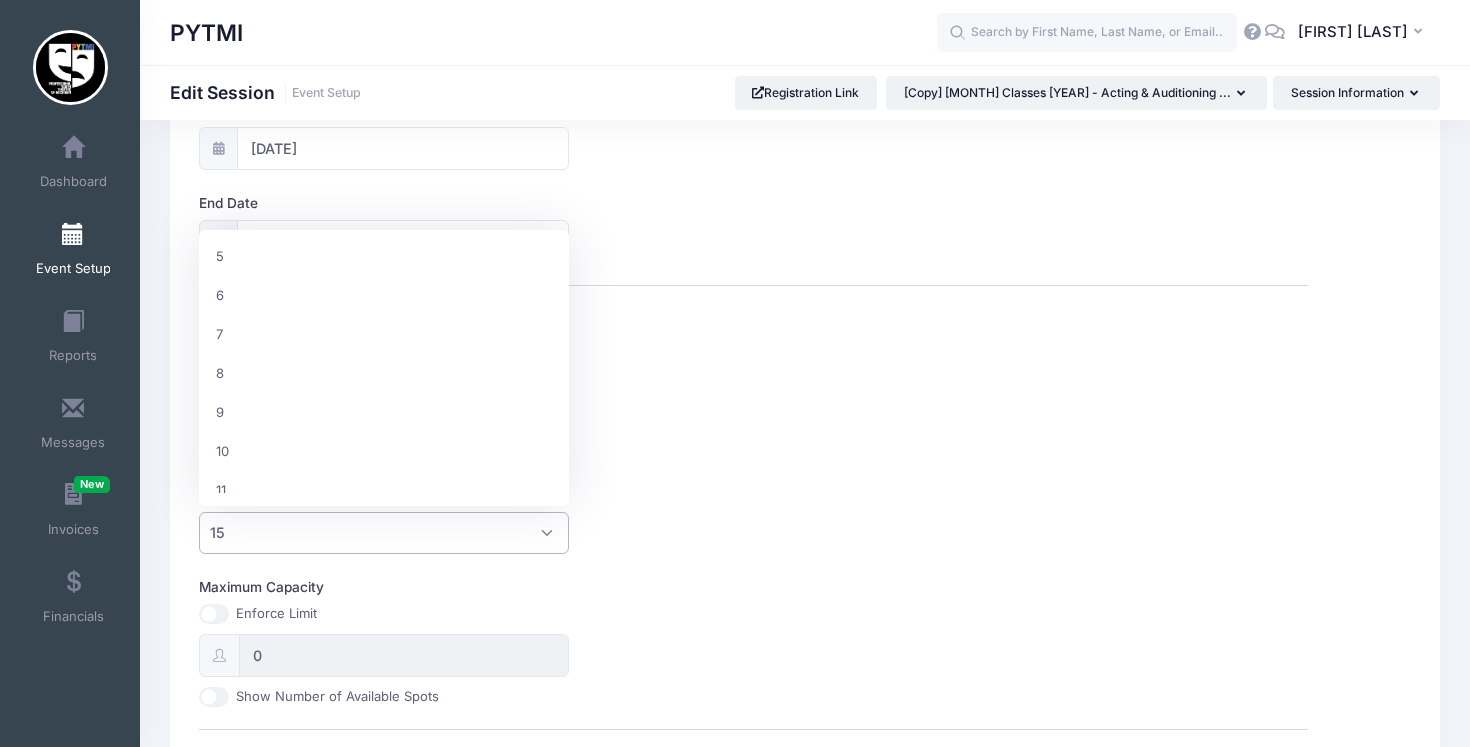 scroll, scrollTop: 0, scrollLeft: 0, axis: both 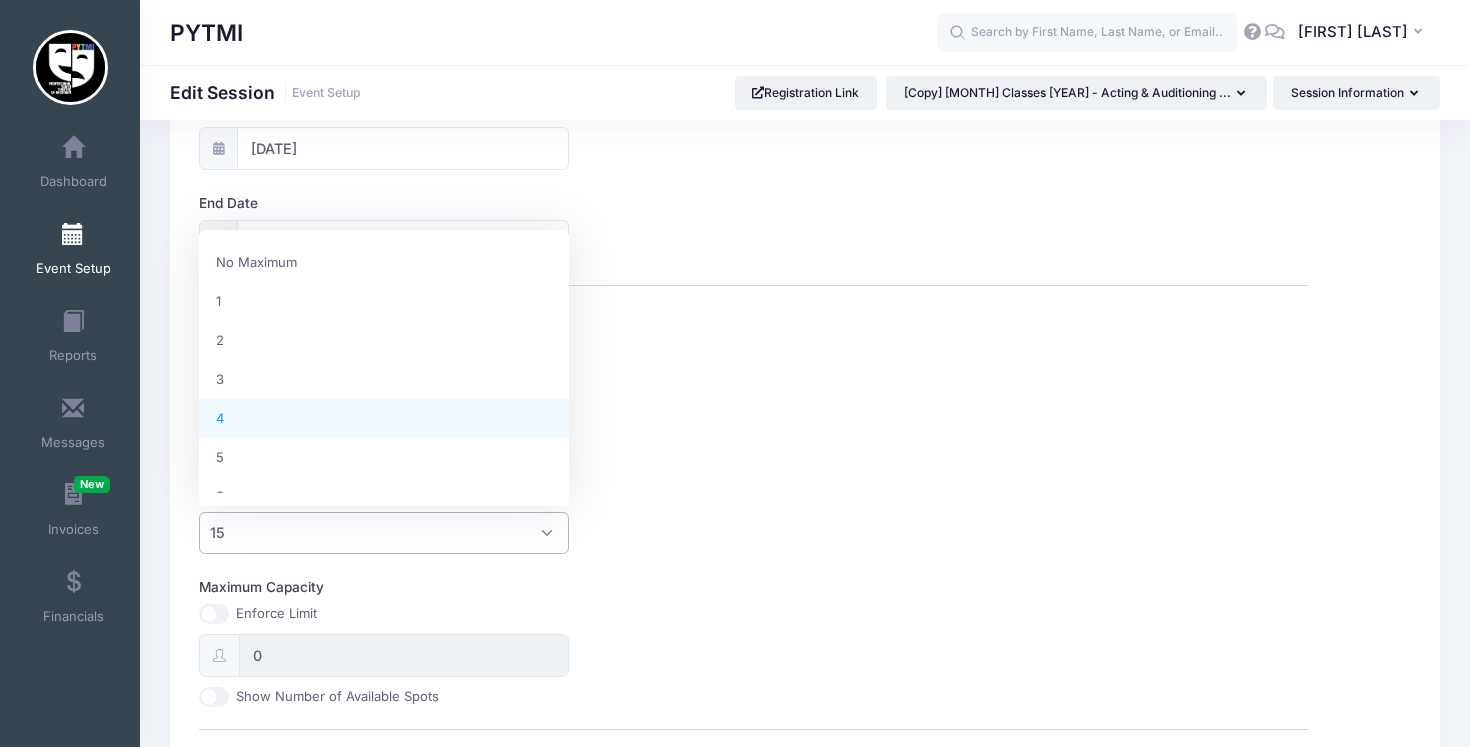 select on "4" 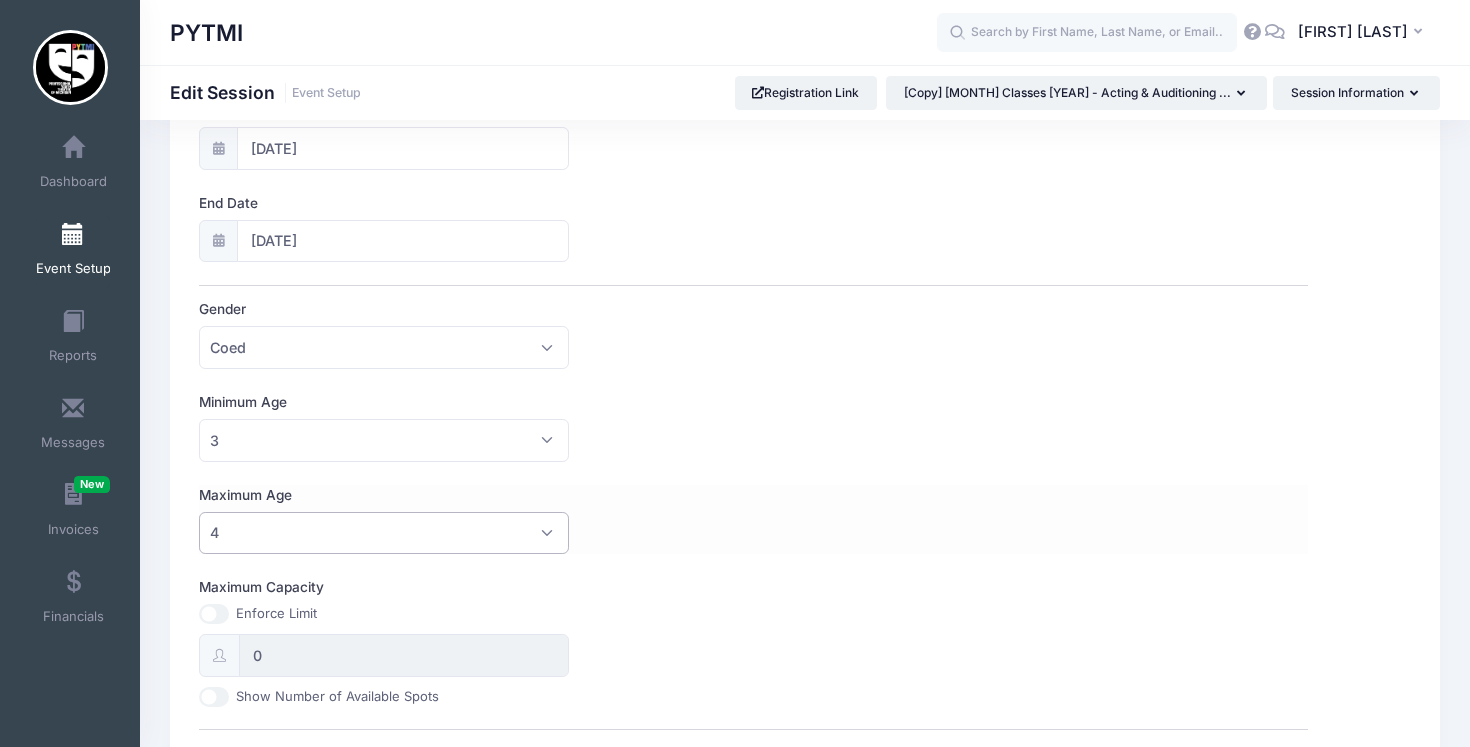 click on "Maximum Age
No Maximum
1
2
3
4
5
6
7
8
9
10
11
12
13
14
15
16
17
18
19
20
21
22
23
24
25
26
27
28
29
30
31
32
33
34
35
36 37 38 39 40" at bounding box center (753, 520) 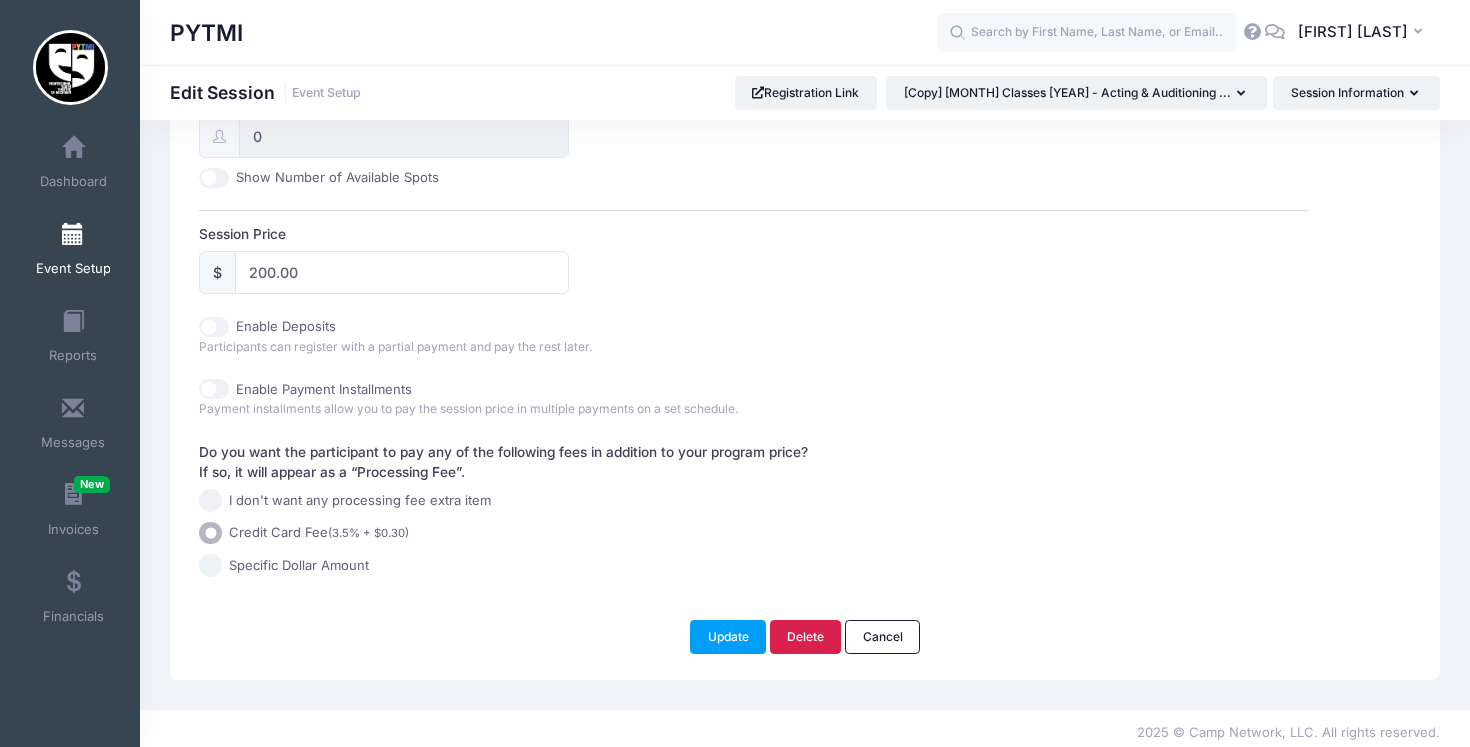 scroll, scrollTop: 883, scrollLeft: 0, axis: vertical 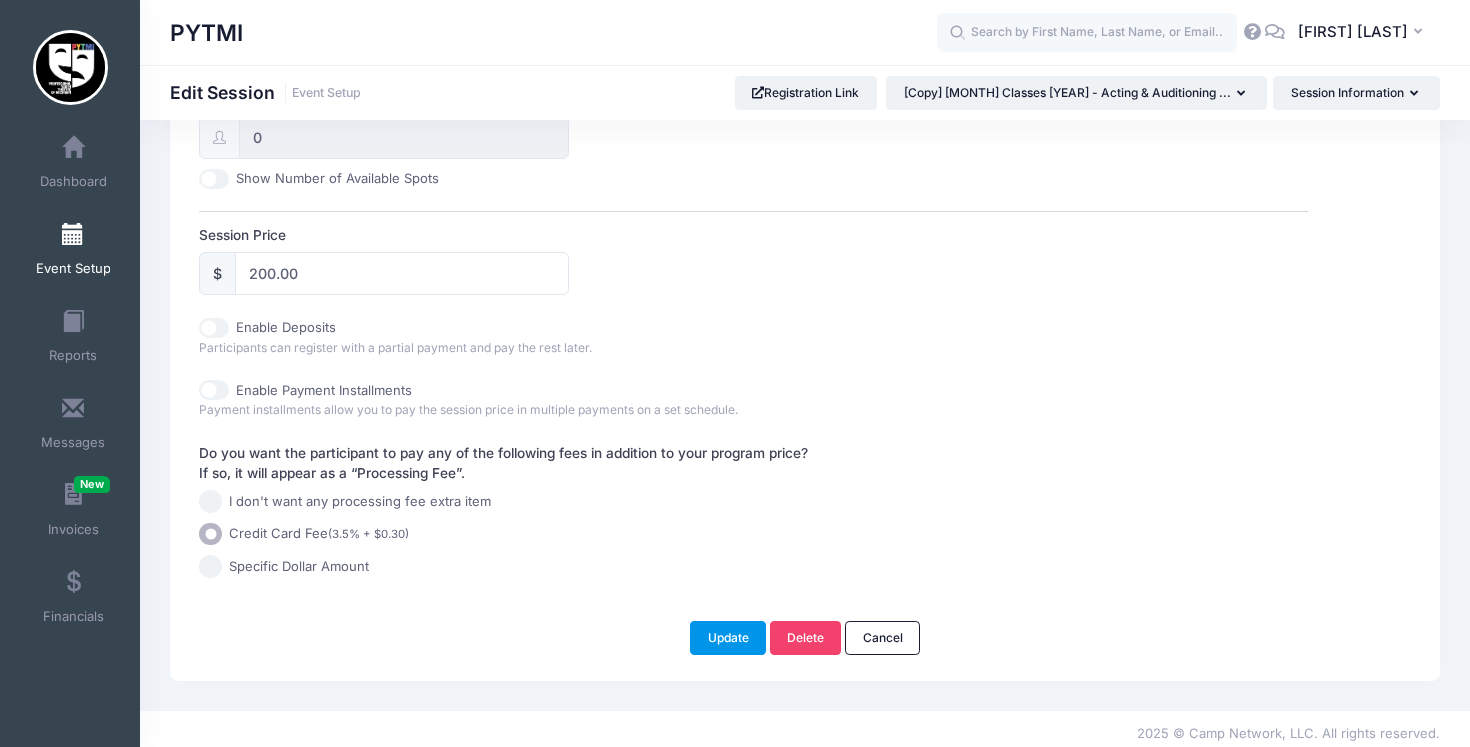 click on "Update" at bounding box center [728, 638] 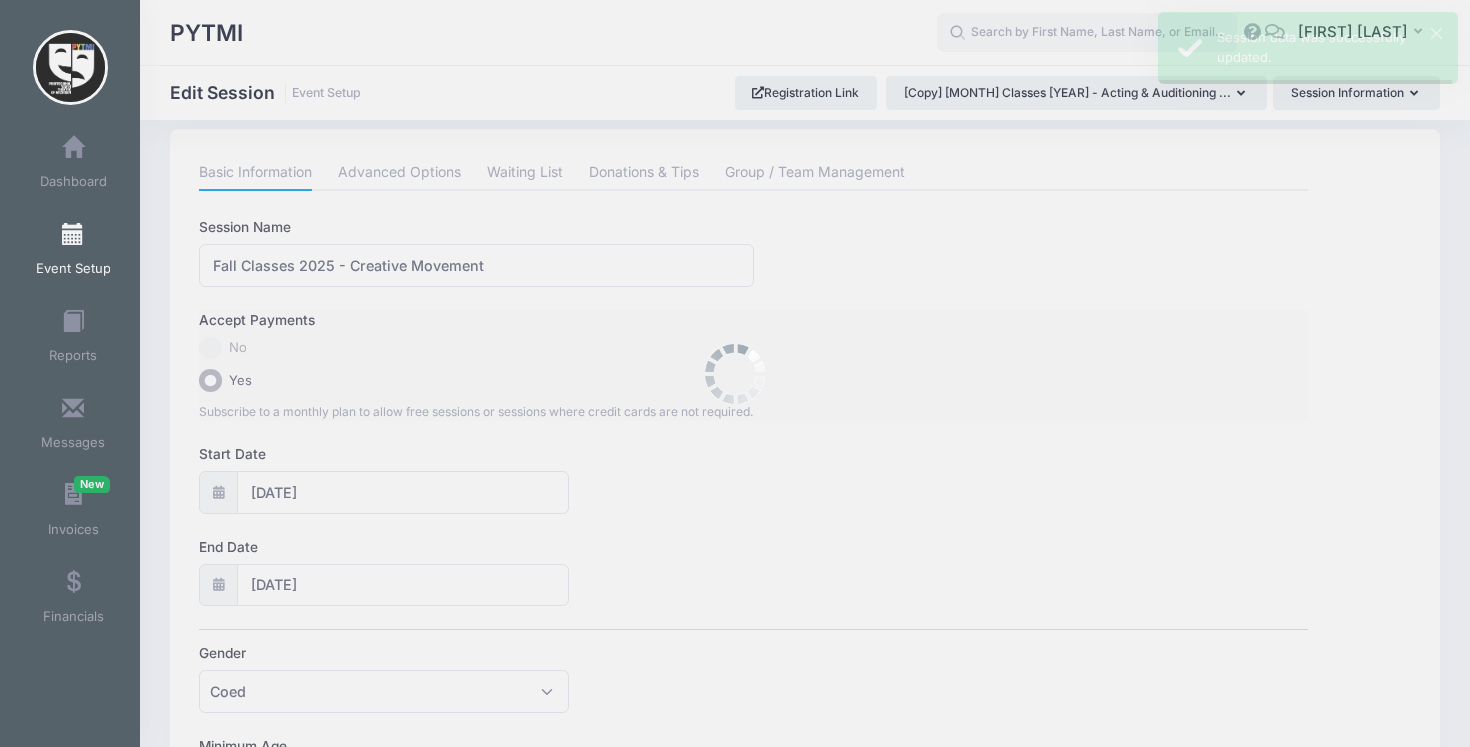 scroll, scrollTop: 0, scrollLeft: 0, axis: both 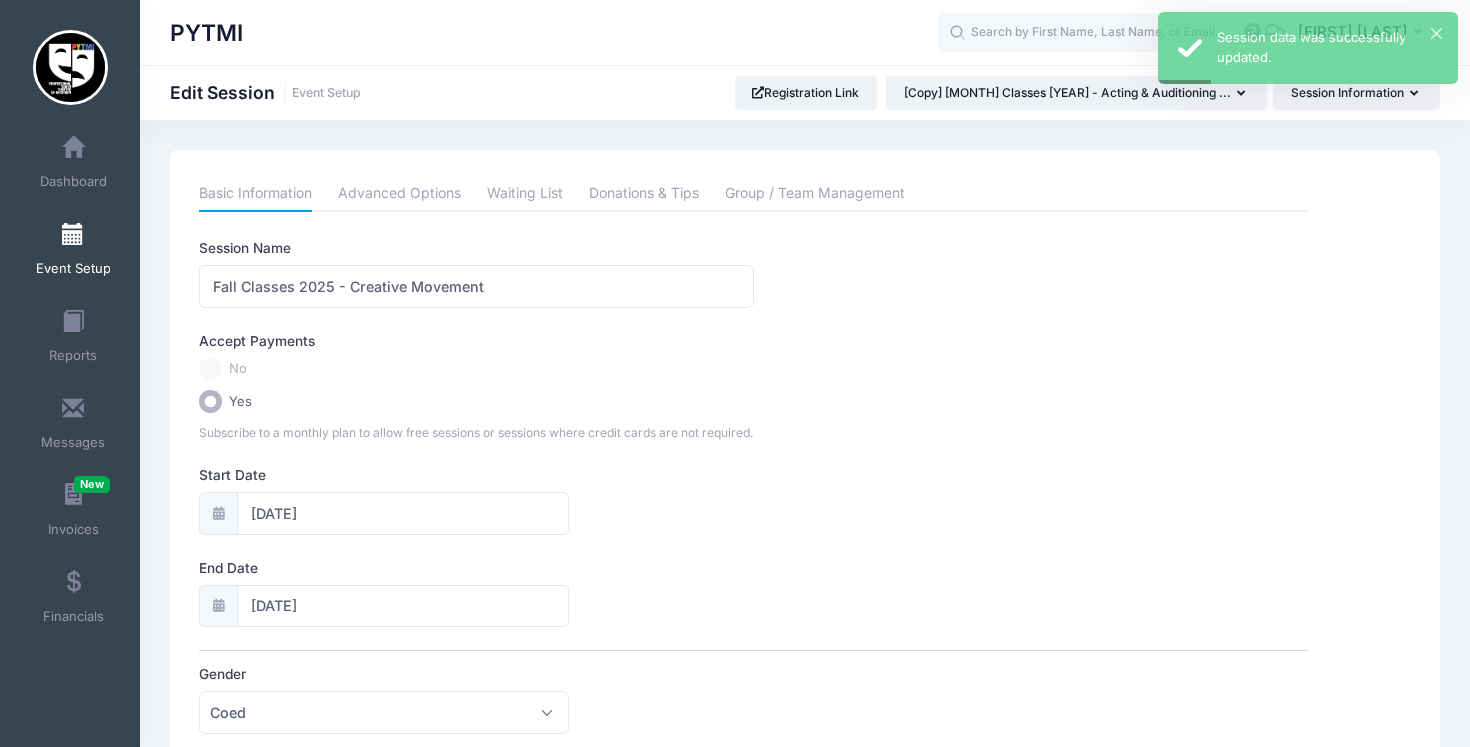 click at bounding box center [73, 235] 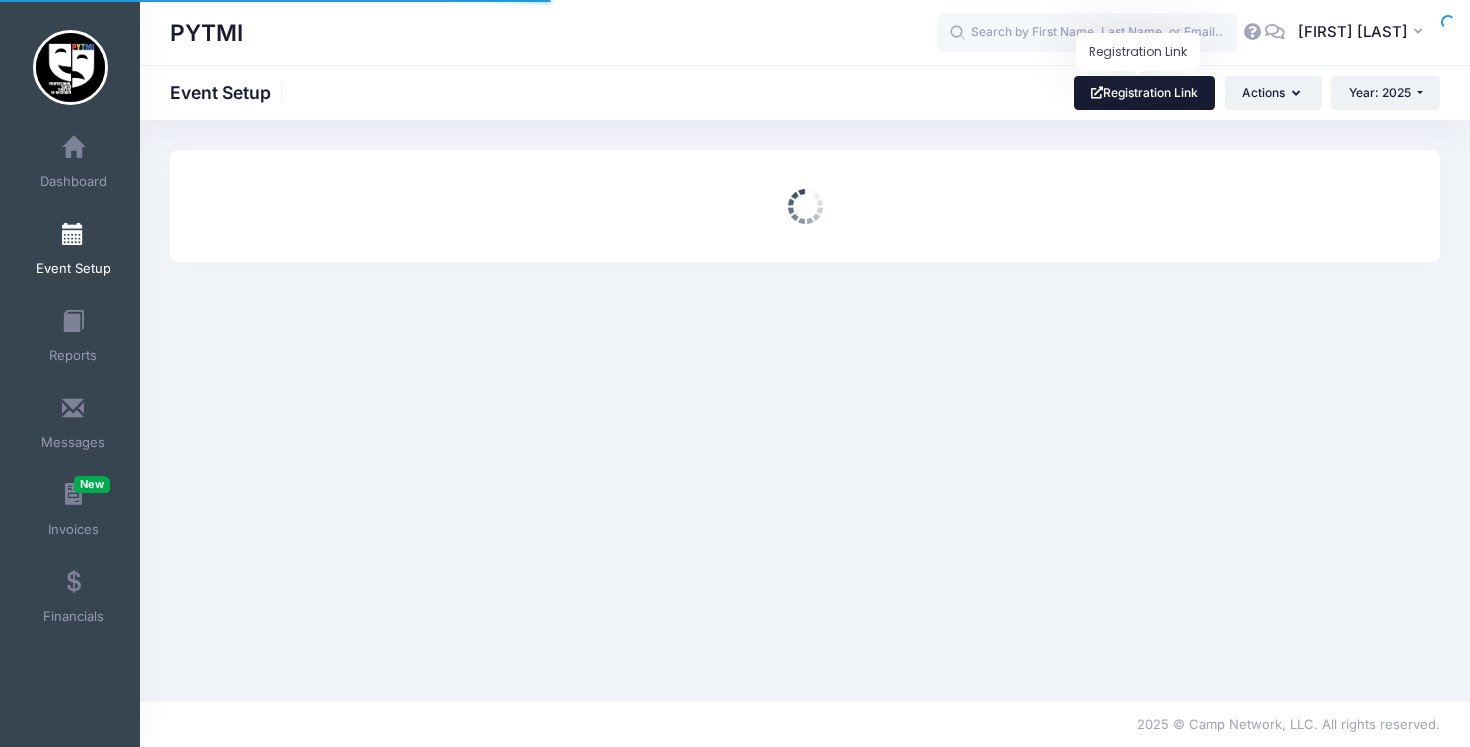 scroll, scrollTop: 0, scrollLeft: 0, axis: both 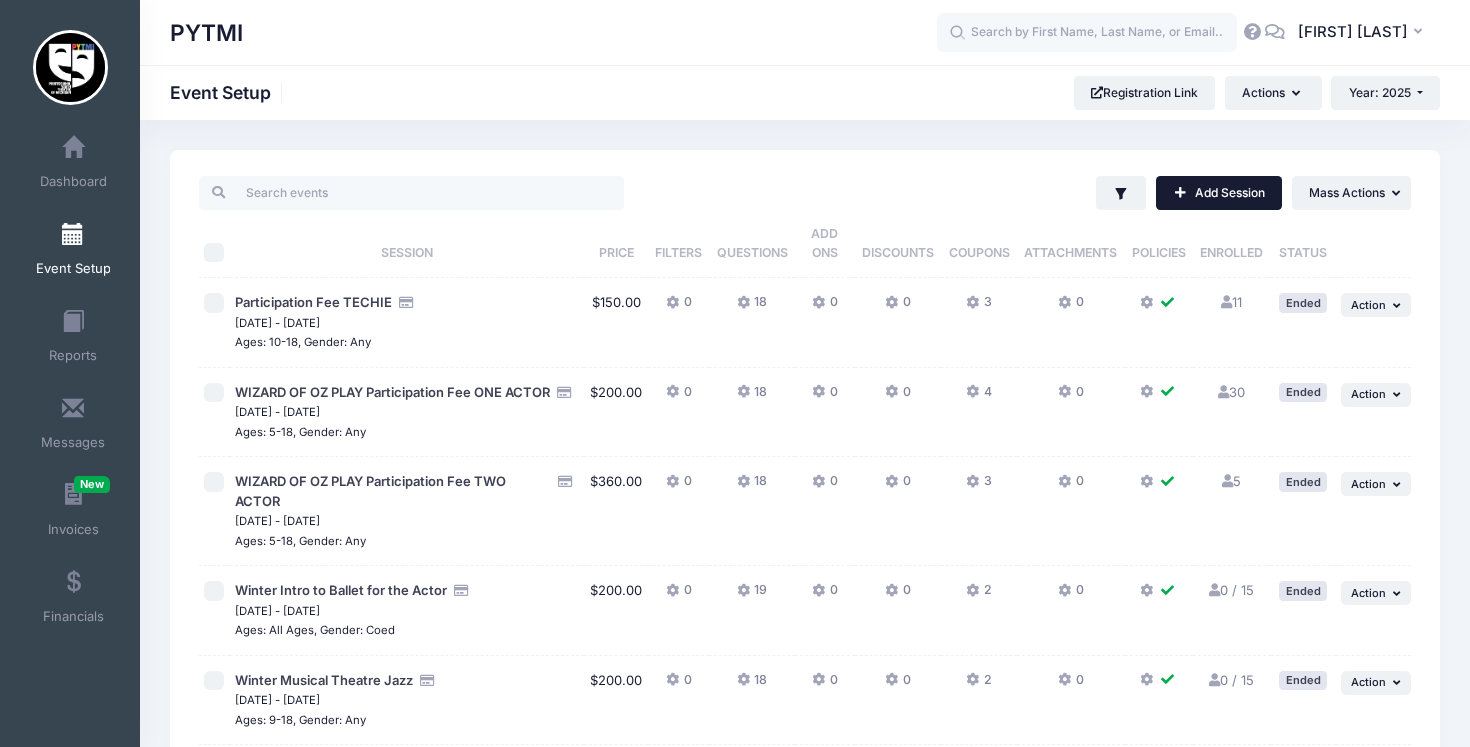 click on "Add Session" at bounding box center (1219, 193) 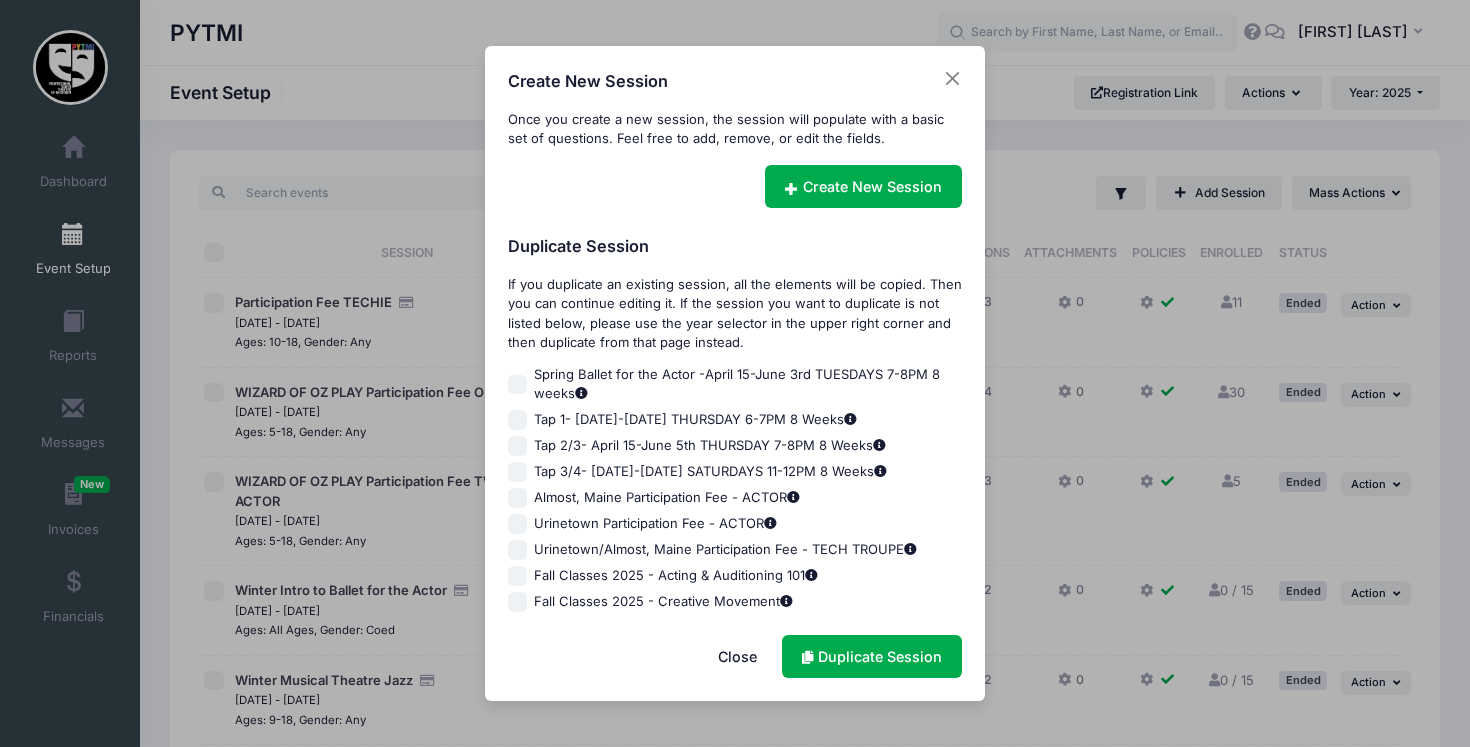 scroll, scrollTop: 1785, scrollLeft: 0, axis: vertical 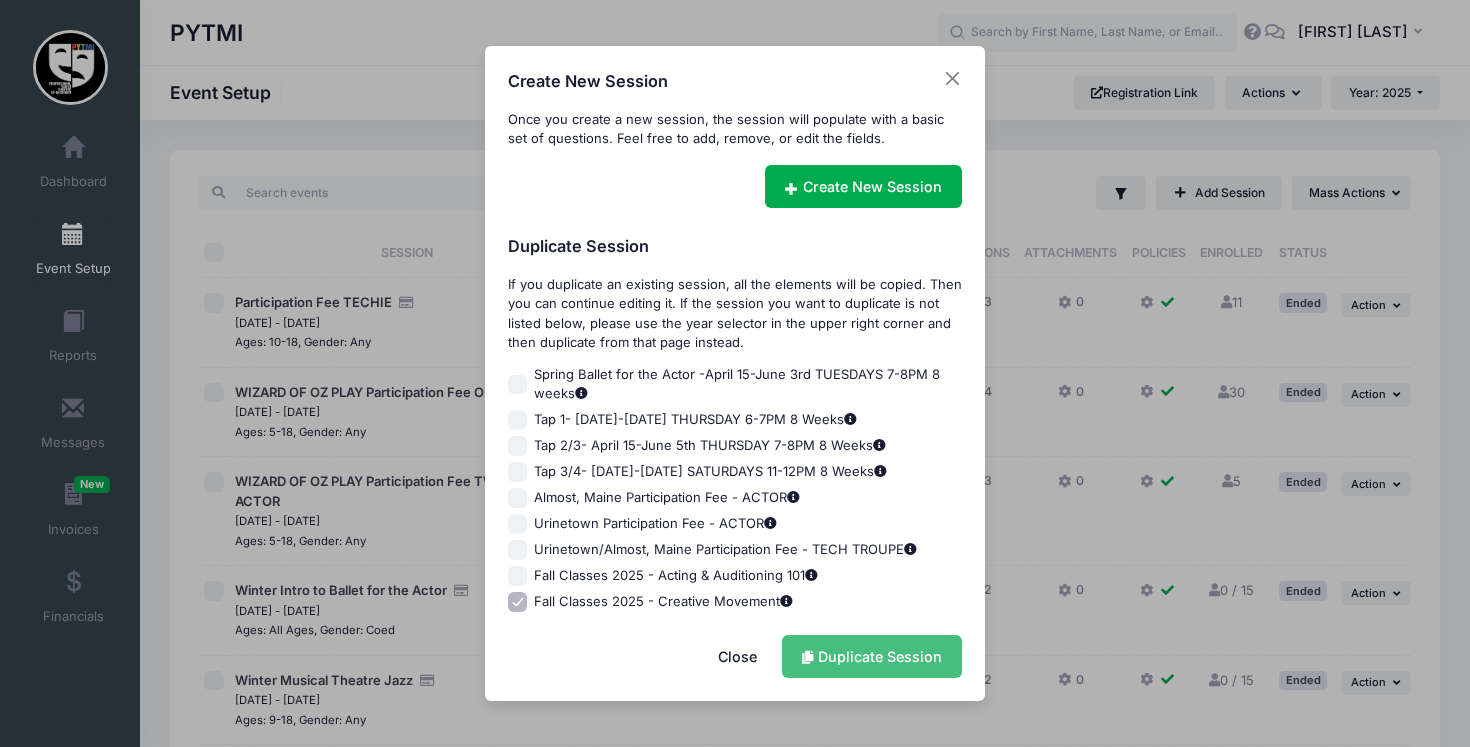 click on "Duplicate Session" at bounding box center [872, 656] 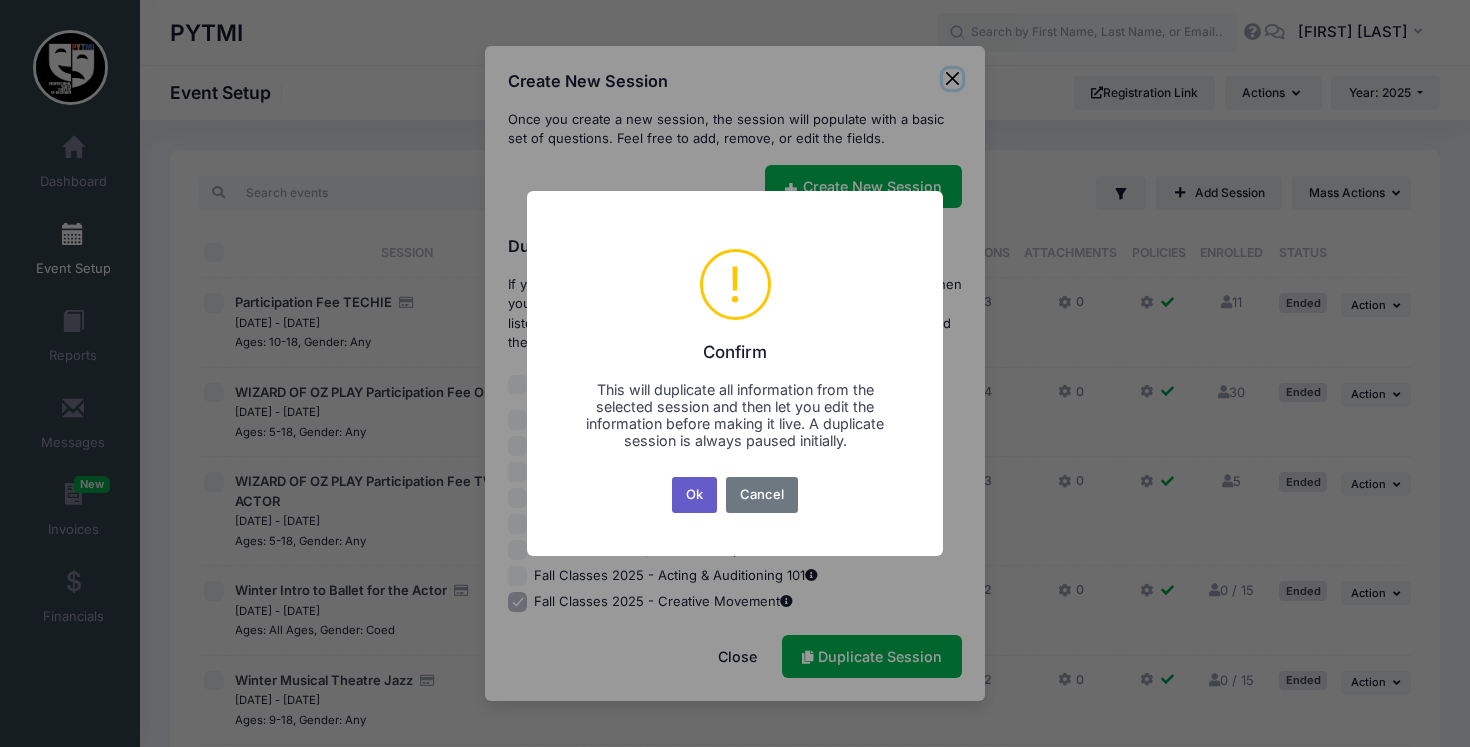 click on "Ok" at bounding box center (695, 495) 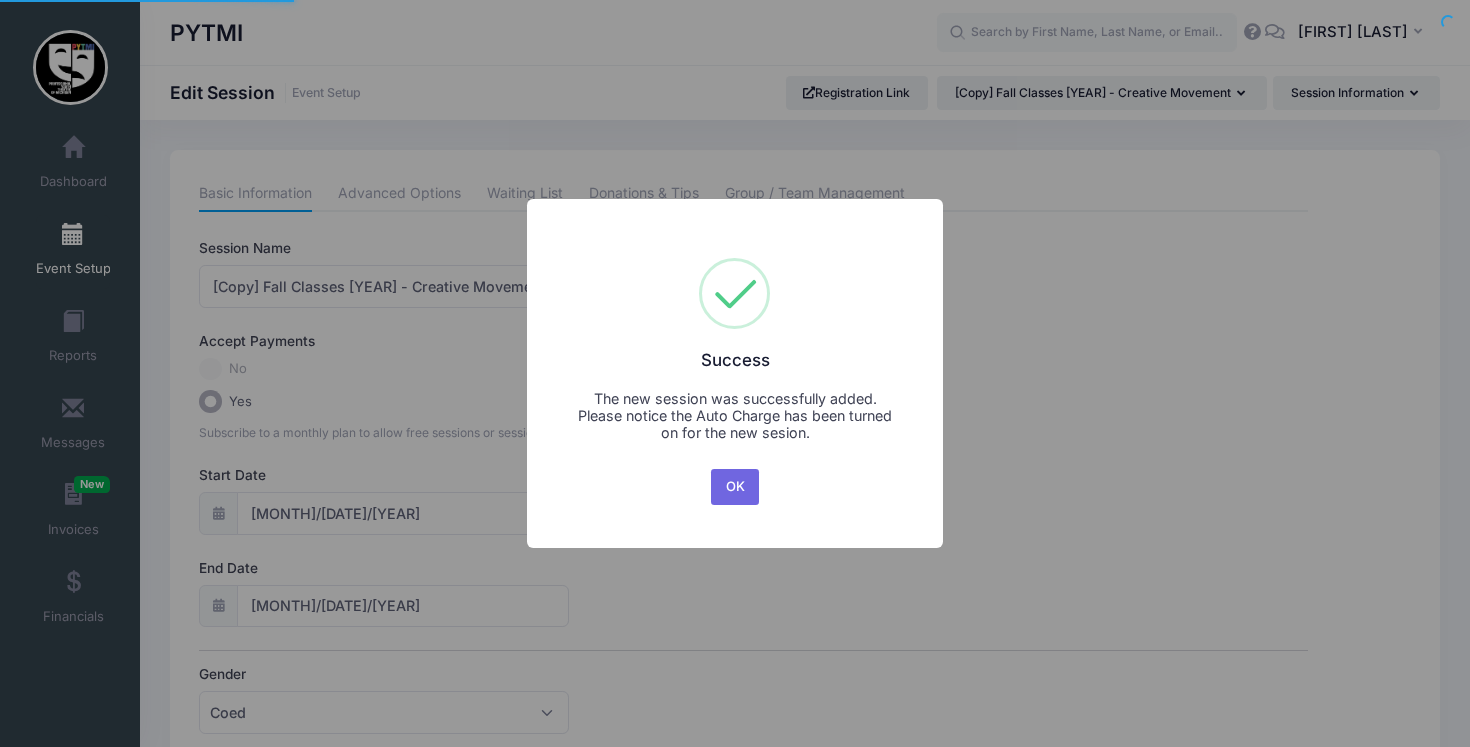 scroll, scrollTop: 0, scrollLeft: 0, axis: both 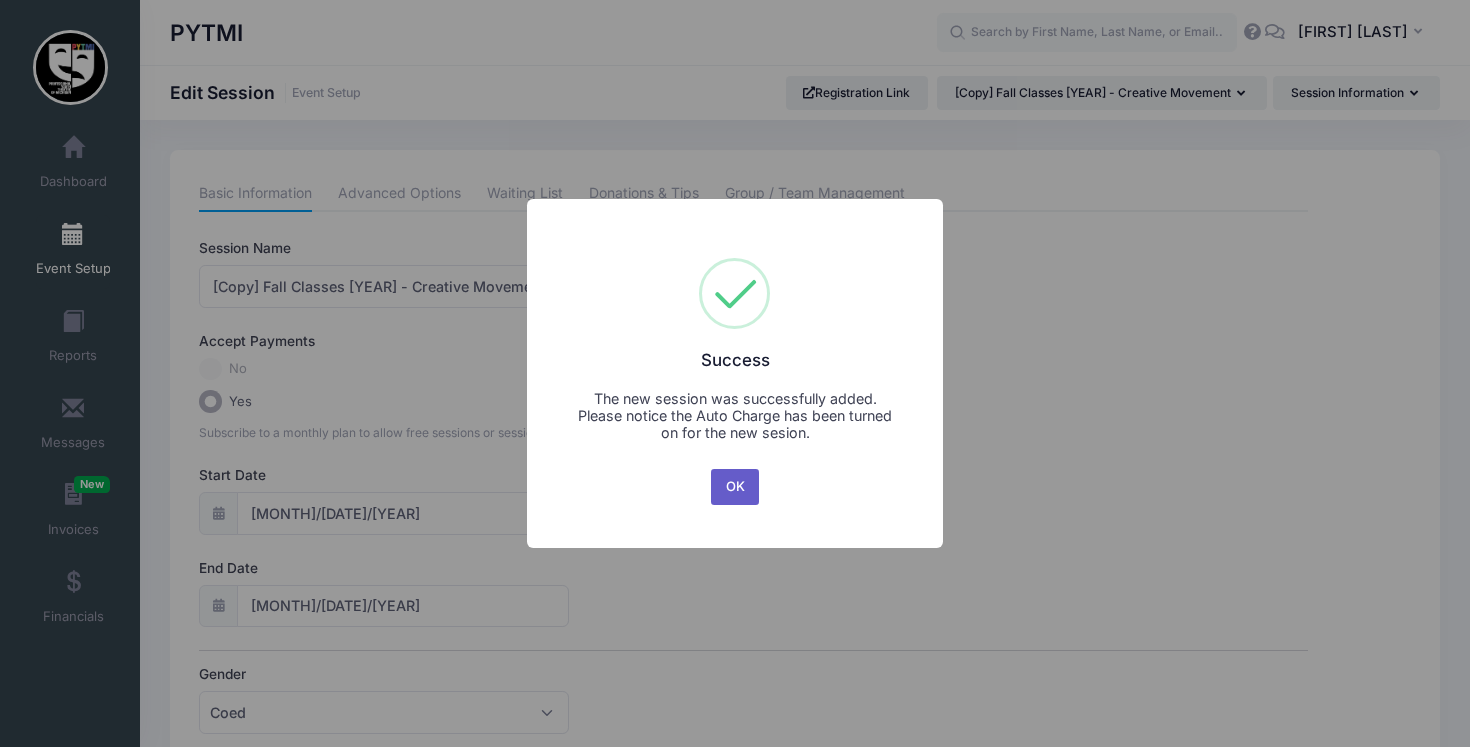 click on "OK" at bounding box center [735, 487] 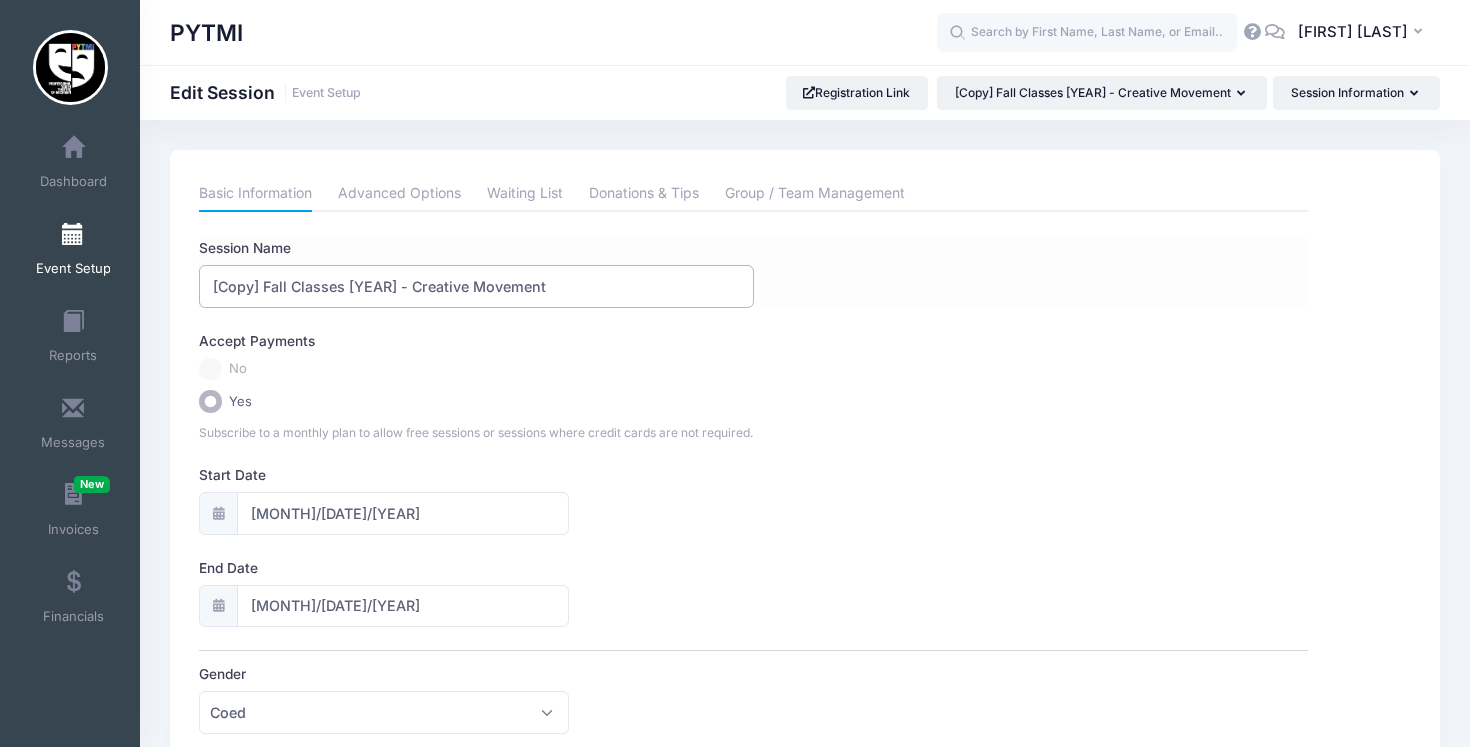 drag, startPoint x: 550, startPoint y: 280, endPoint x: 400, endPoint y: 279, distance: 150.00333 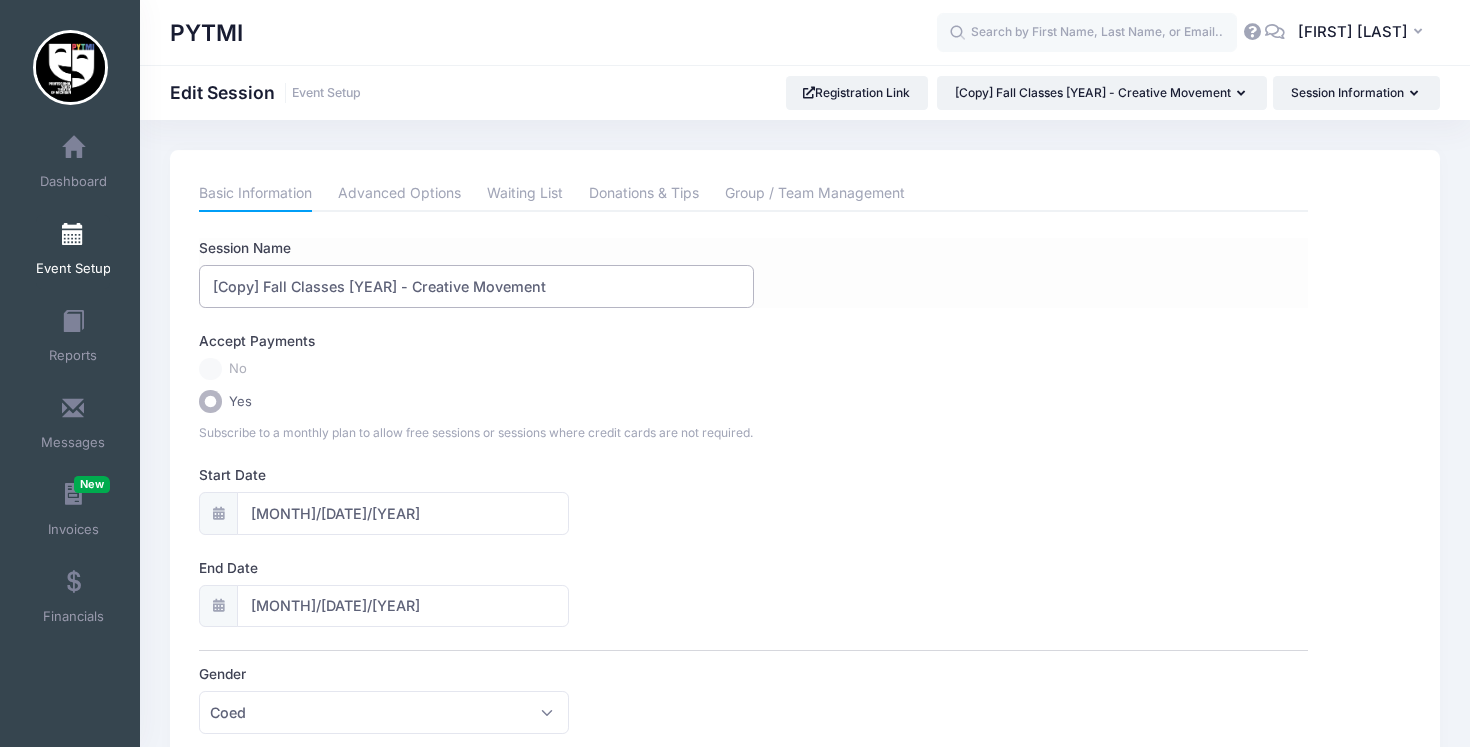 click on "[Copy] Fall Classes 2025 - Creative Movement" at bounding box center [476, 286] 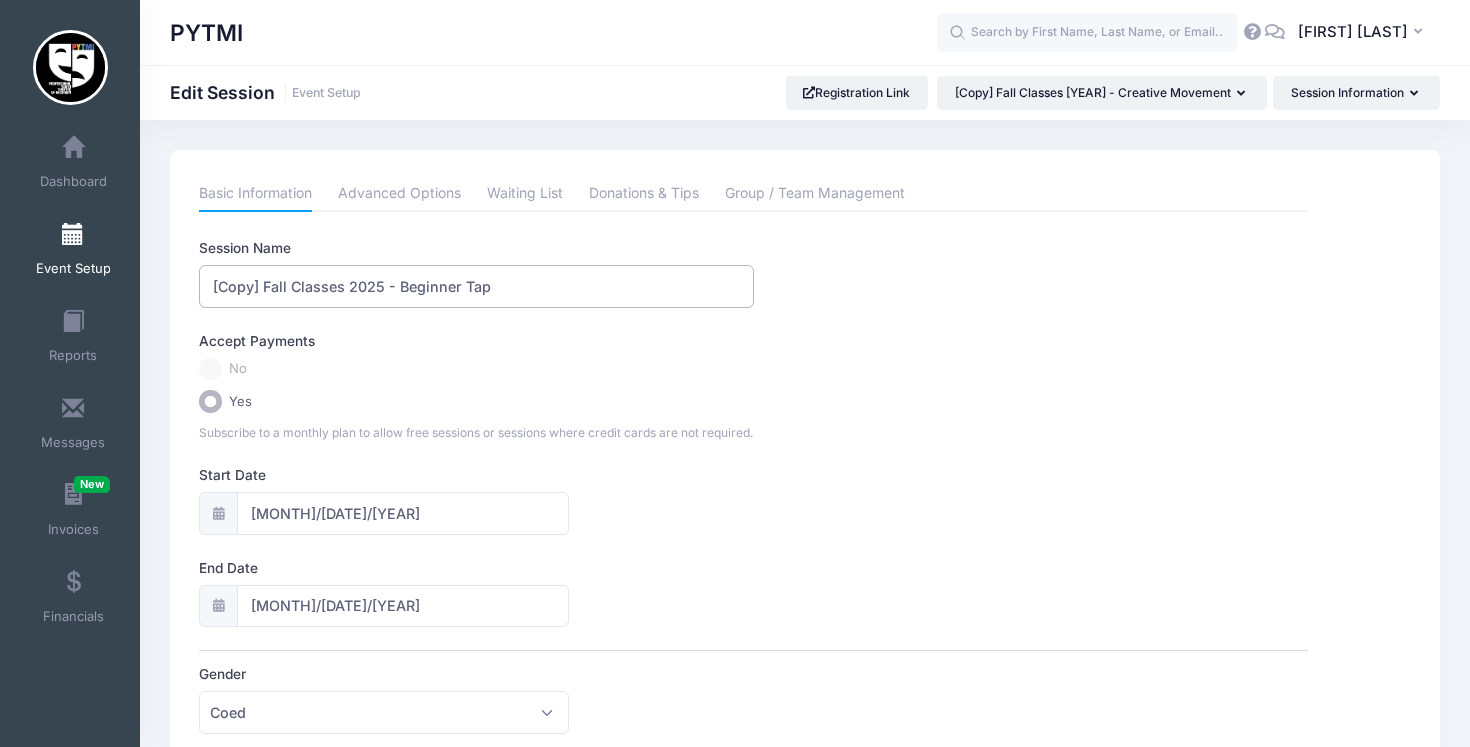 drag, startPoint x: 264, startPoint y: 285, endPoint x: 156, endPoint y: 283, distance: 108.01852 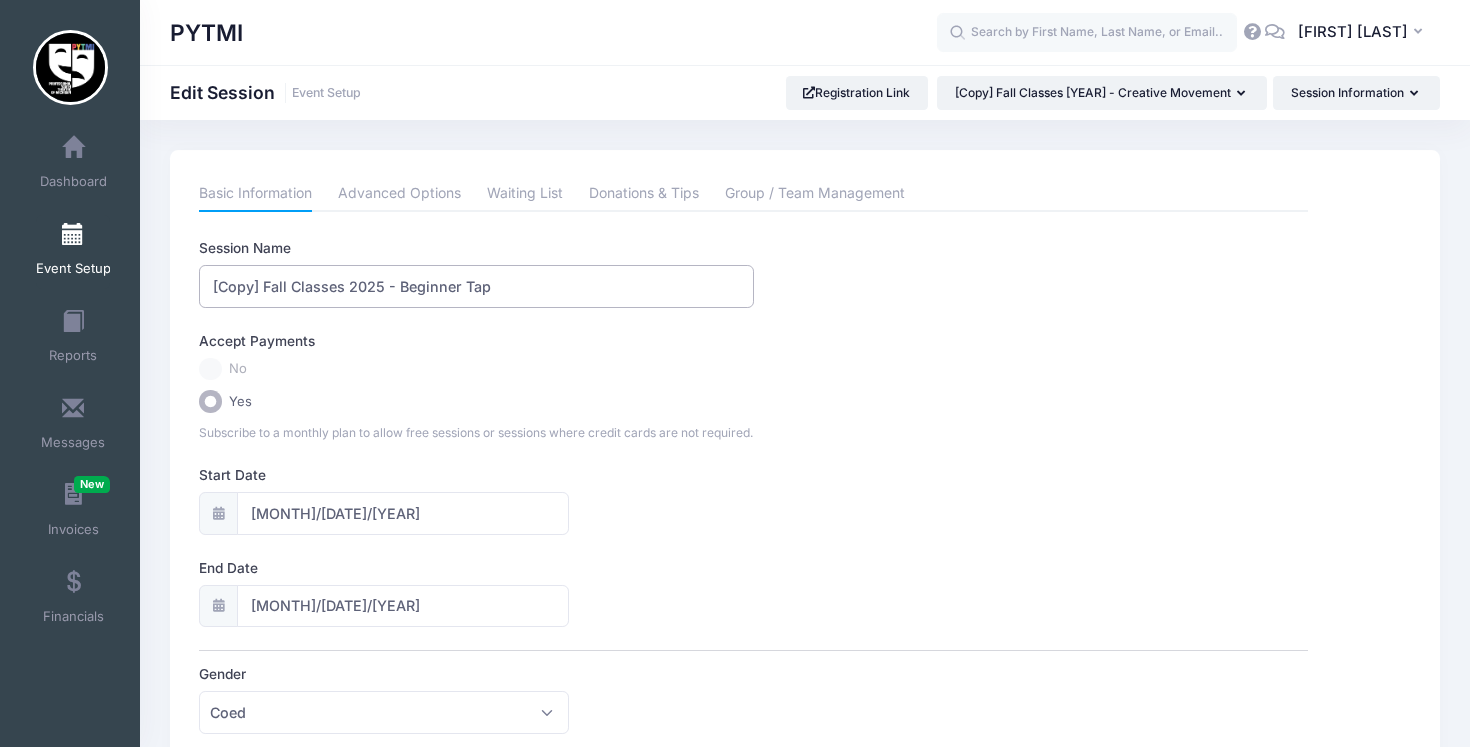 click on "Please update the information for this particular session.
Basic Information
Advanced Options
Waiting List
Donations & Tips
Group / Team Management
Session Name
[Copy] Fall Classes 2025 - Beginner Tap
Accept Payments
No
Yes
Start Date
1" at bounding box center (805, 857) 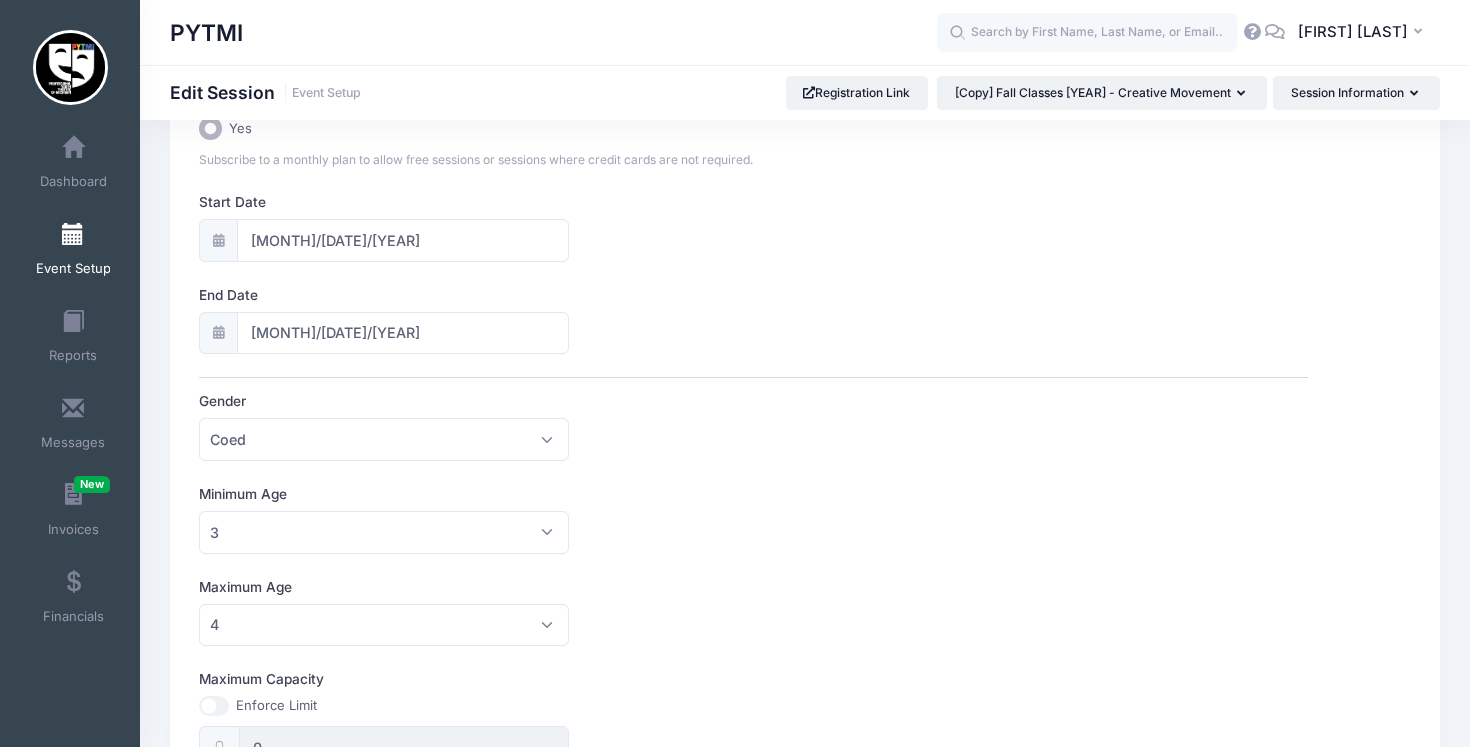 scroll, scrollTop: 292, scrollLeft: 0, axis: vertical 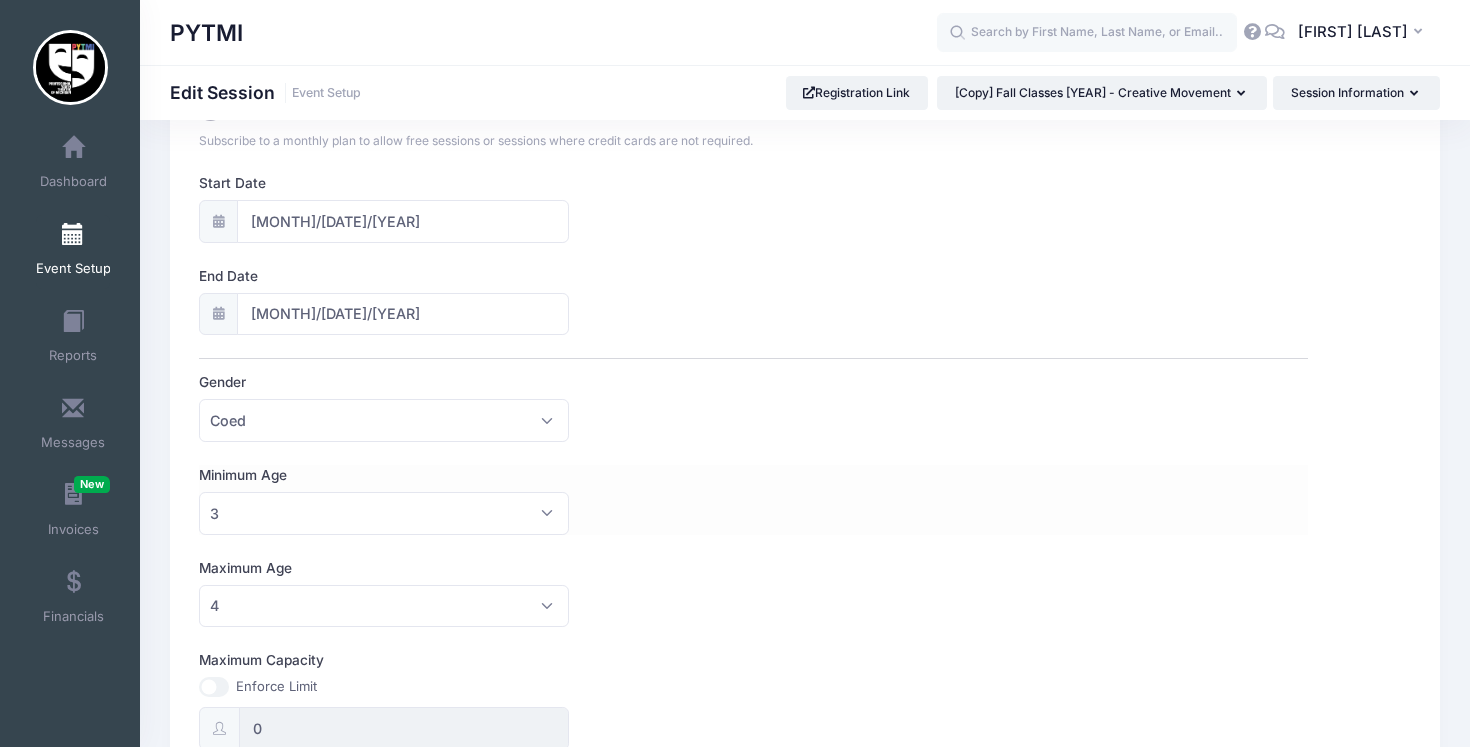 type on "Fall Classes 2025 - Beginner Tap" 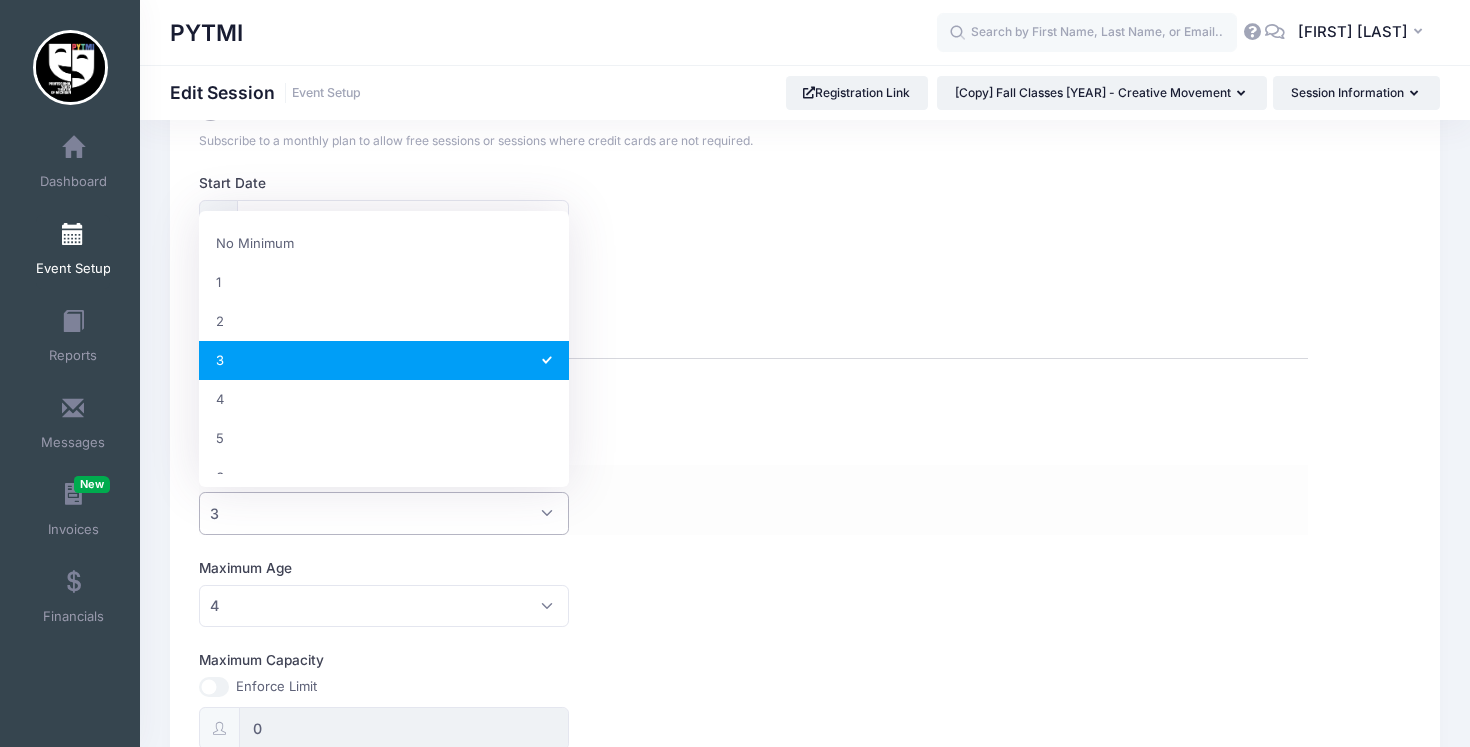 click on "3" at bounding box center (384, 513) 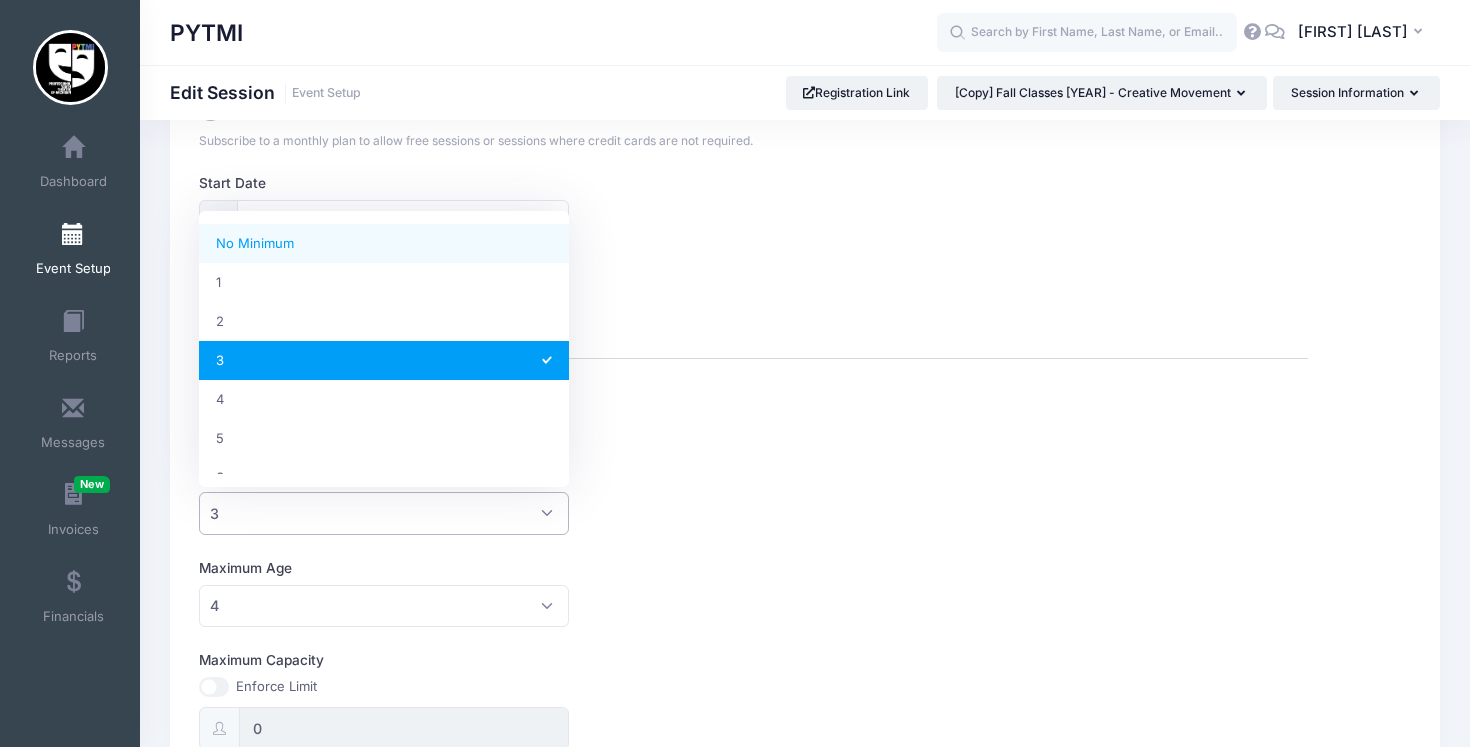 select on "0" 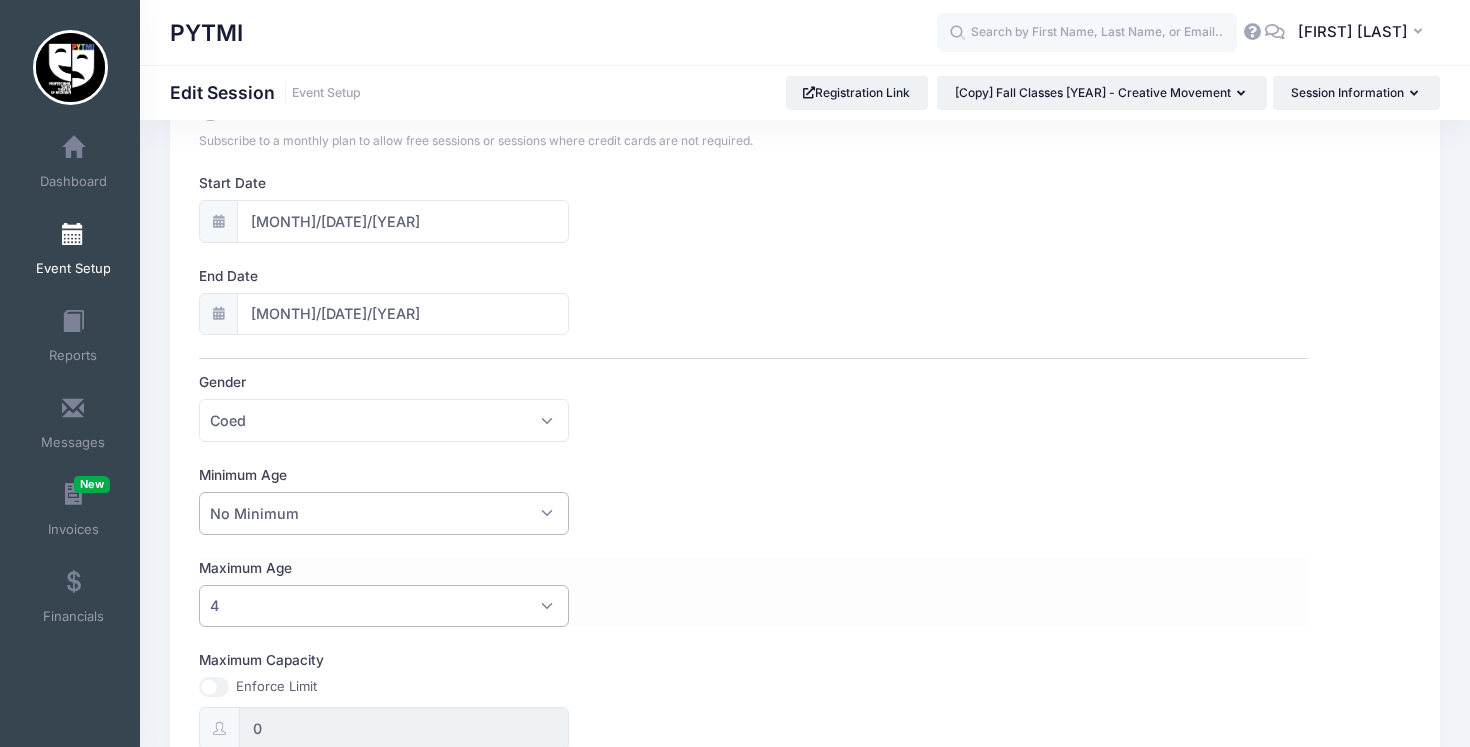 click on "4" at bounding box center [384, 606] 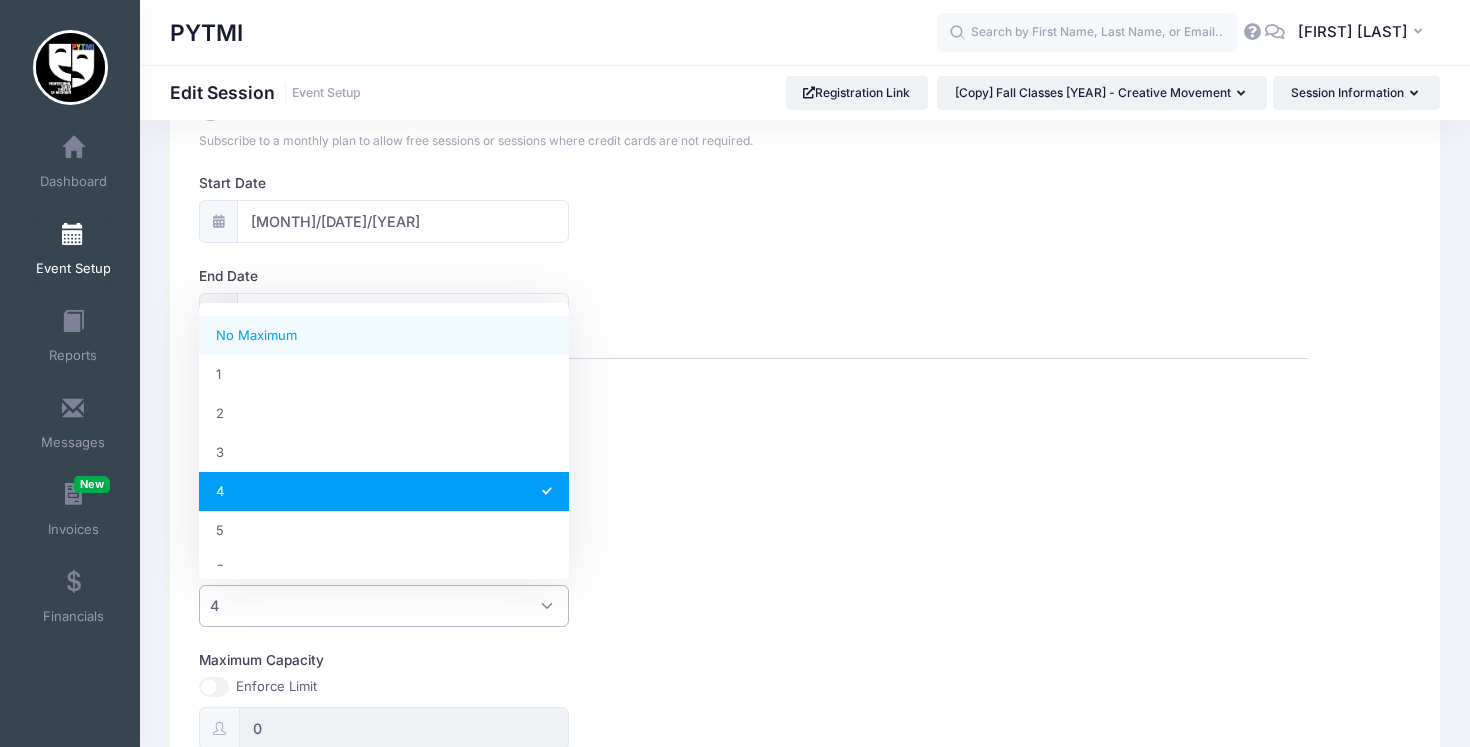 select on "100" 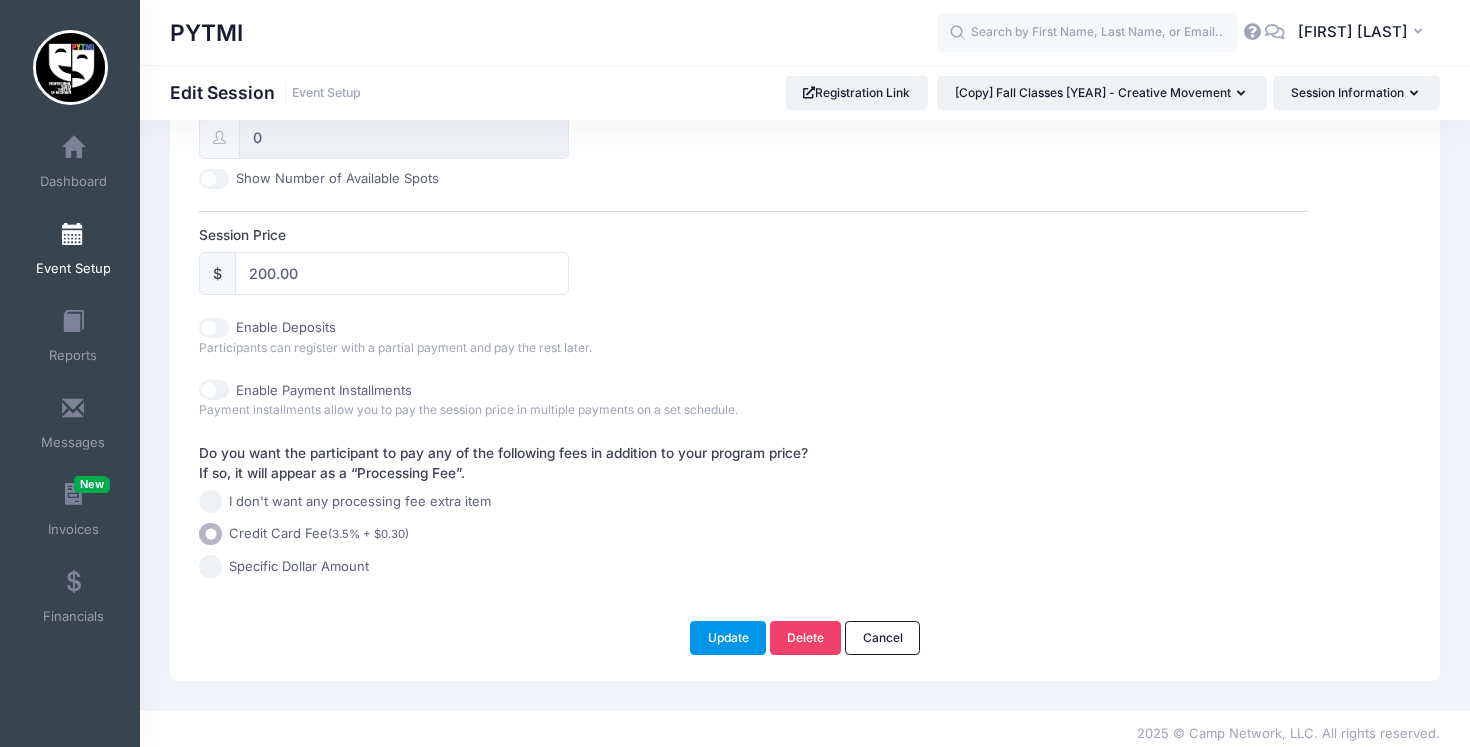 click on "Update" at bounding box center (728, 638) 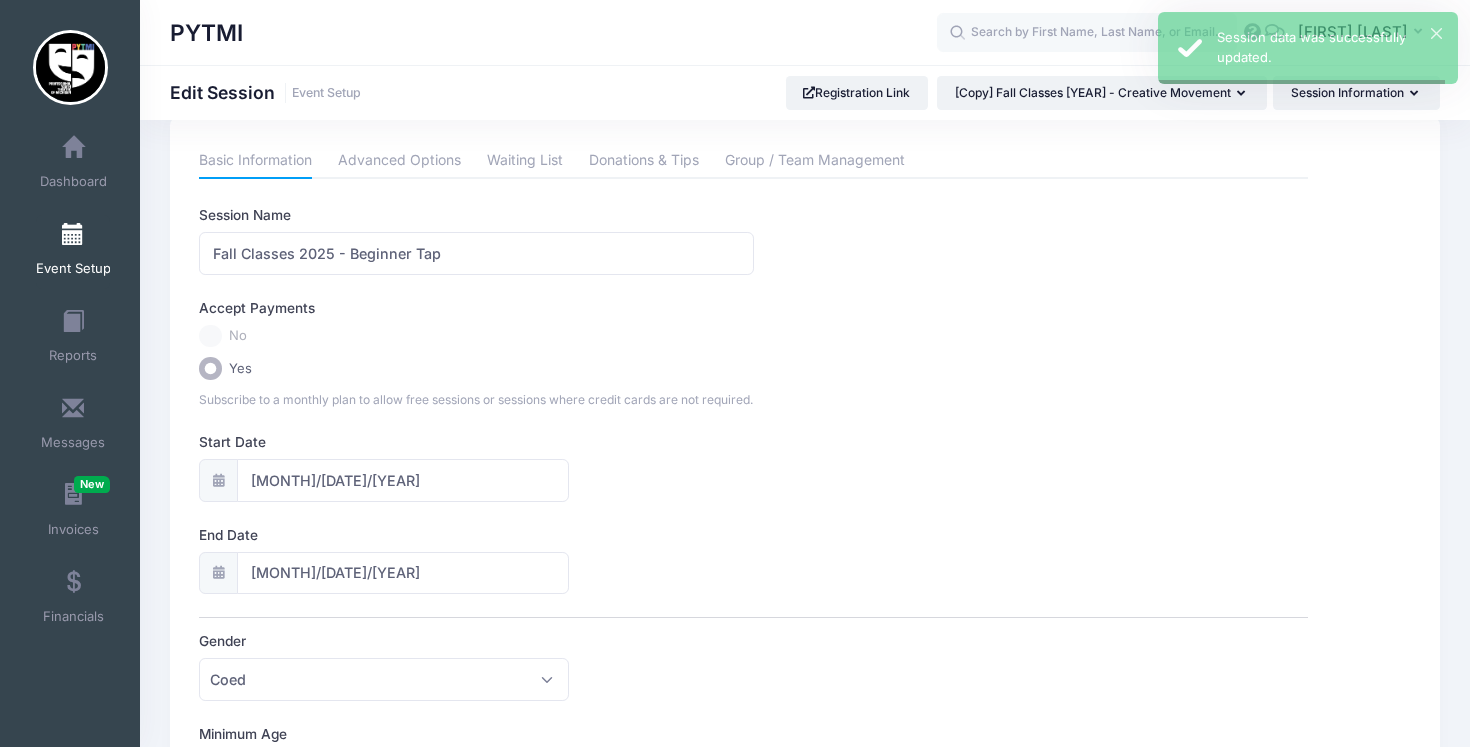 scroll, scrollTop: 0, scrollLeft: 0, axis: both 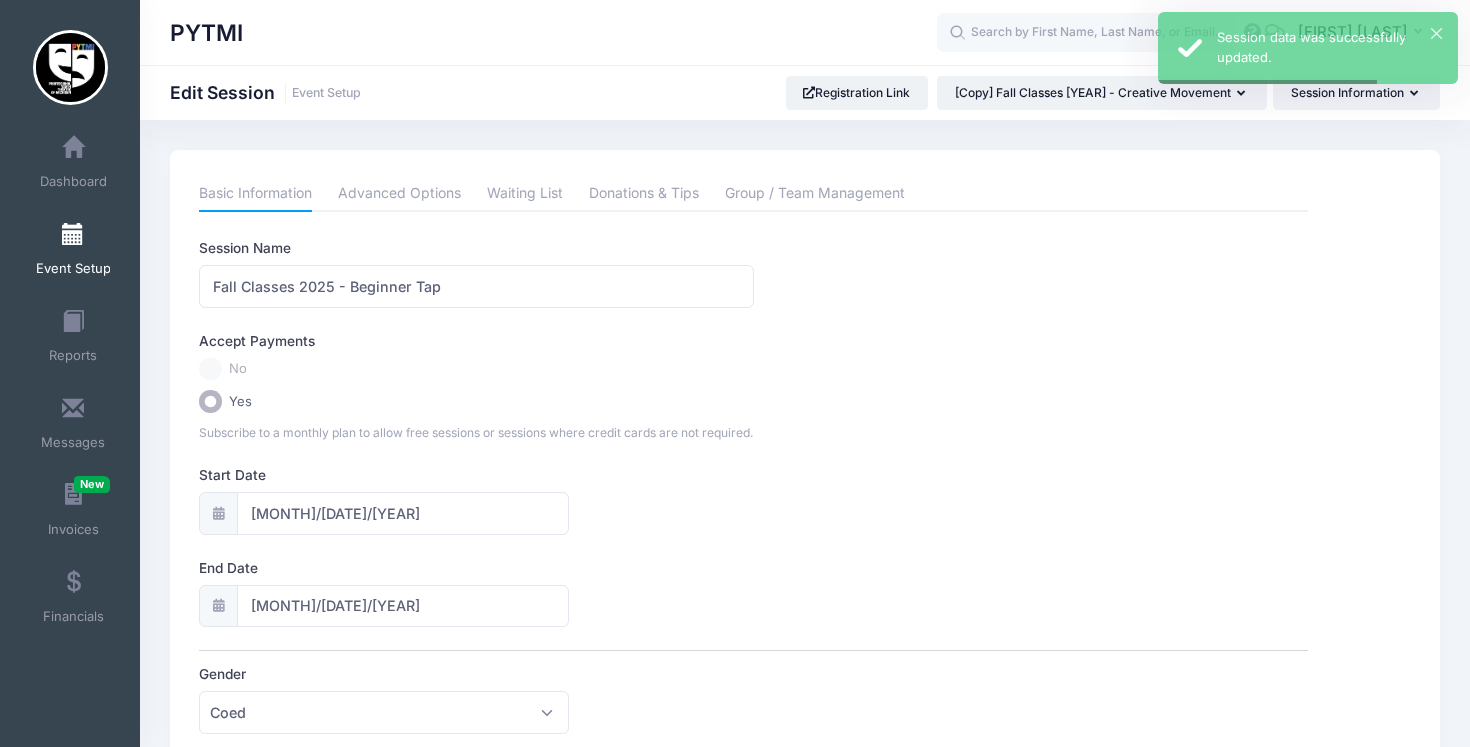 click on "Event Setup" at bounding box center (73, 252) 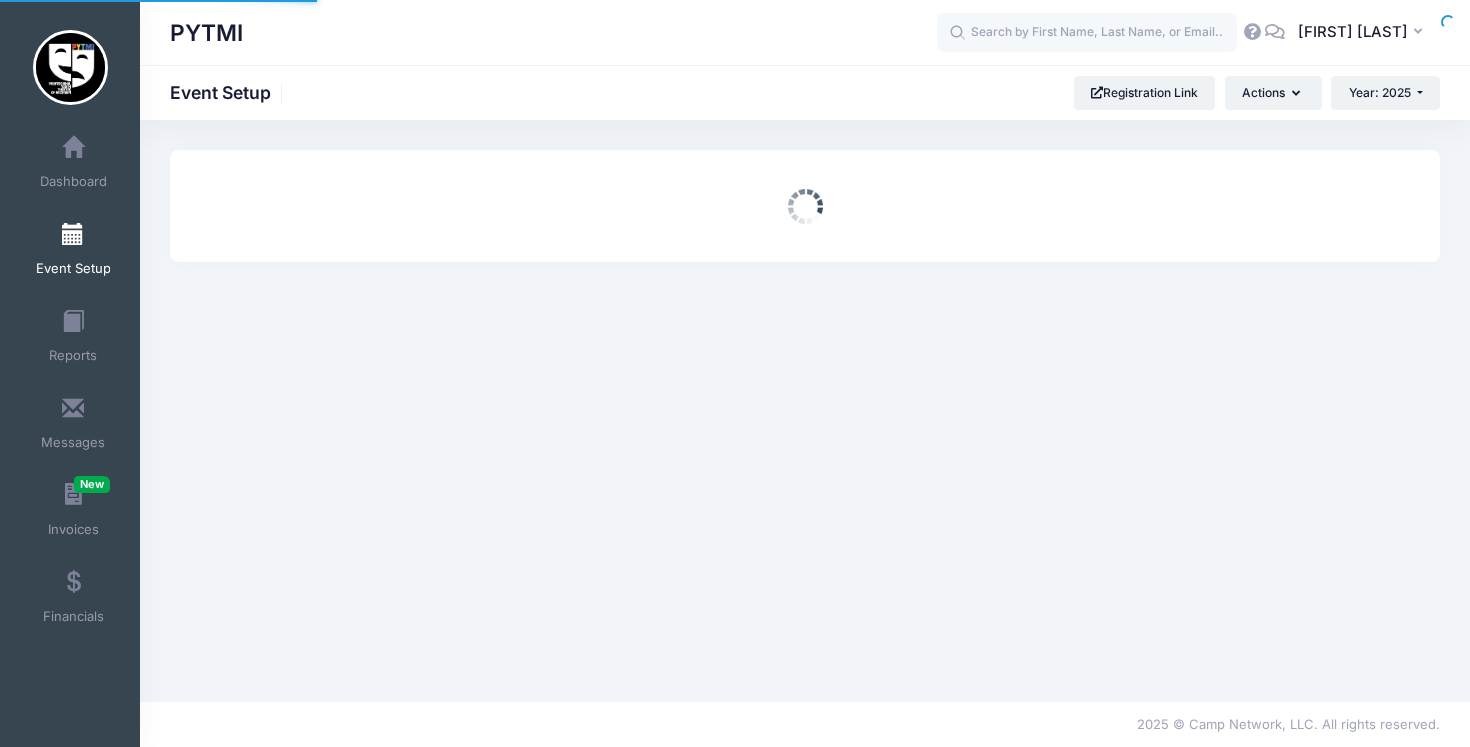 scroll, scrollTop: 0, scrollLeft: 0, axis: both 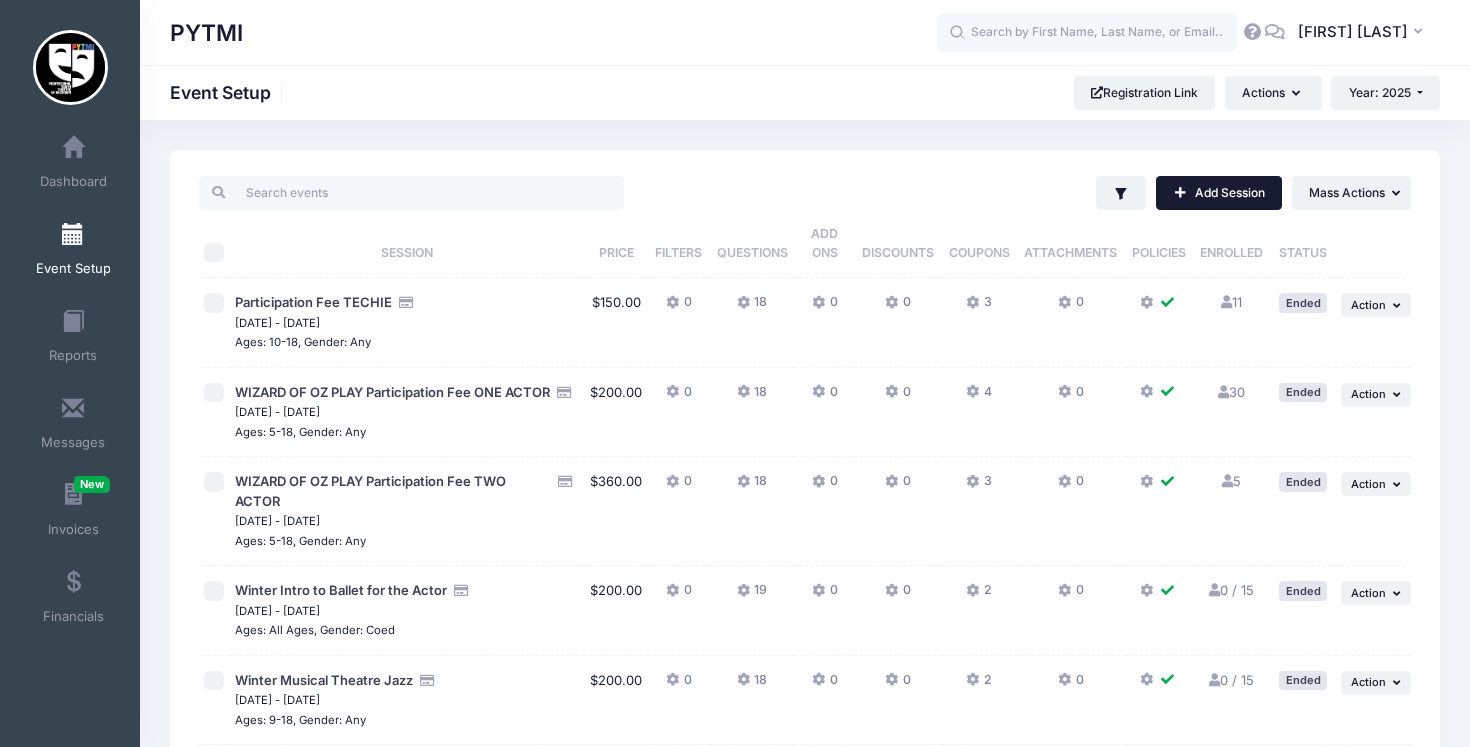 click on "Add Session" at bounding box center (1219, 193) 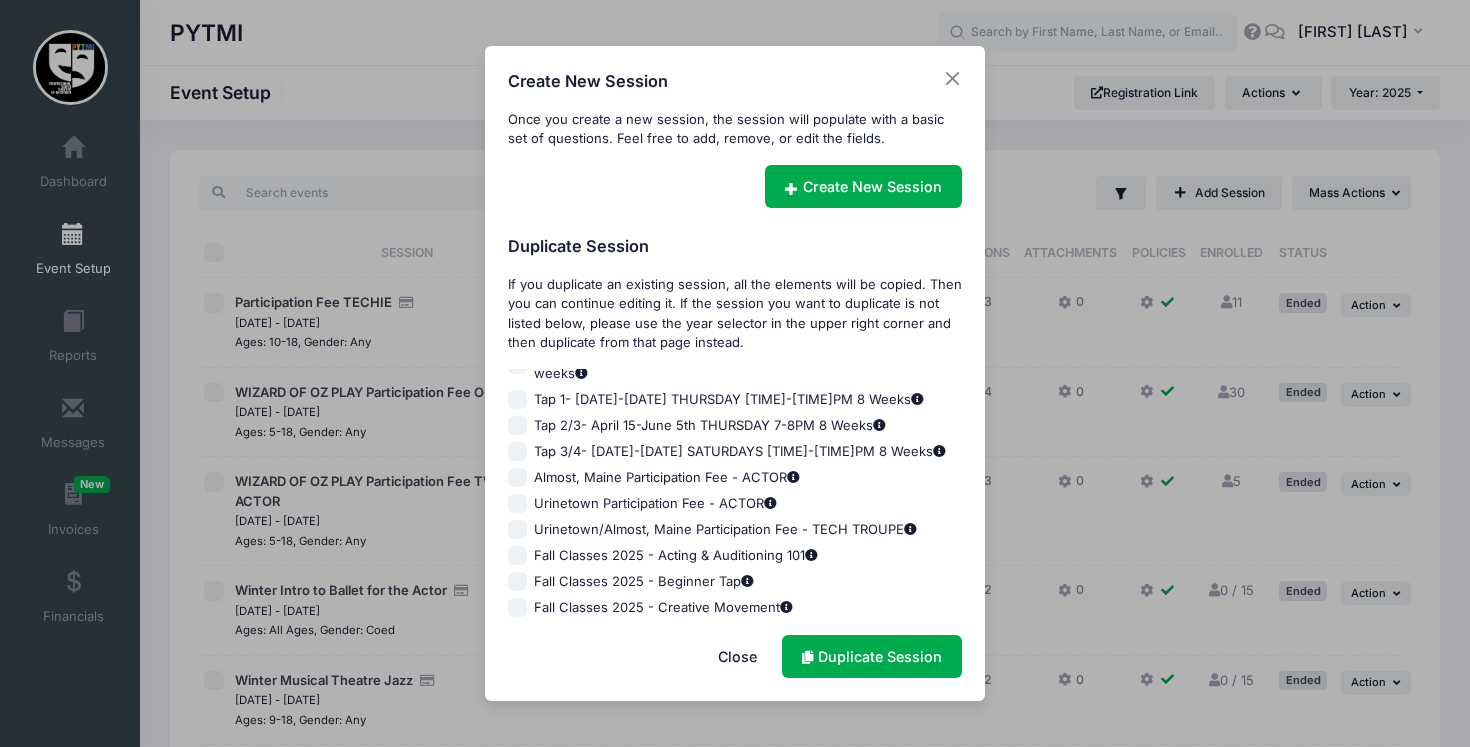 scroll, scrollTop: 1811, scrollLeft: 0, axis: vertical 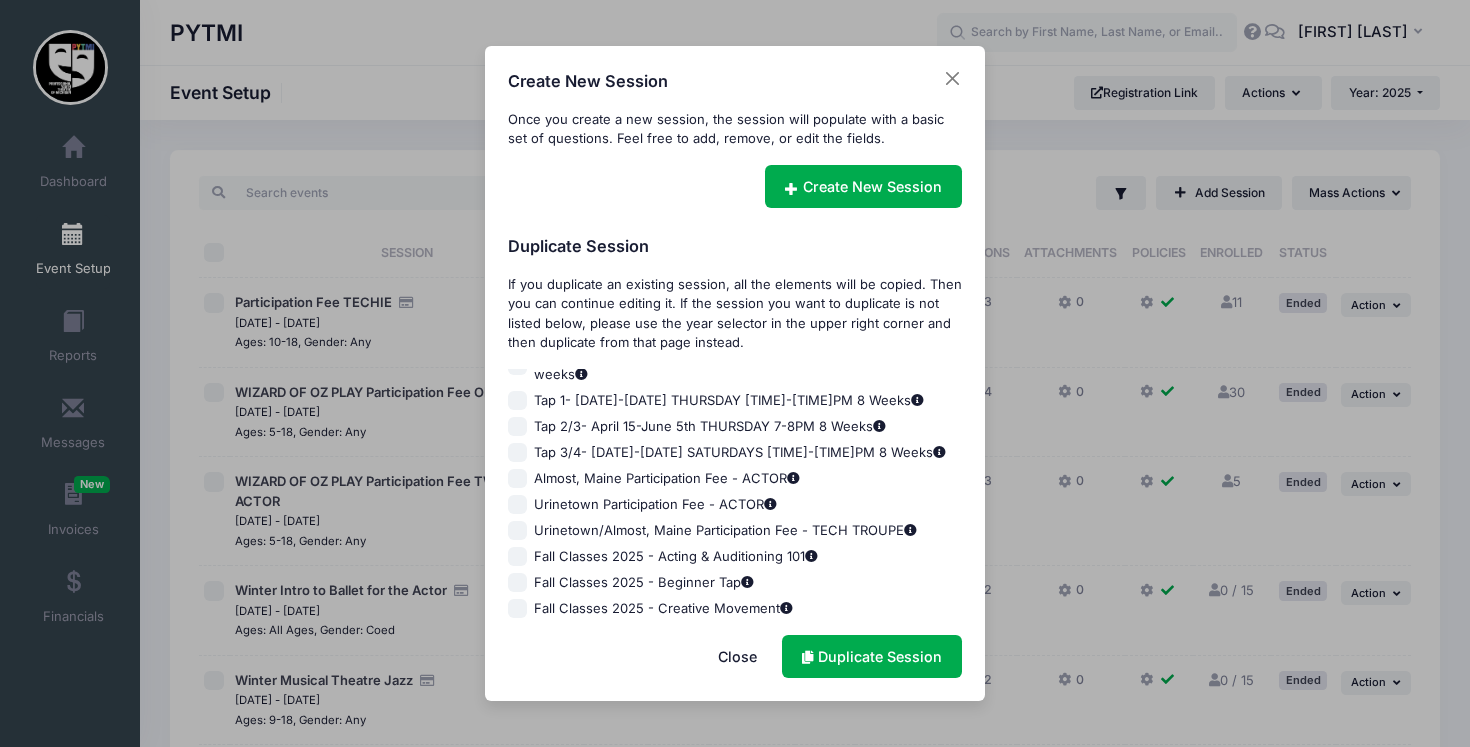 click on "Fall Classes 2025 - Creative Movement" at bounding box center [518, 609] 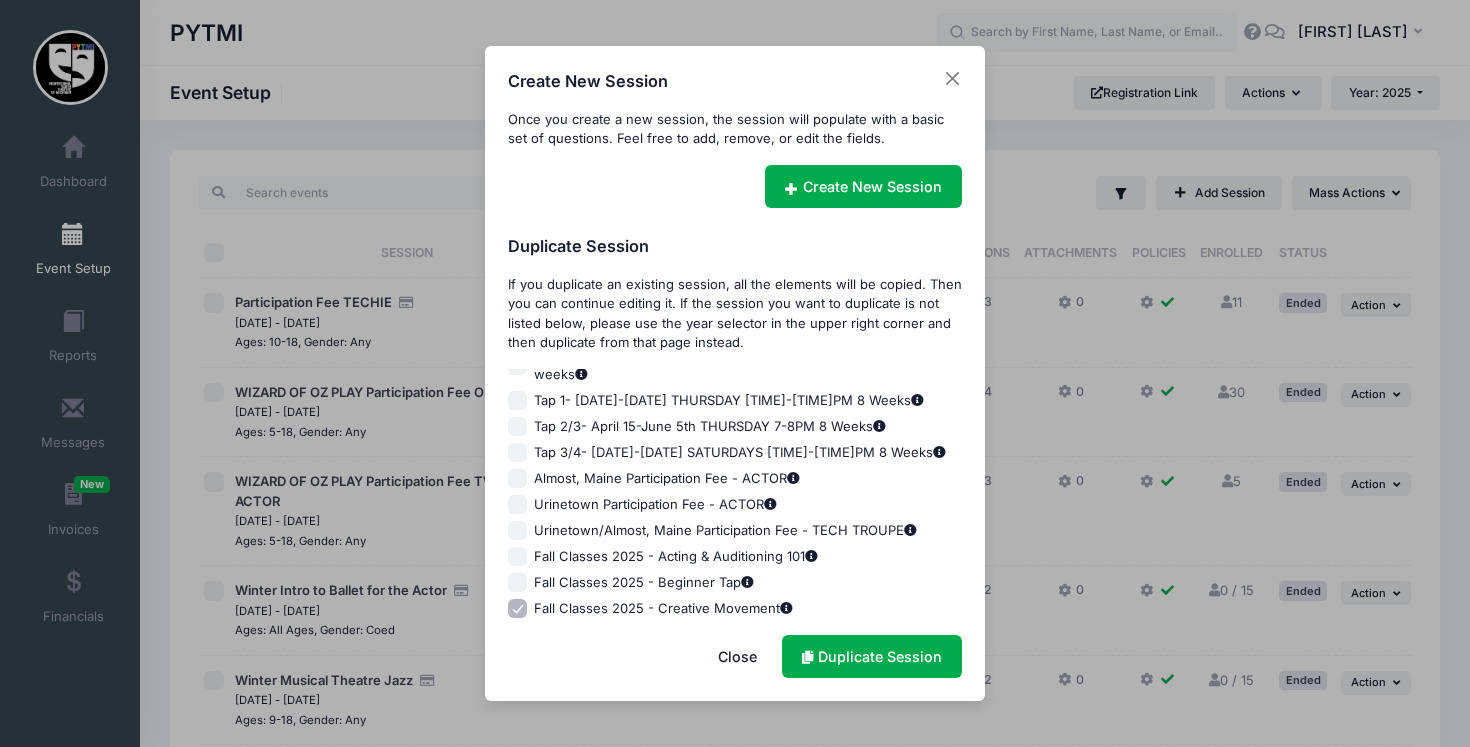 click on "Fall Classes 2025 - Creative Movement" at bounding box center (518, 609) 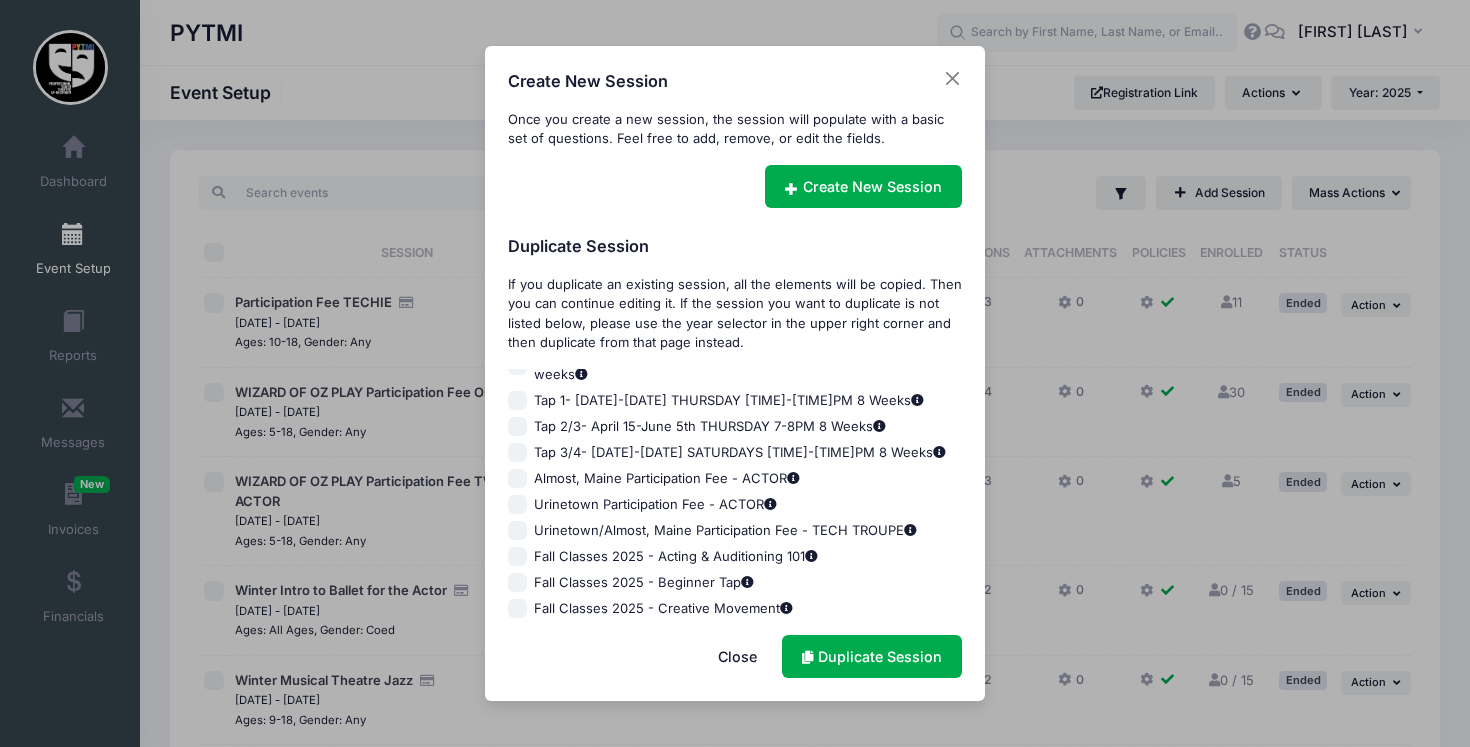 click on "Fall Classes 2025 - Beginner Tap" at bounding box center (518, 583) 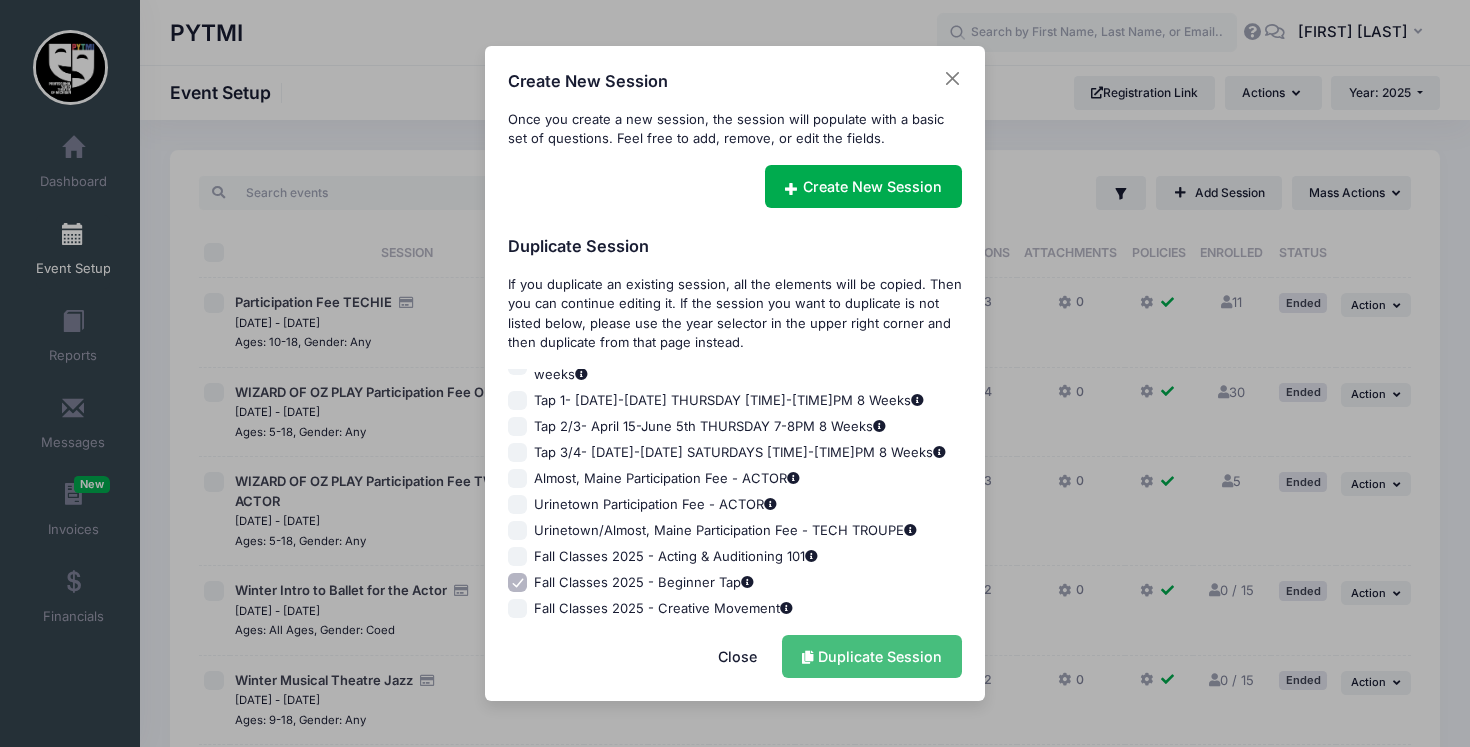 click on "Duplicate Session" at bounding box center [872, 656] 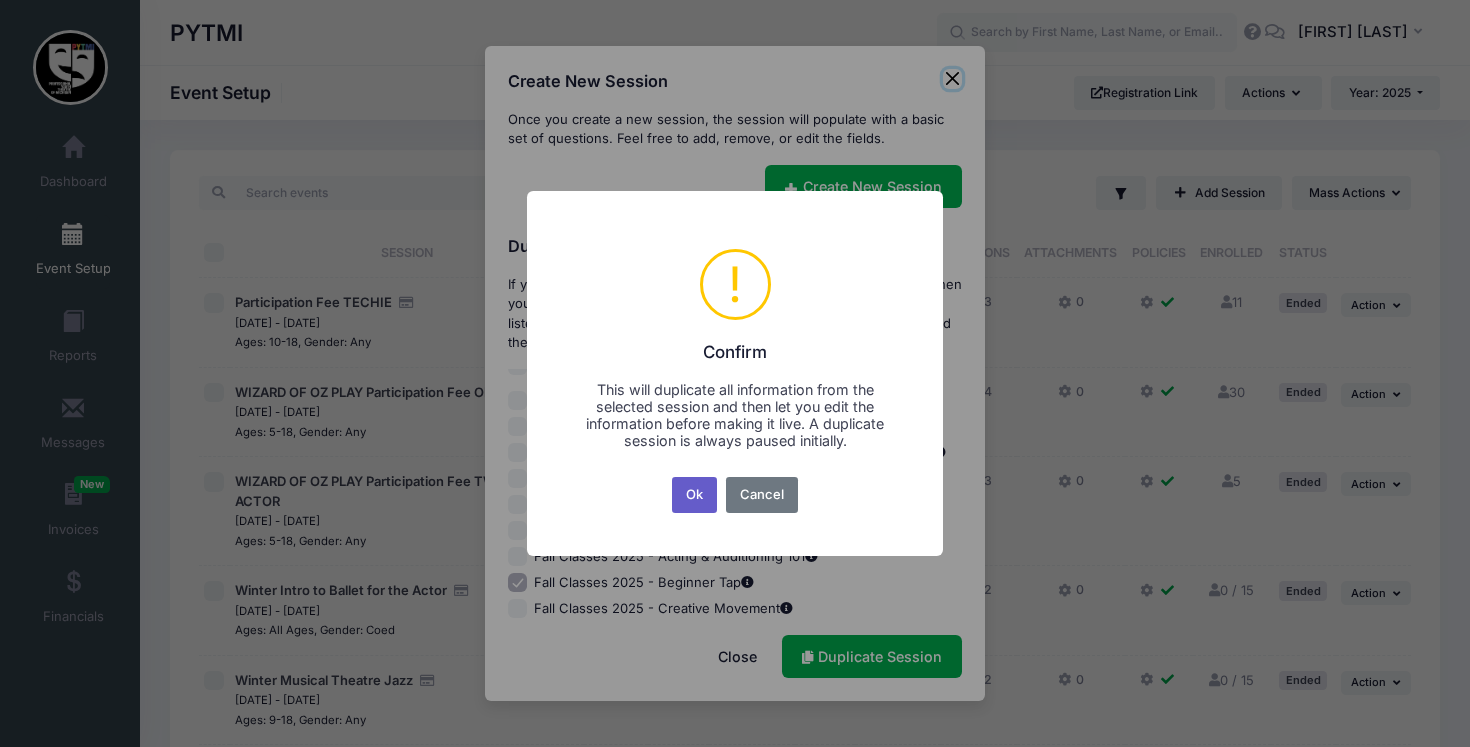 click on "Ok" at bounding box center [695, 495] 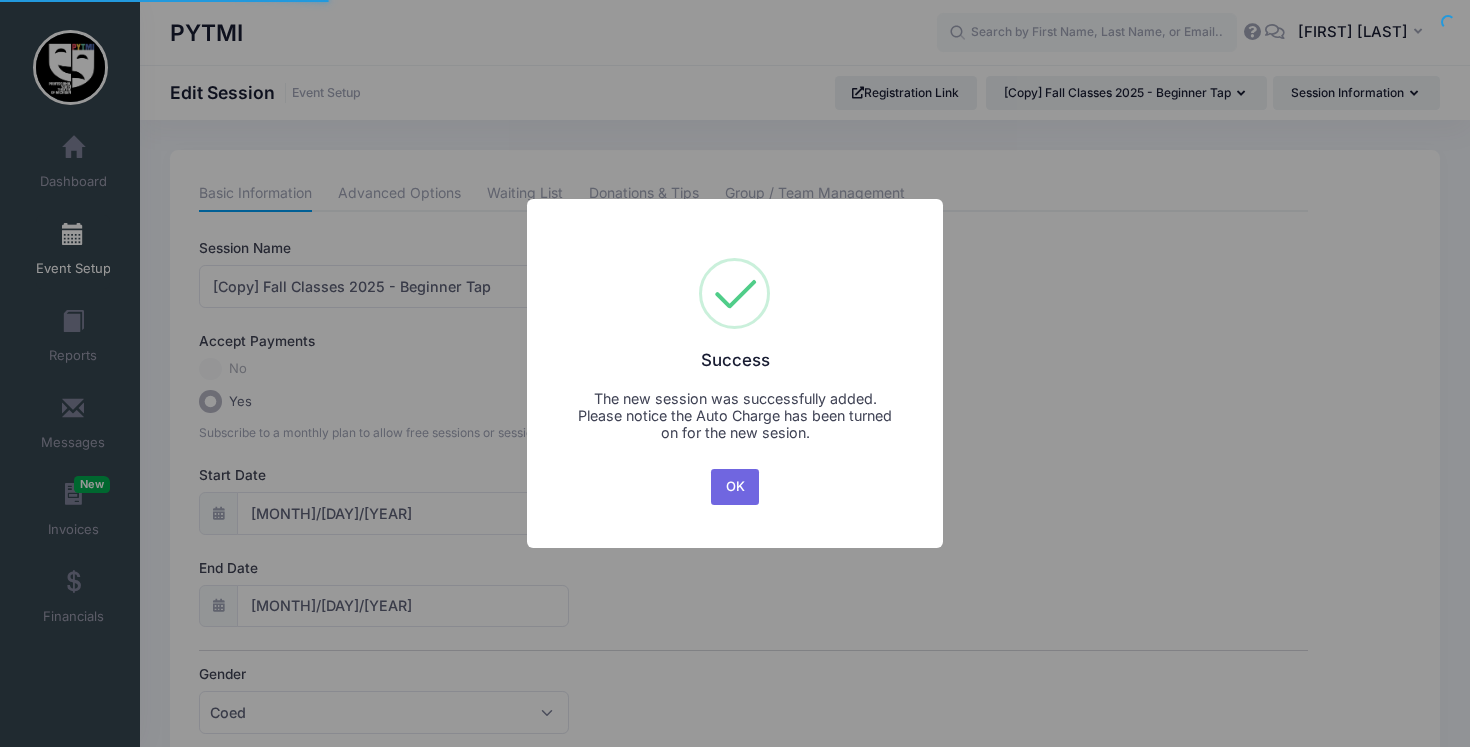 scroll, scrollTop: 0, scrollLeft: 0, axis: both 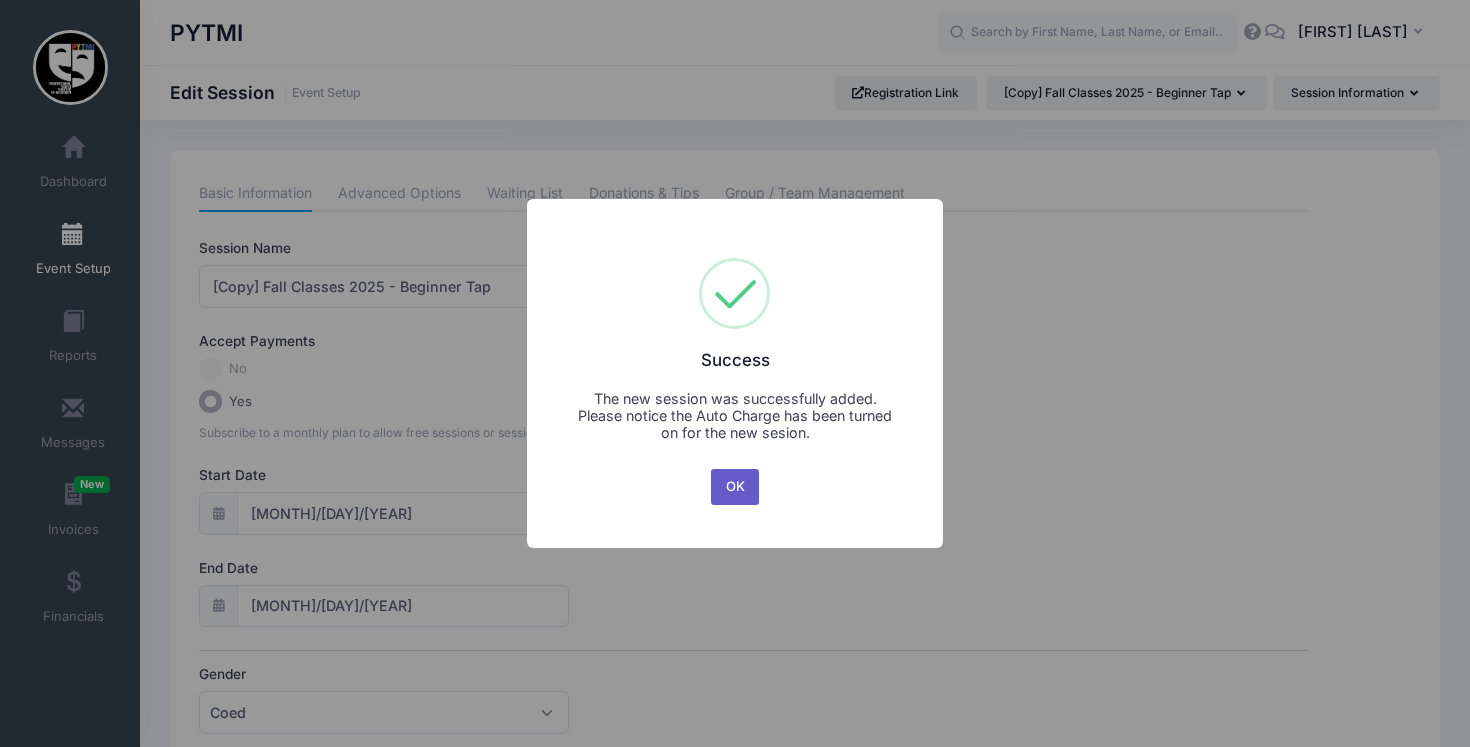 click on "OK" at bounding box center [735, 487] 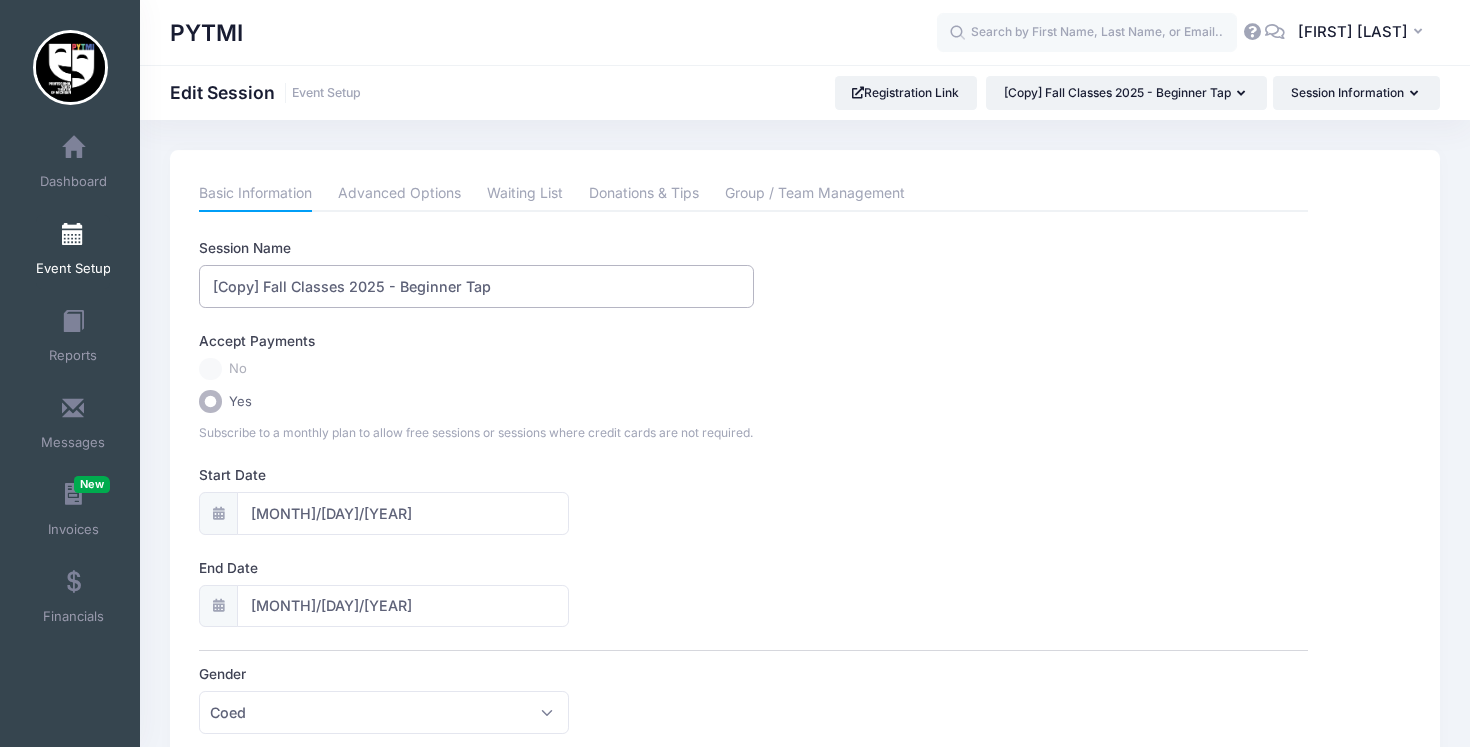 drag, startPoint x: 265, startPoint y: 290, endPoint x: 48, endPoint y: 282, distance: 217.14742 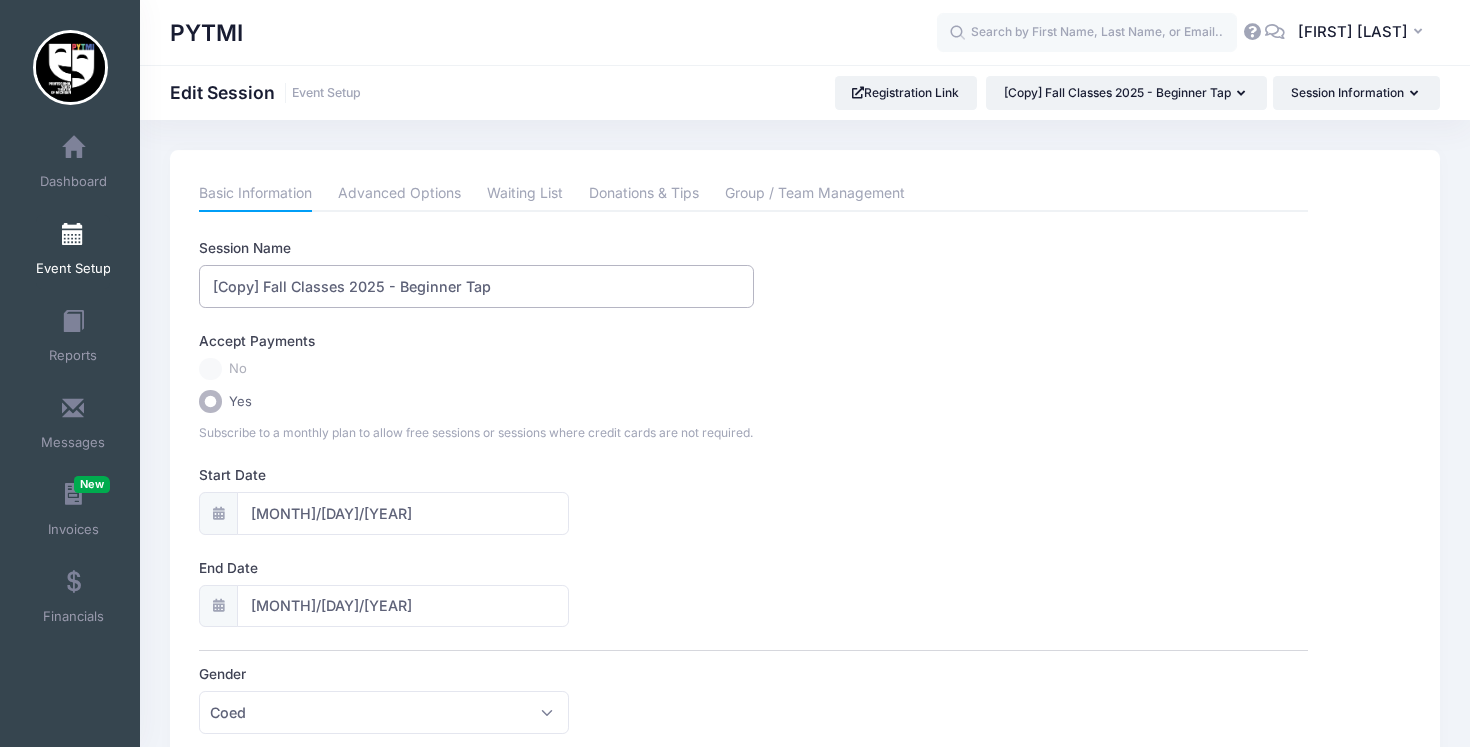 click on "My Events
Dashboard
Reports" at bounding box center [735, 819] 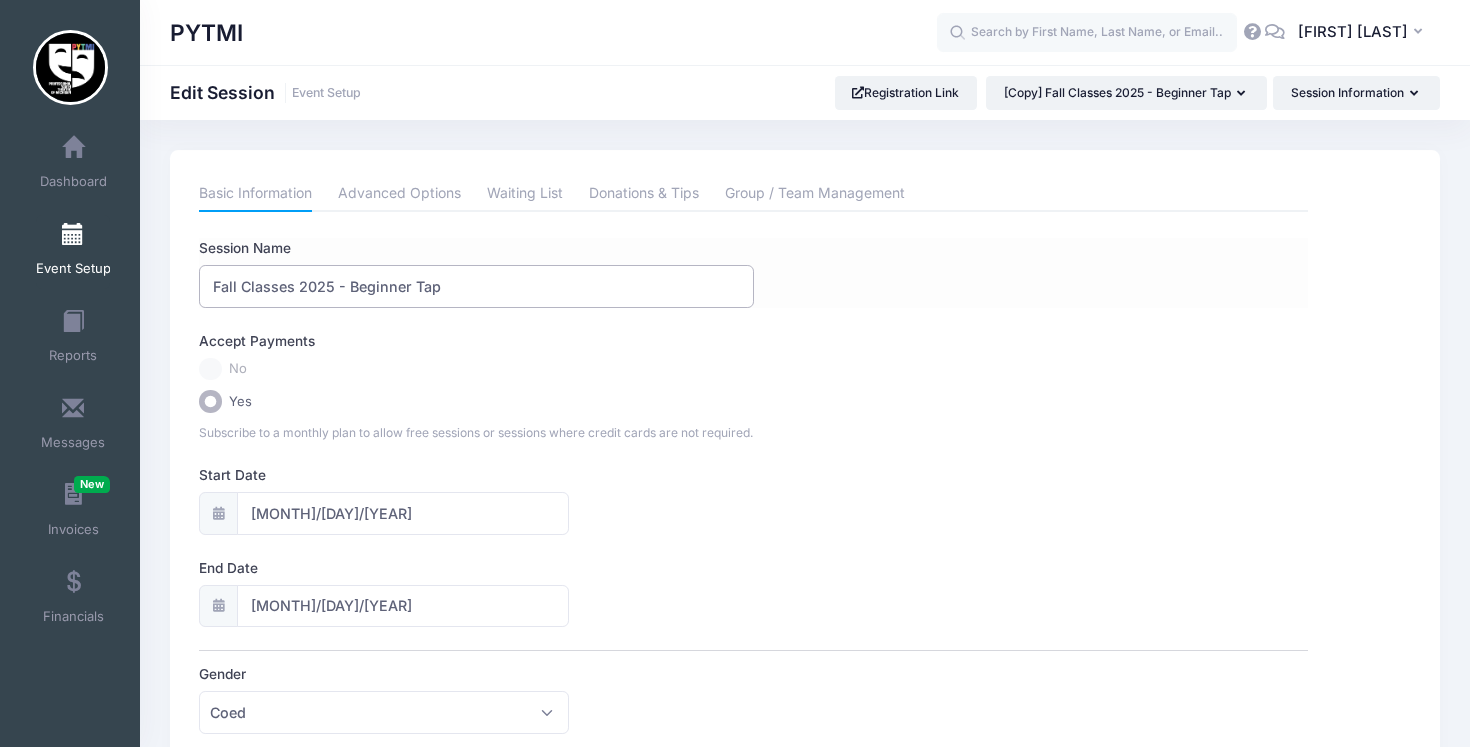 drag, startPoint x: 456, startPoint y: 283, endPoint x: 348, endPoint y: 280, distance: 108.04166 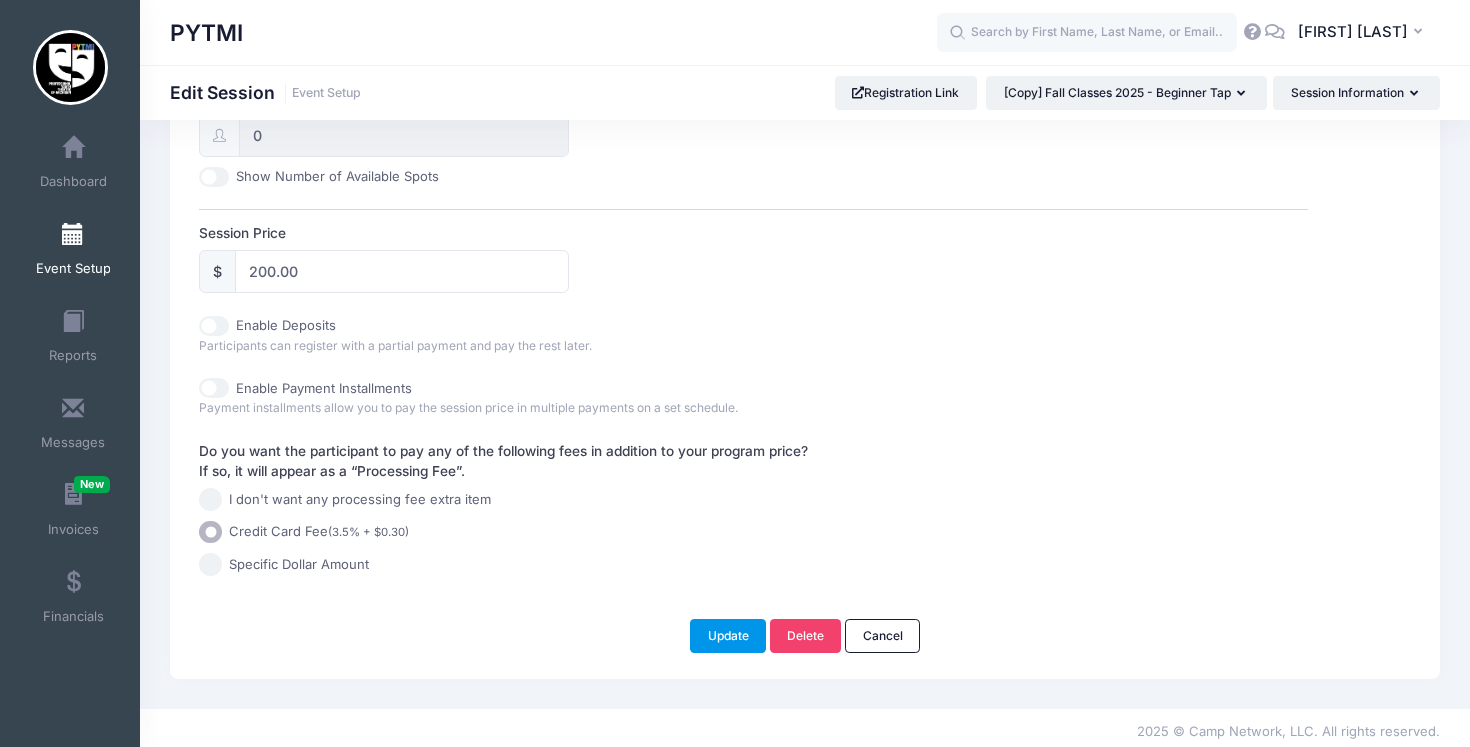 scroll, scrollTop: 883, scrollLeft: 0, axis: vertical 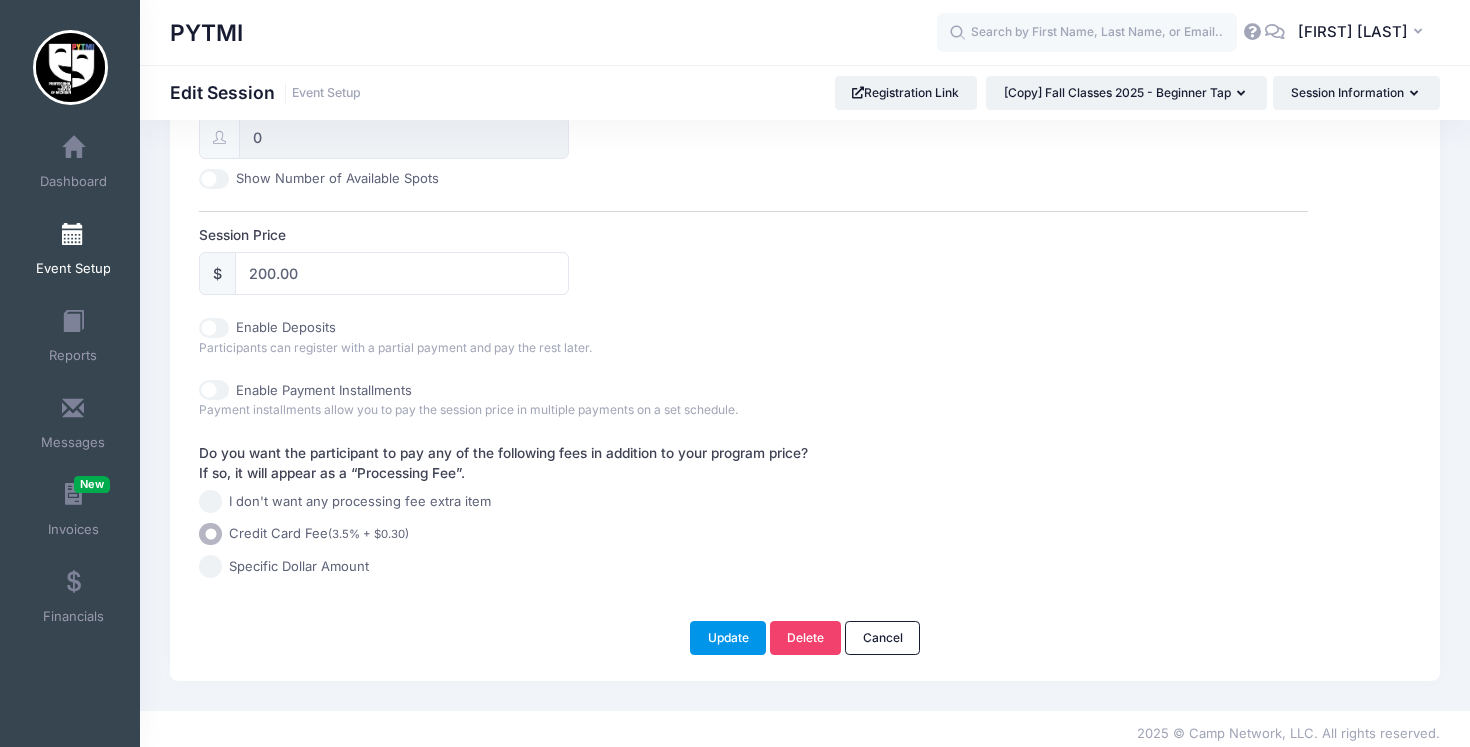 type on "Fall Classes 2025 - Tap 2" 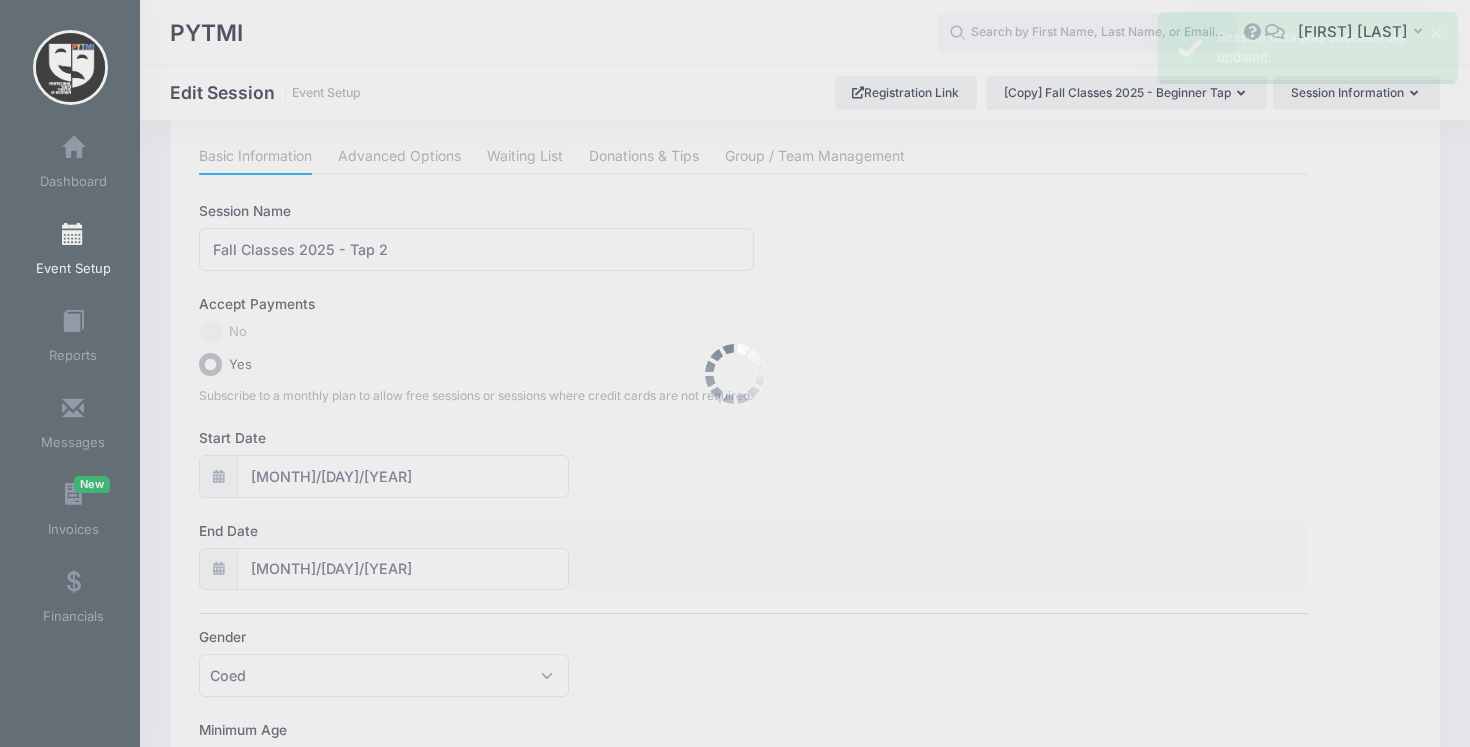 scroll, scrollTop: 0, scrollLeft: 0, axis: both 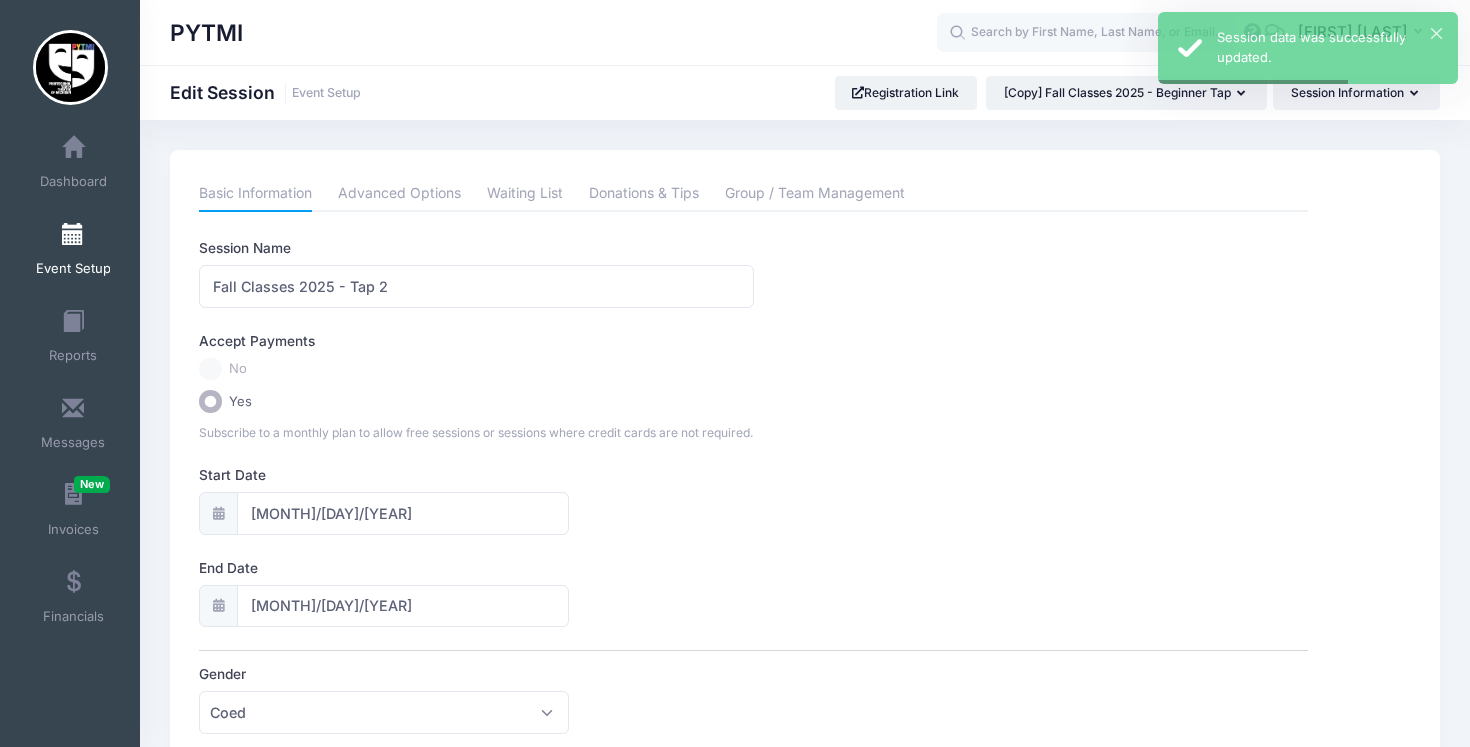 click at bounding box center (73, 235) 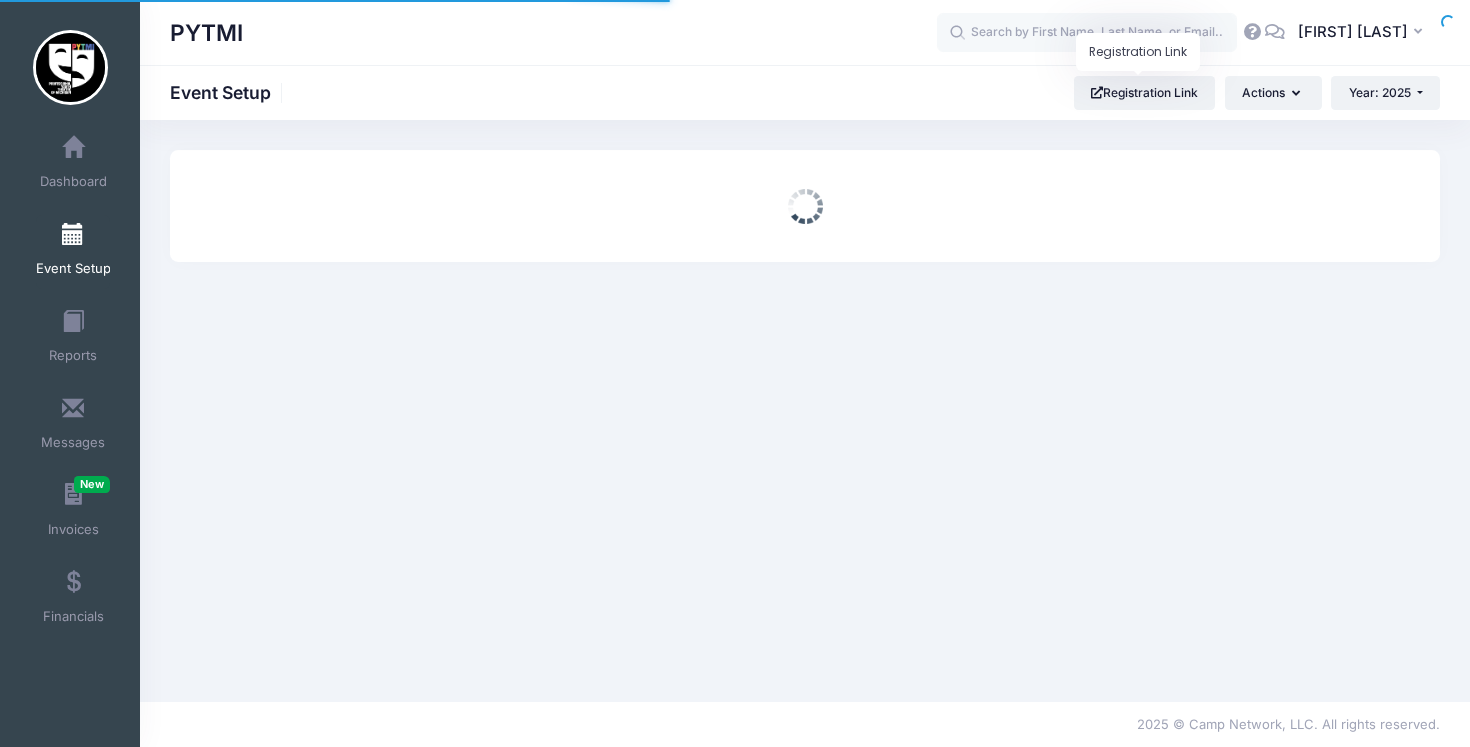 scroll, scrollTop: 0, scrollLeft: 0, axis: both 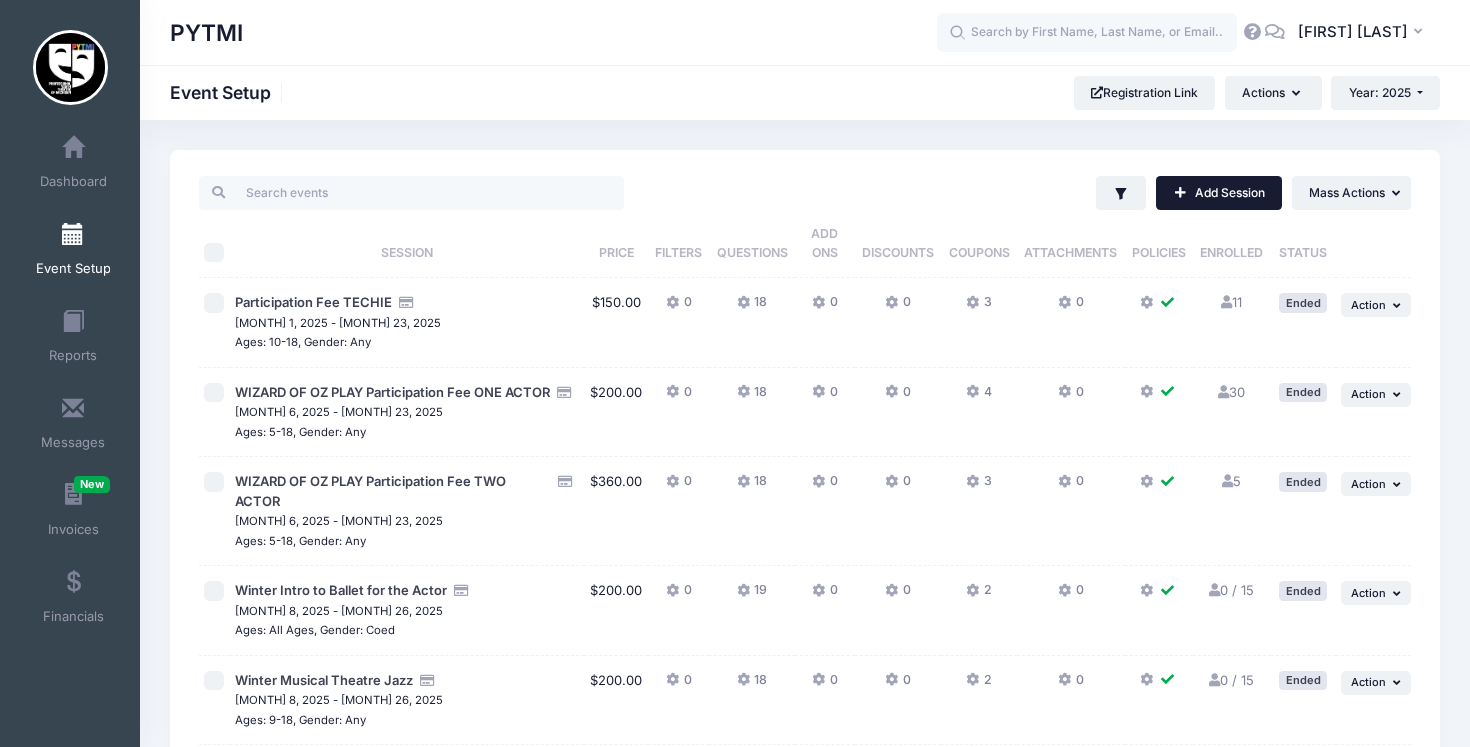 click on "Add Session" at bounding box center (1219, 193) 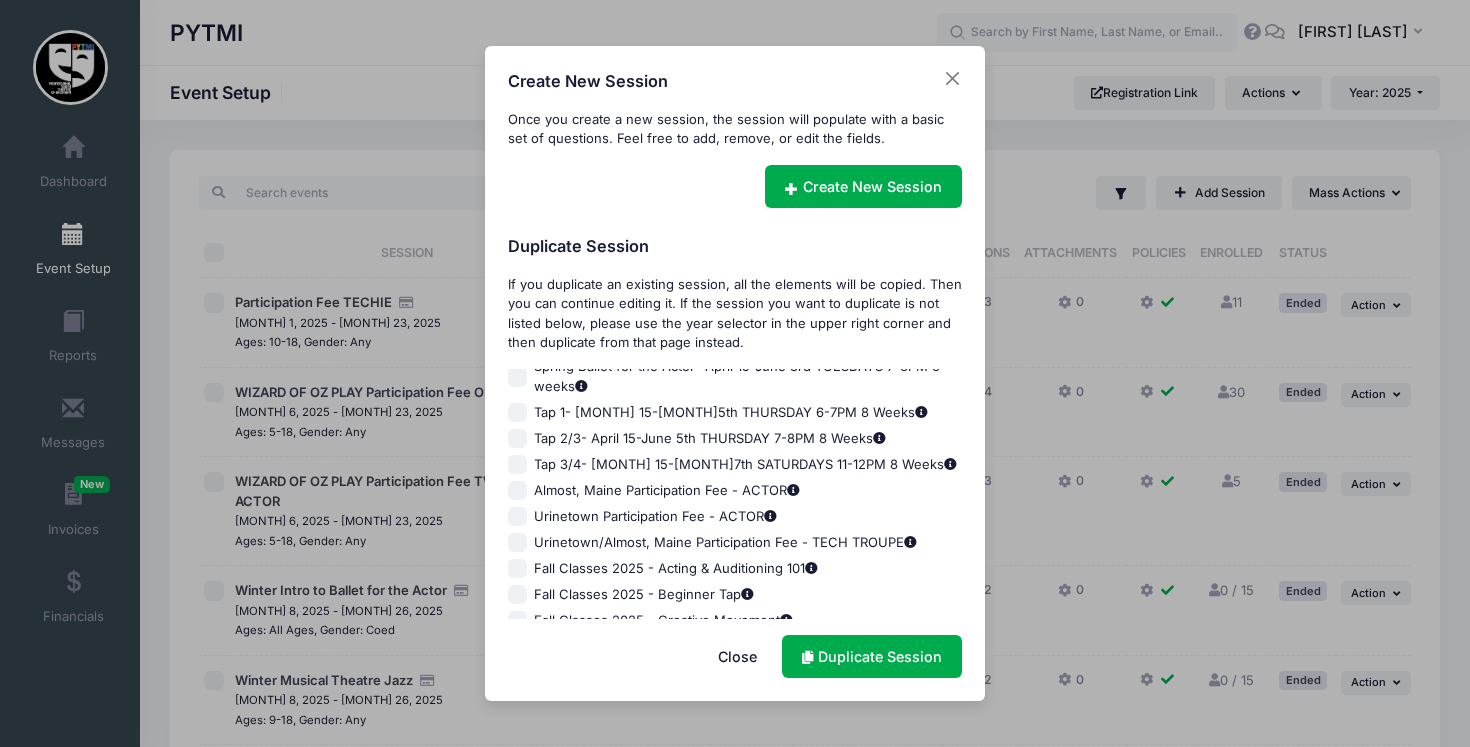 scroll, scrollTop: 1837, scrollLeft: 0, axis: vertical 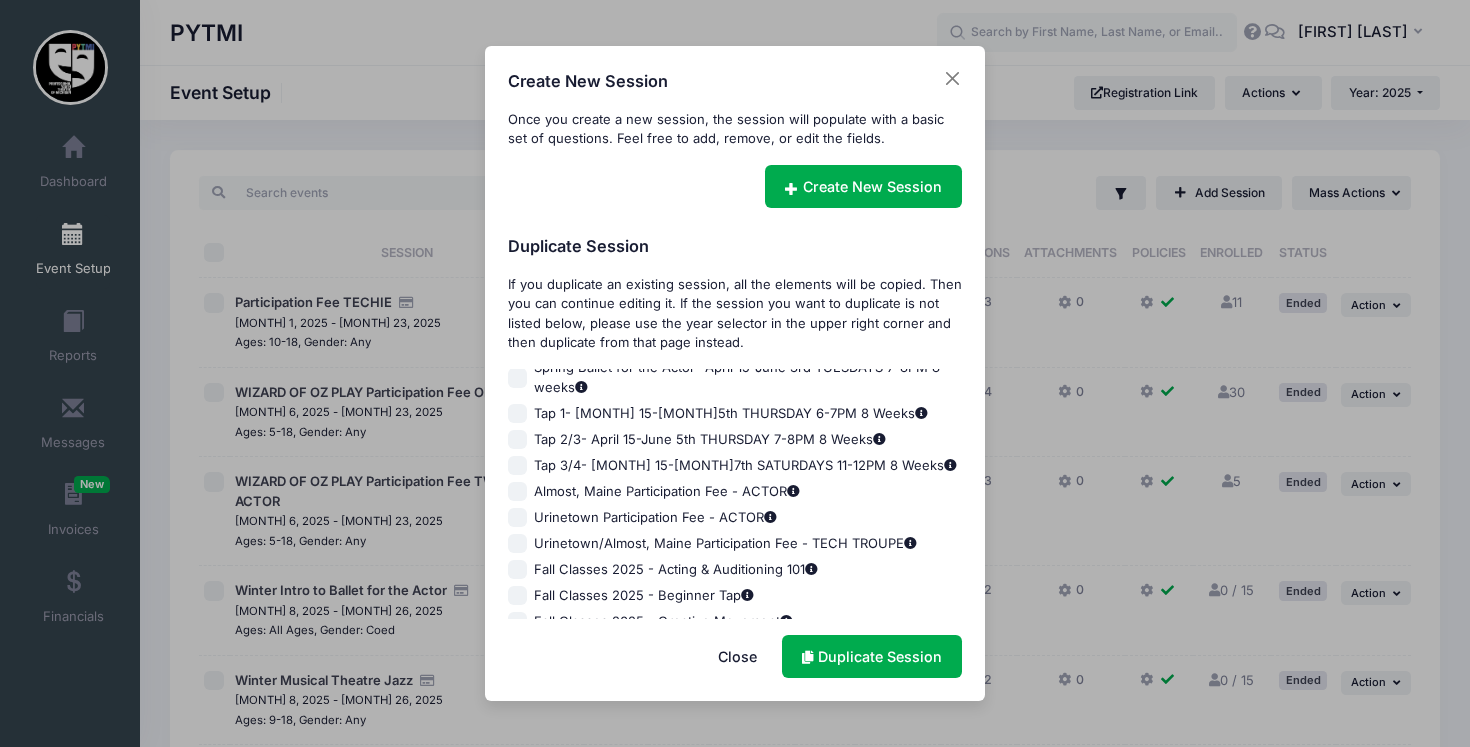 click on "Fall Classes 2025 - Beginner Tap" at bounding box center (518, 596) 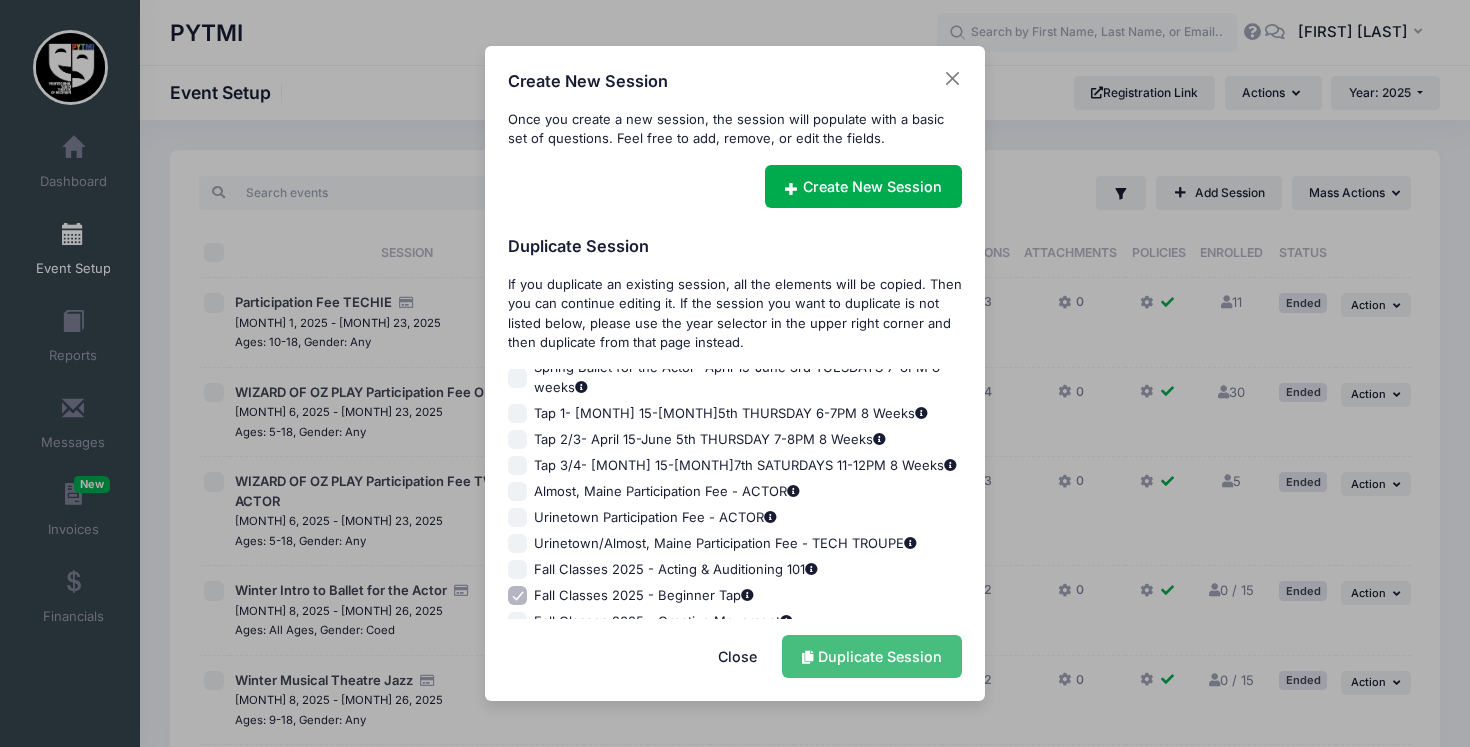 click on "Duplicate Session" at bounding box center (872, 656) 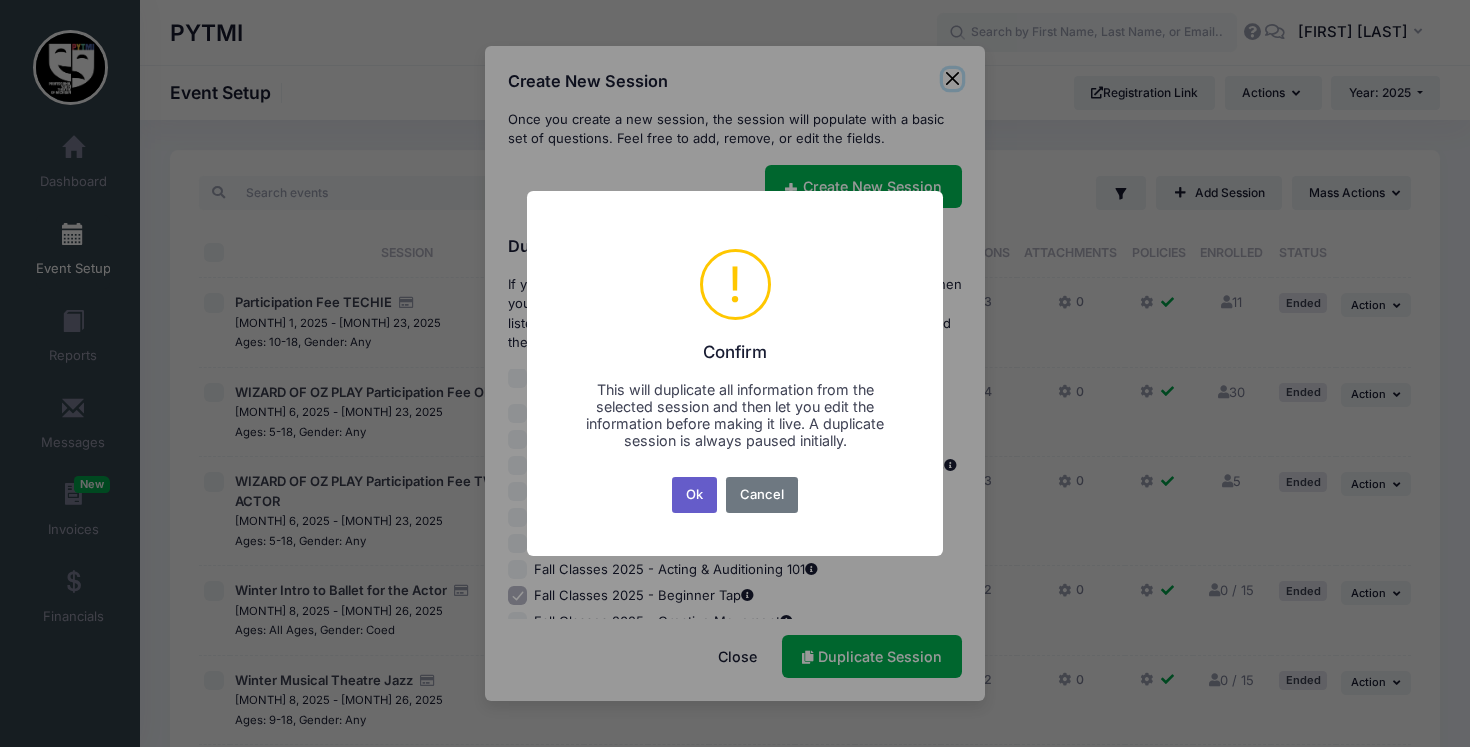 click on "Ok" at bounding box center (695, 495) 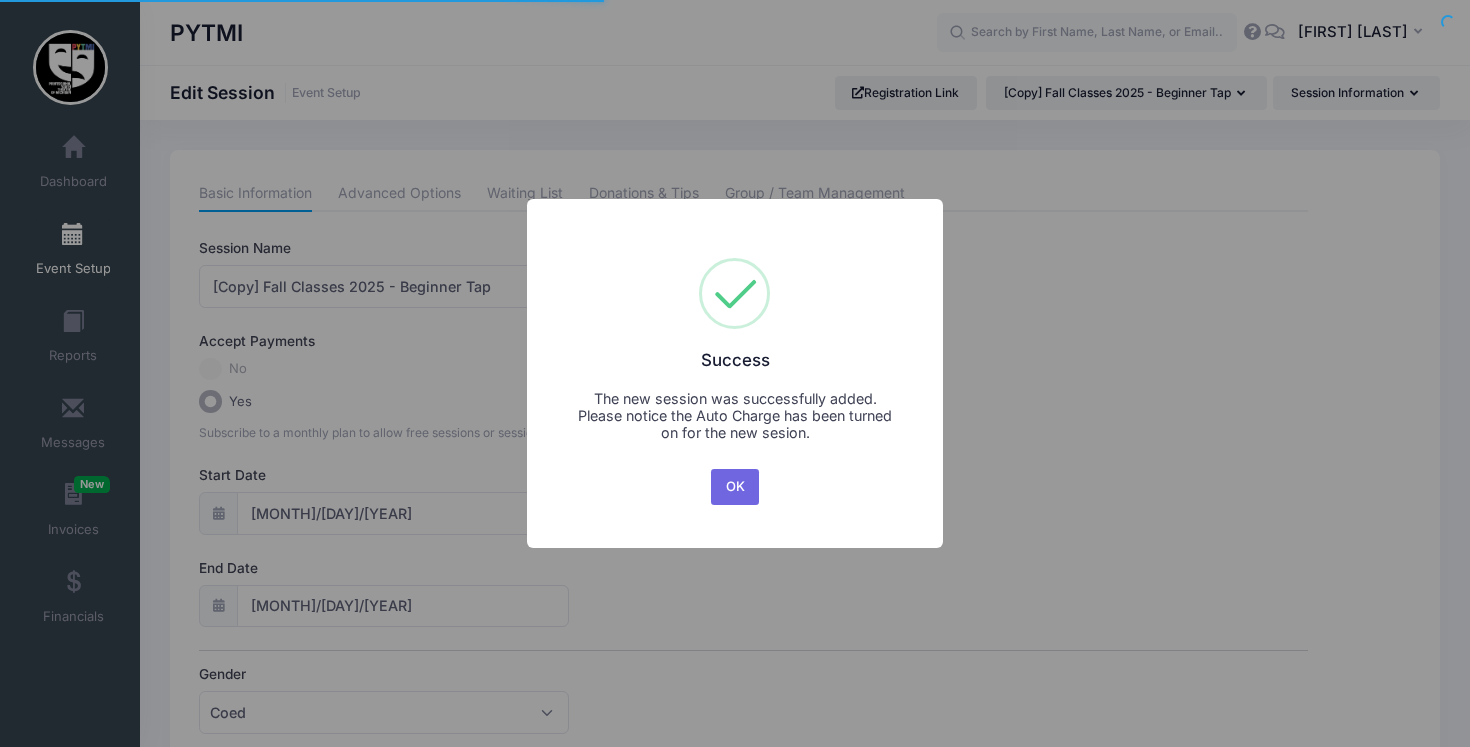 scroll, scrollTop: 0, scrollLeft: 0, axis: both 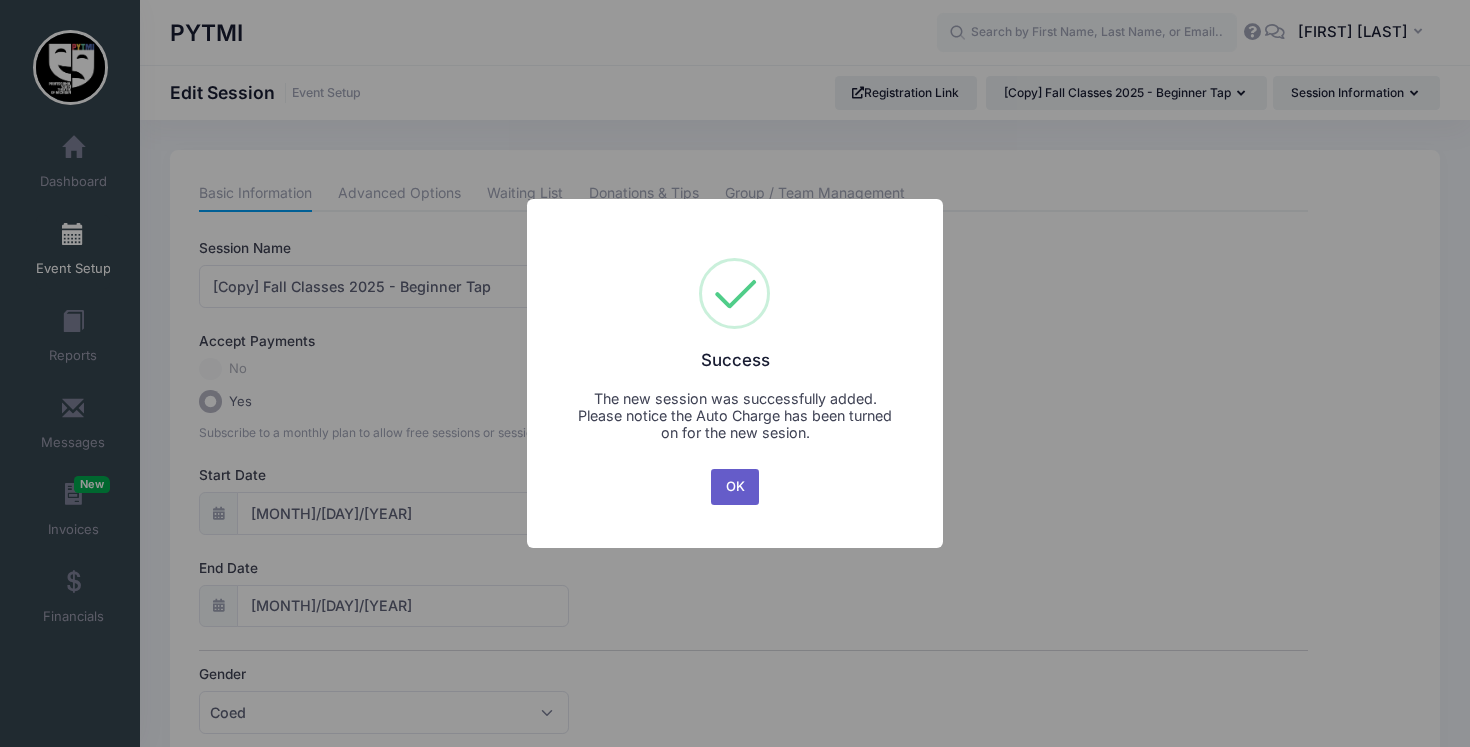 click on "OK" at bounding box center [735, 487] 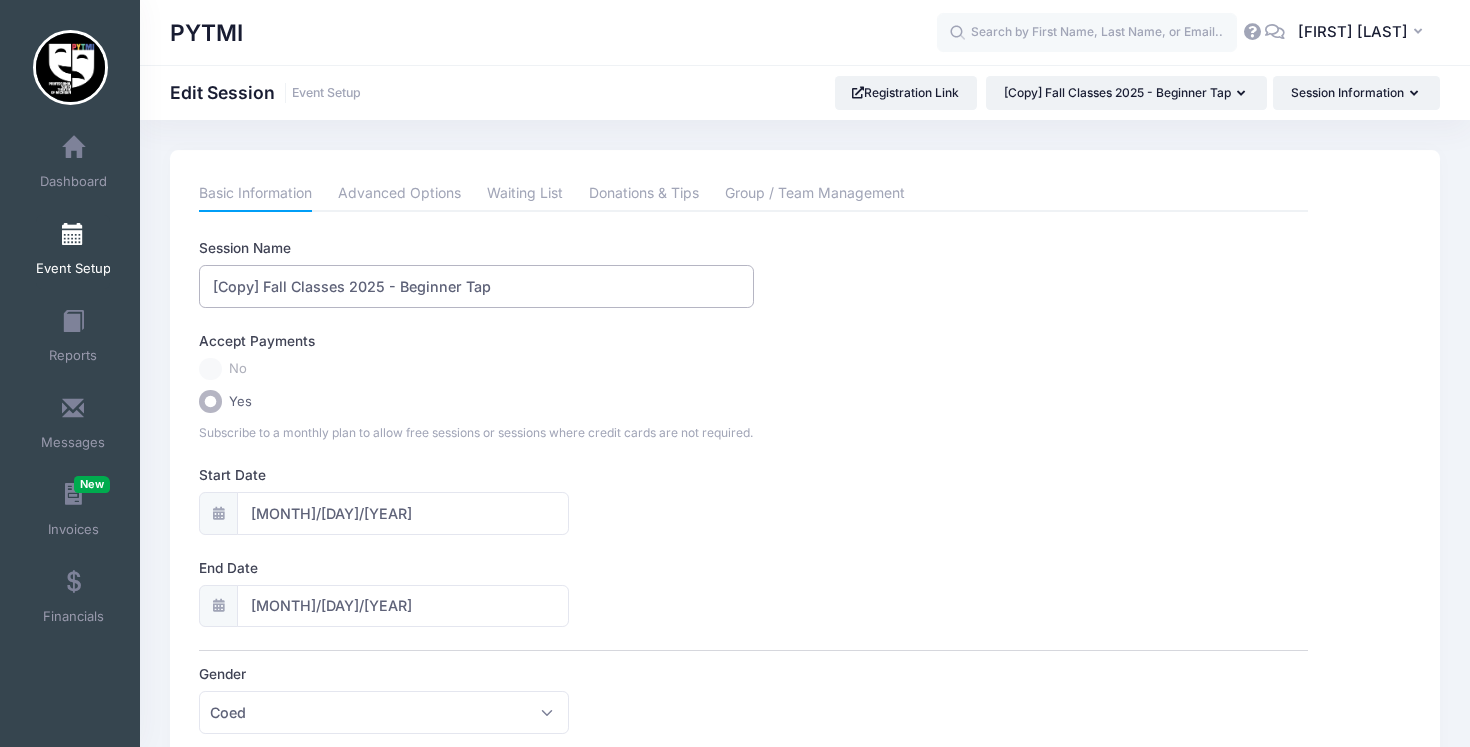 drag, startPoint x: 260, startPoint y: 286, endPoint x: 123, endPoint y: 284, distance: 137.0146 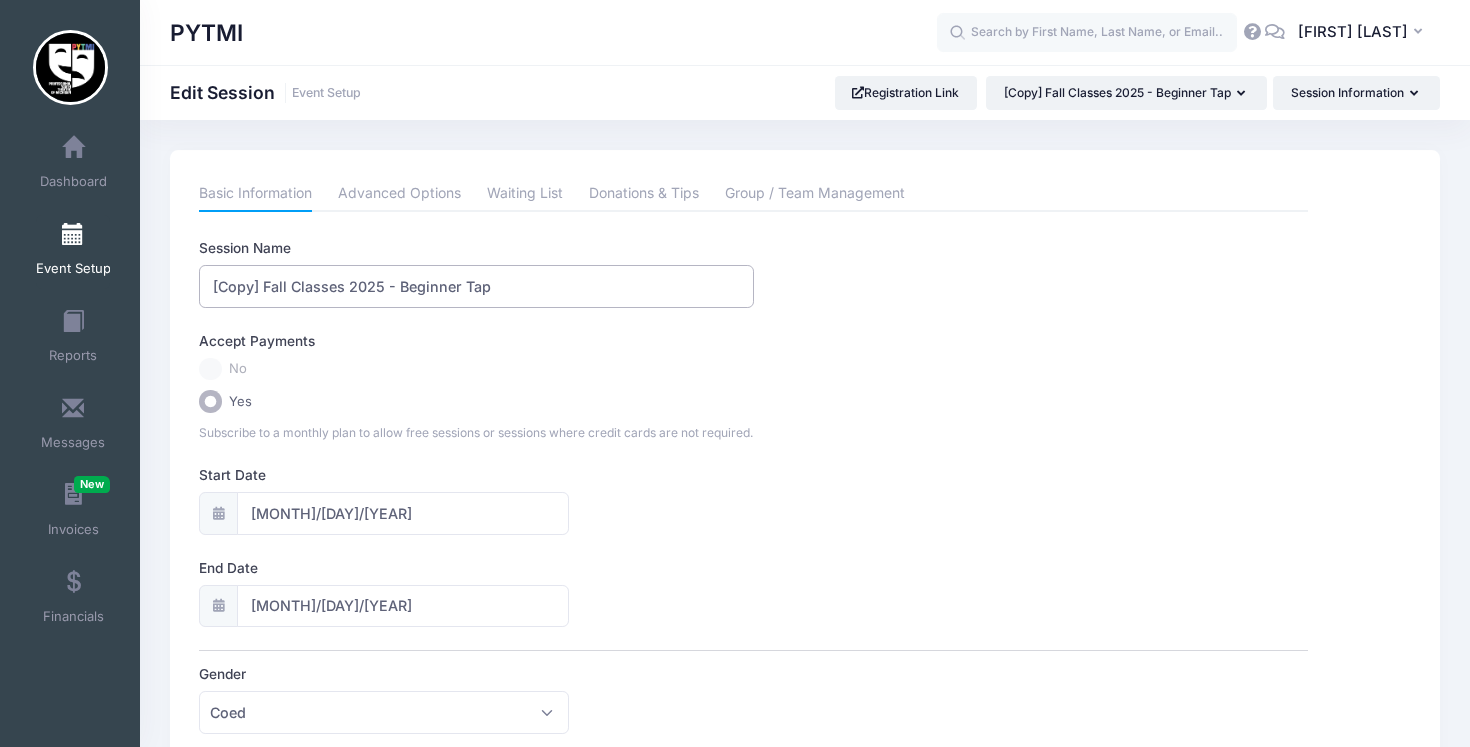 click on "My Events
Dashboard
Reports" at bounding box center [735, 819] 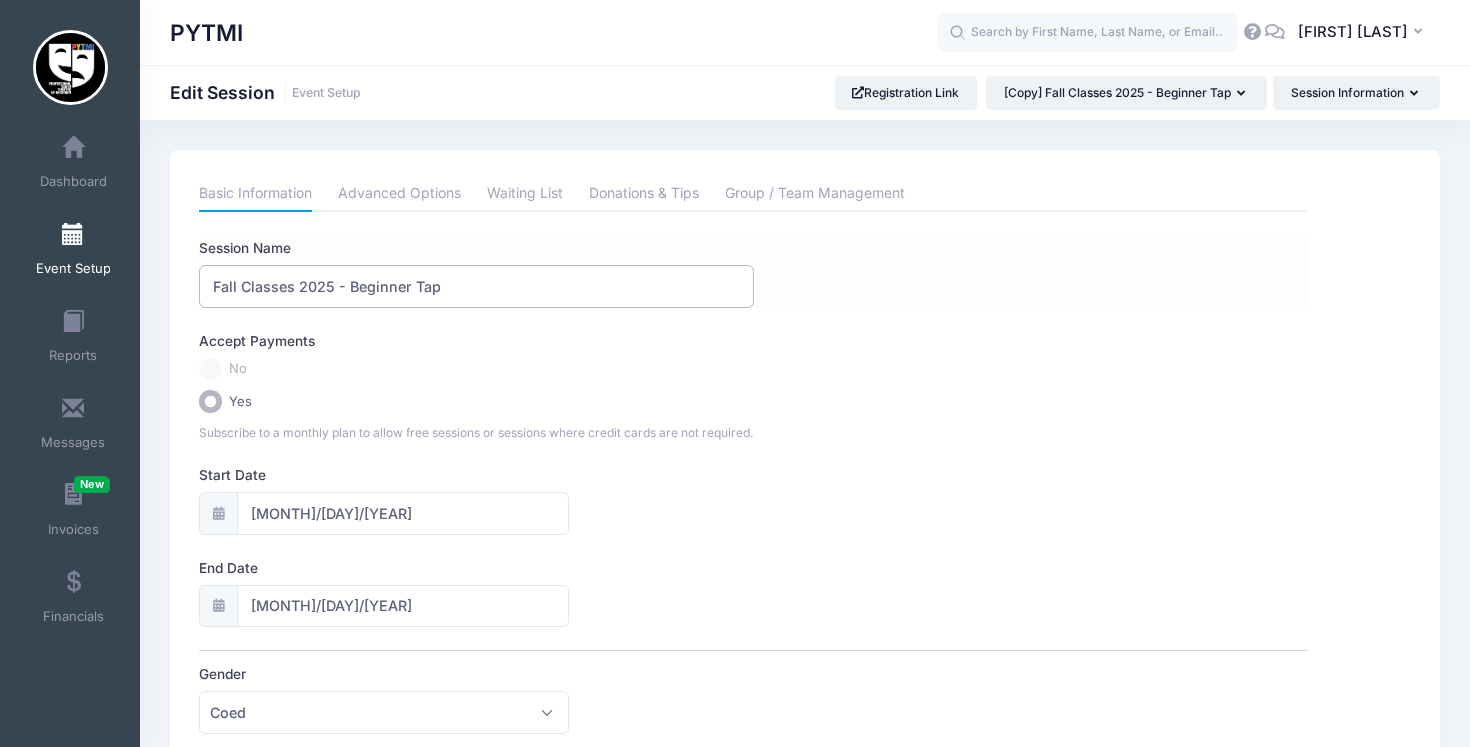 drag, startPoint x: 411, startPoint y: 290, endPoint x: 350, endPoint y: 283, distance: 61.400326 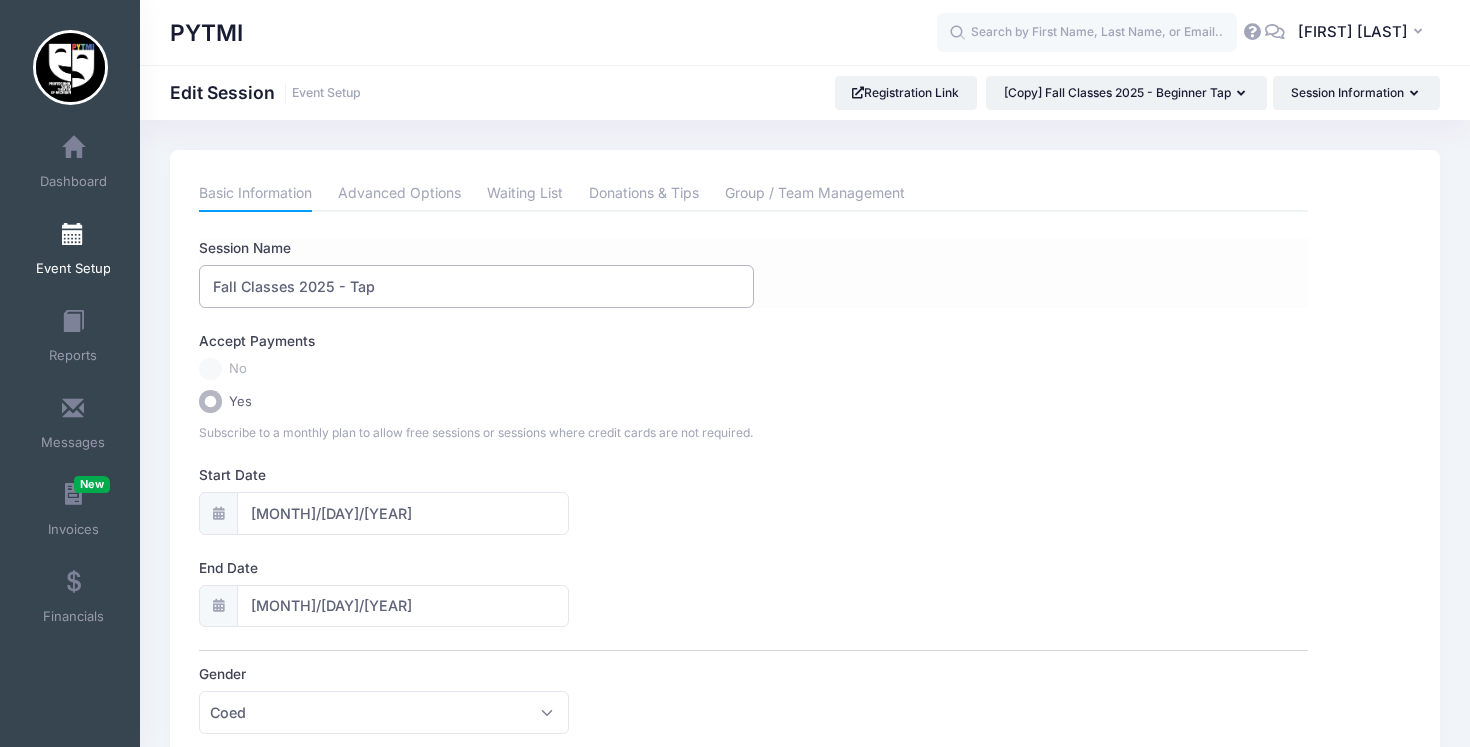 click on "Fall Classes 2025 - Tap" at bounding box center (476, 286) 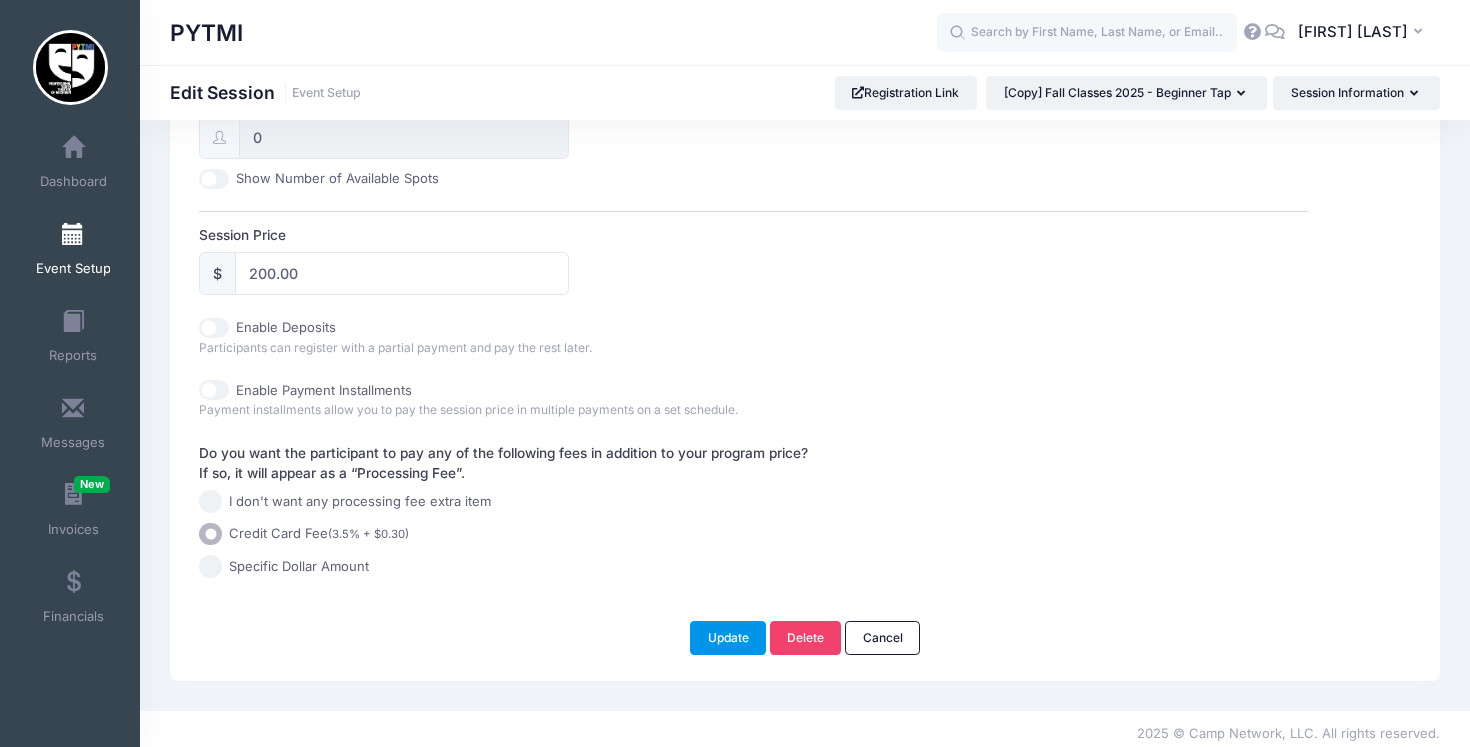 type on "Fall Classes 2025 - Tap 3/4" 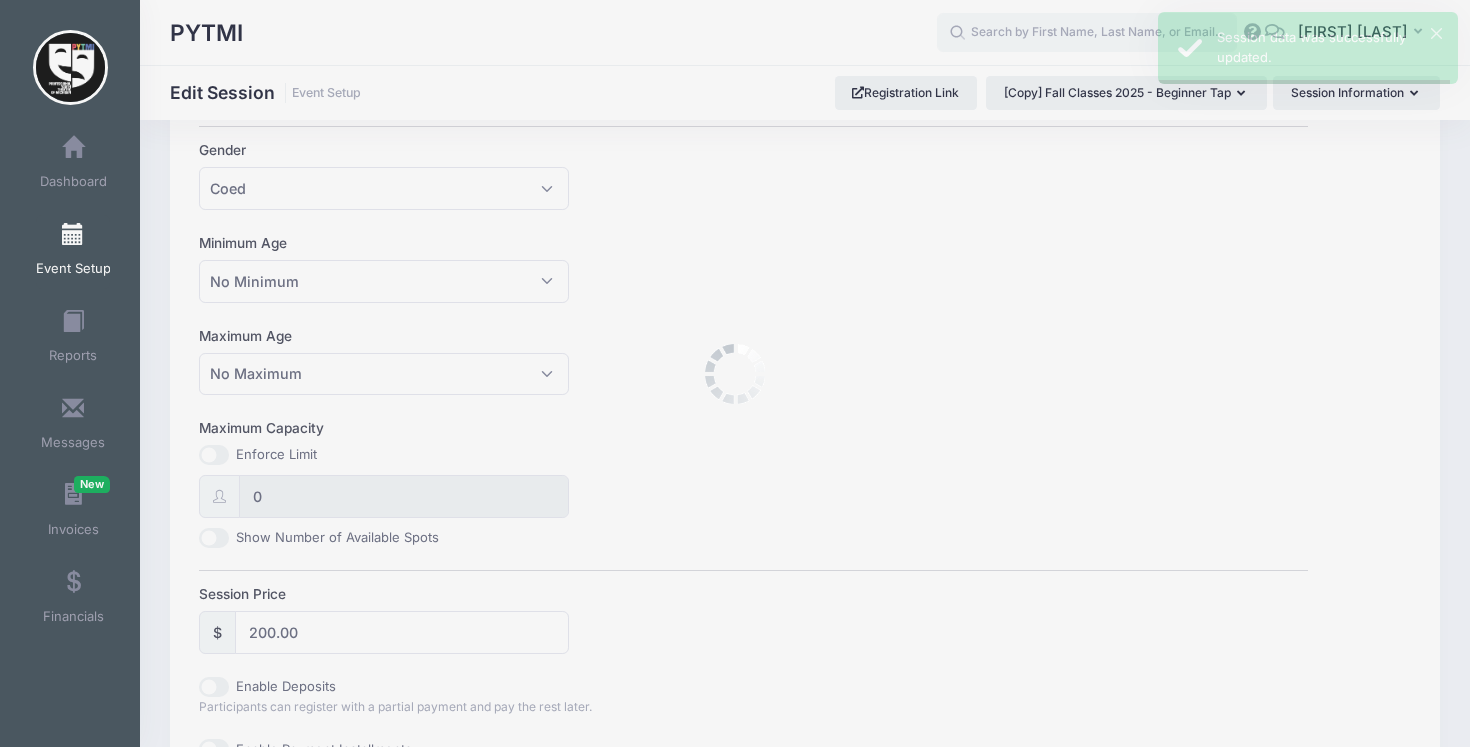 scroll, scrollTop: 0, scrollLeft: 0, axis: both 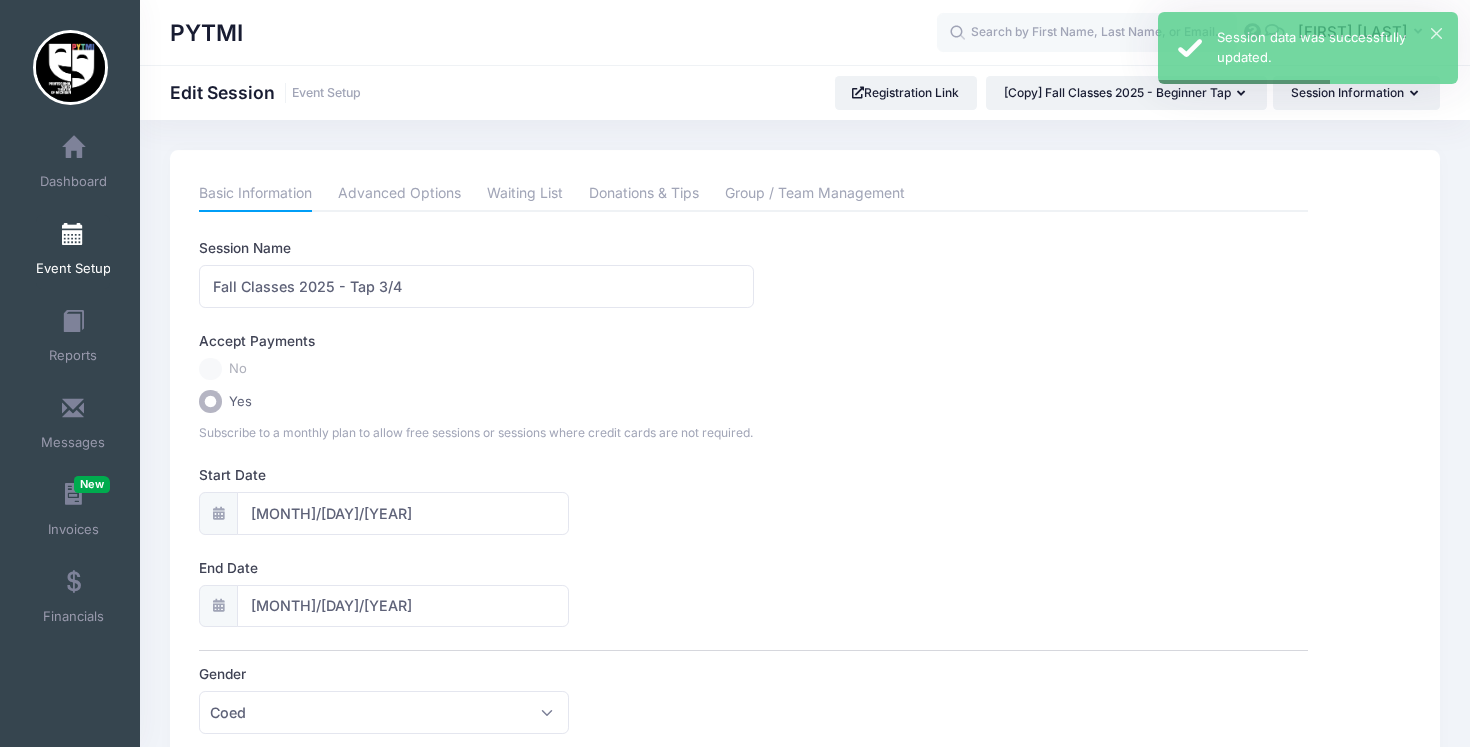click at bounding box center (73, 235) 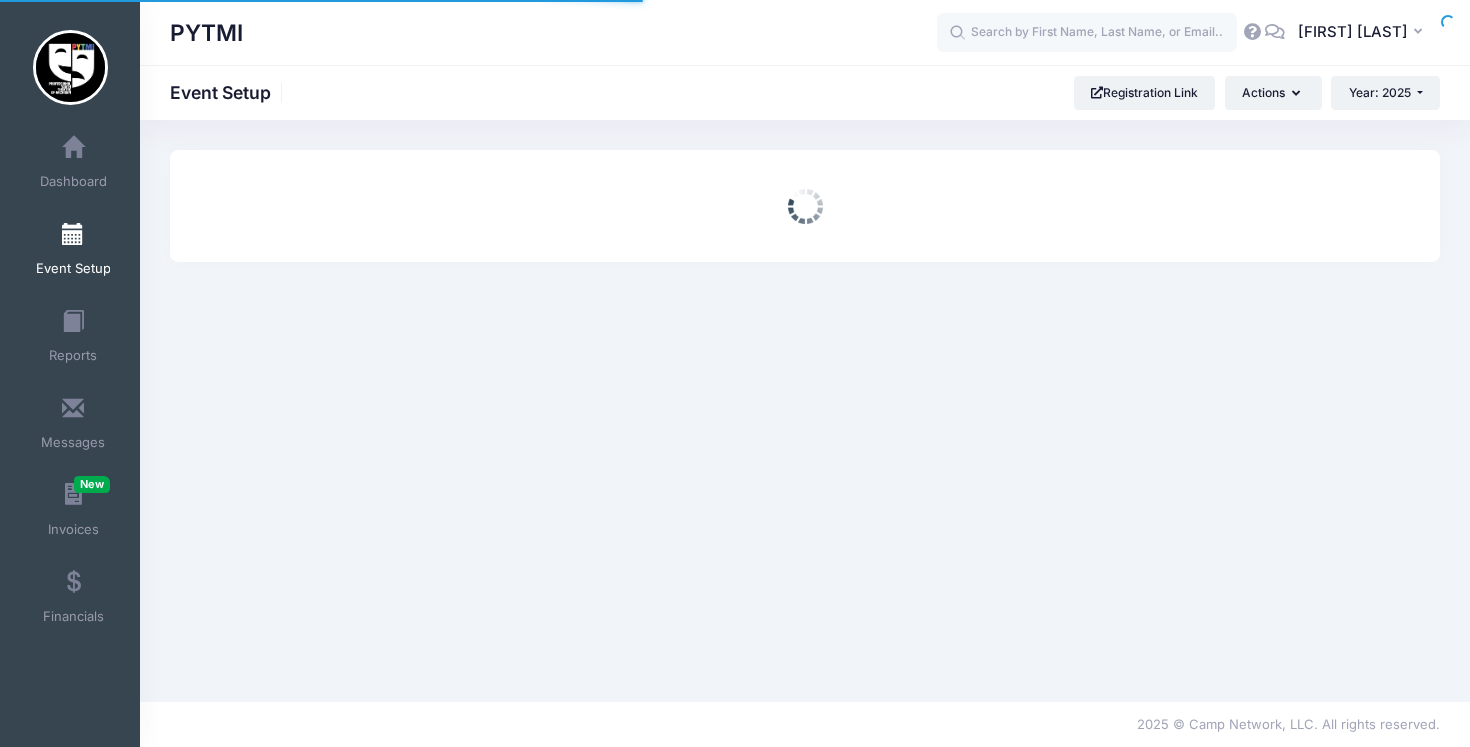 scroll, scrollTop: 0, scrollLeft: 0, axis: both 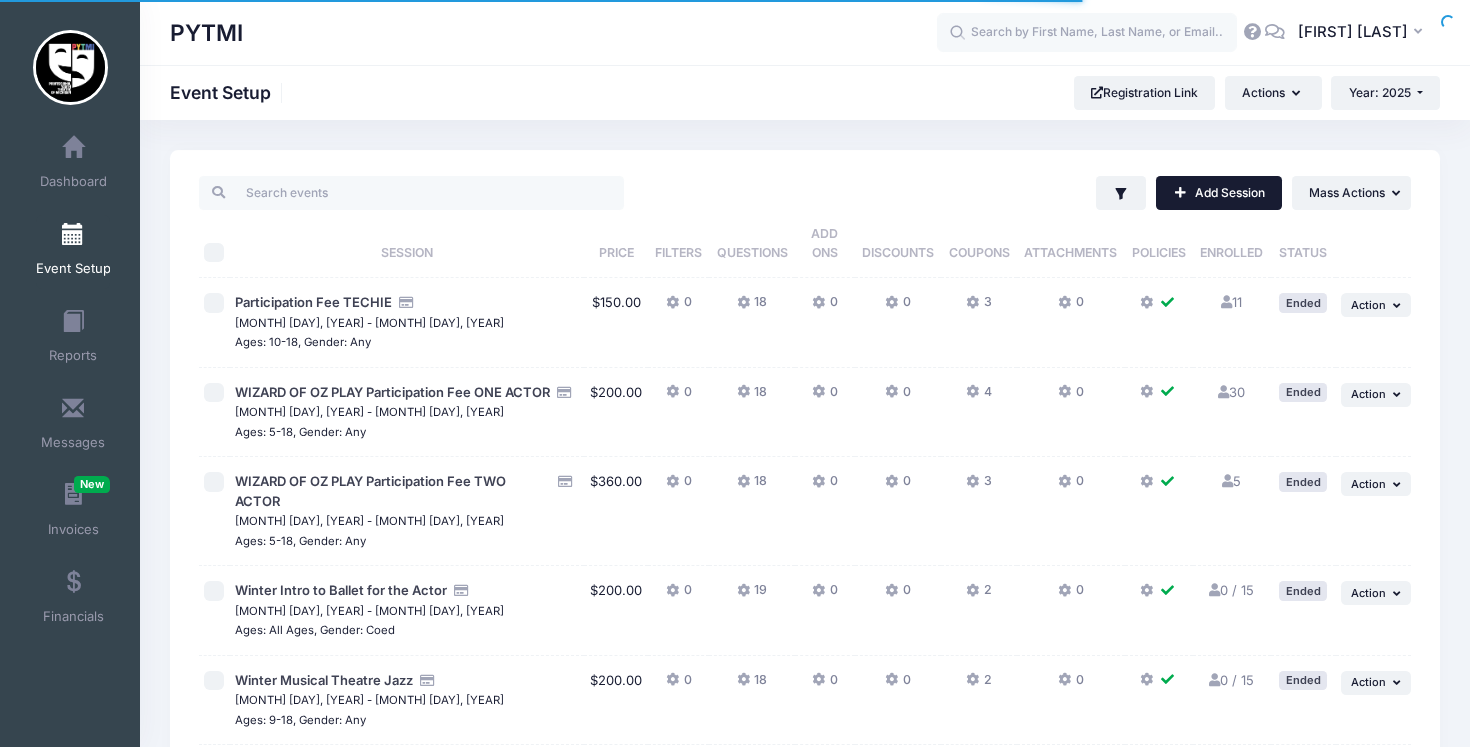 click on "Add Session" at bounding box center [1219, 193] 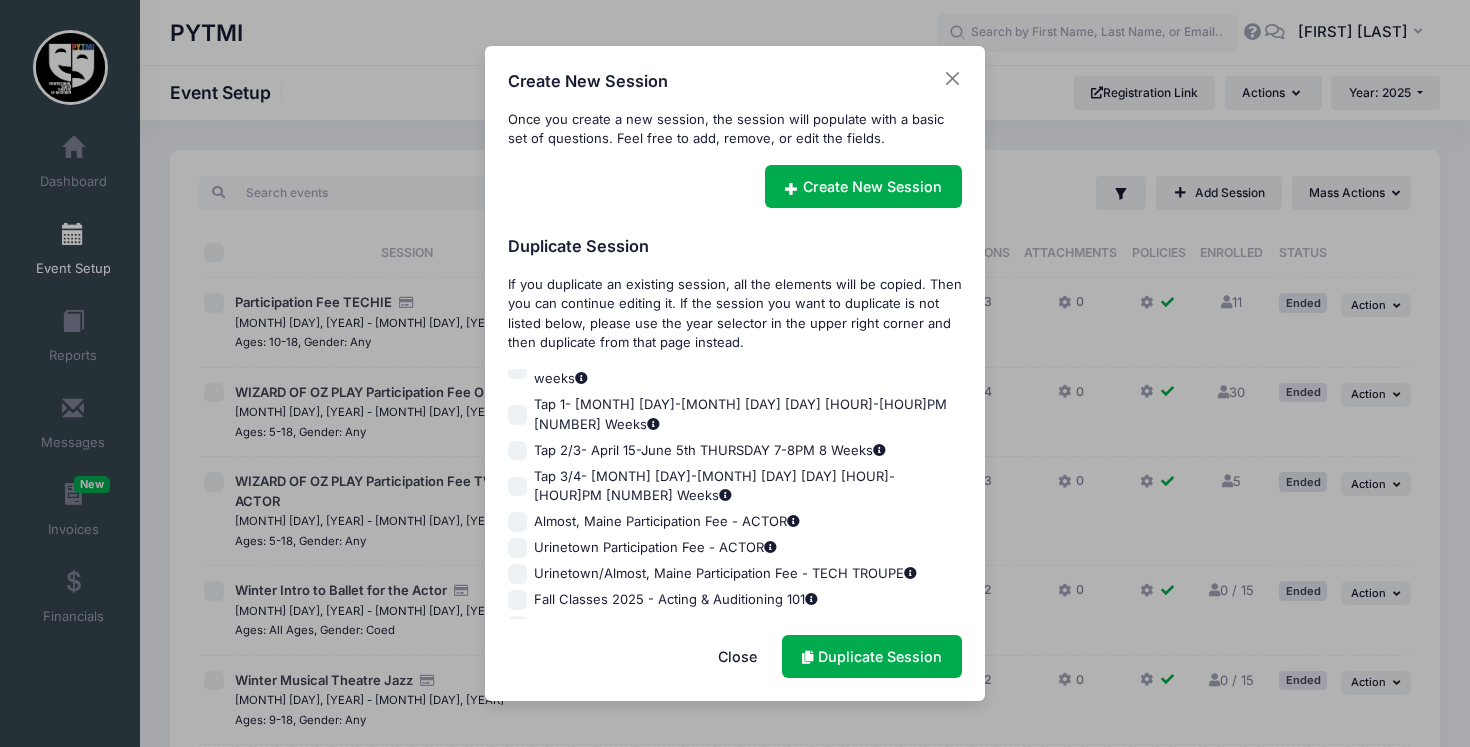 scroll, scrollTop: 1863, scrollLeft: 0, axis: vertical 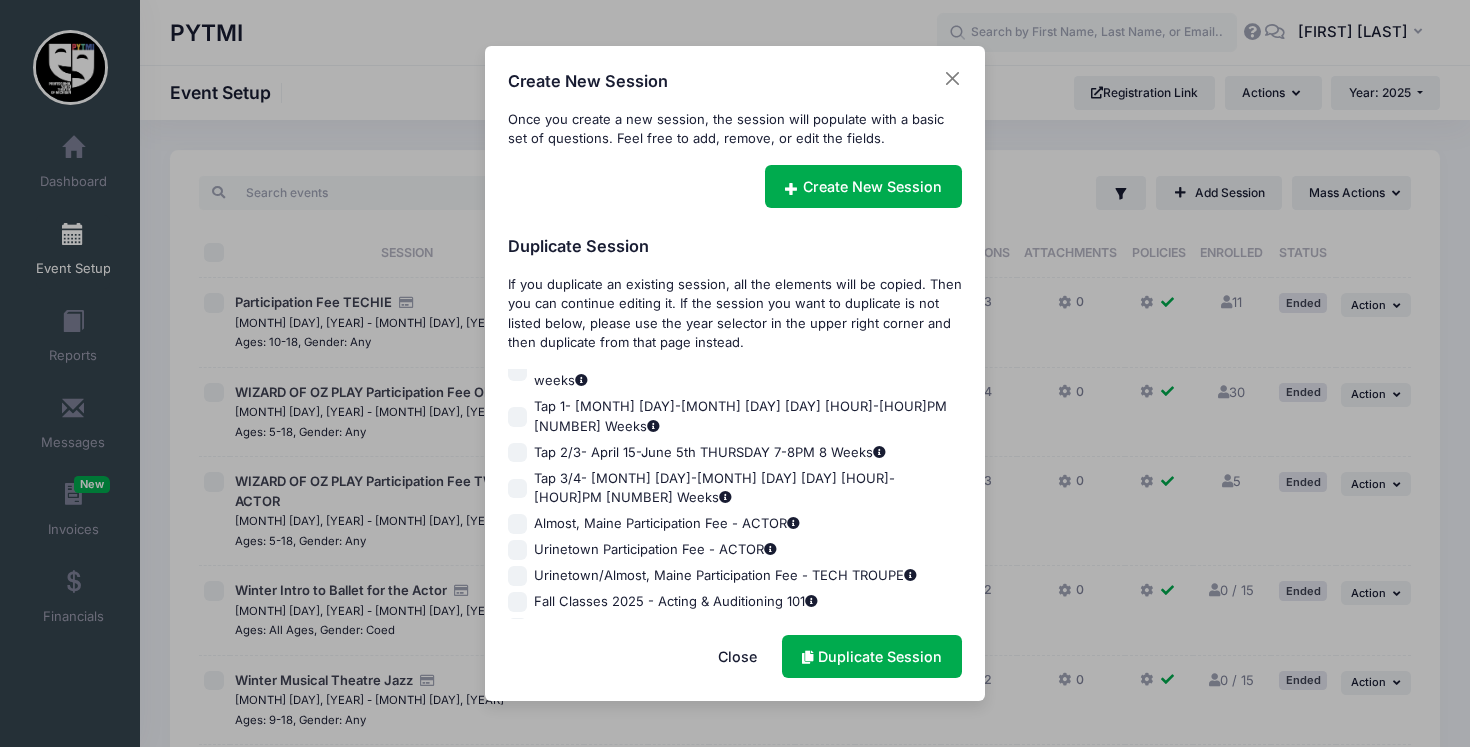 click on "Fall Classes 2025 - Tap 3/4" at bounding box center [518, 706] 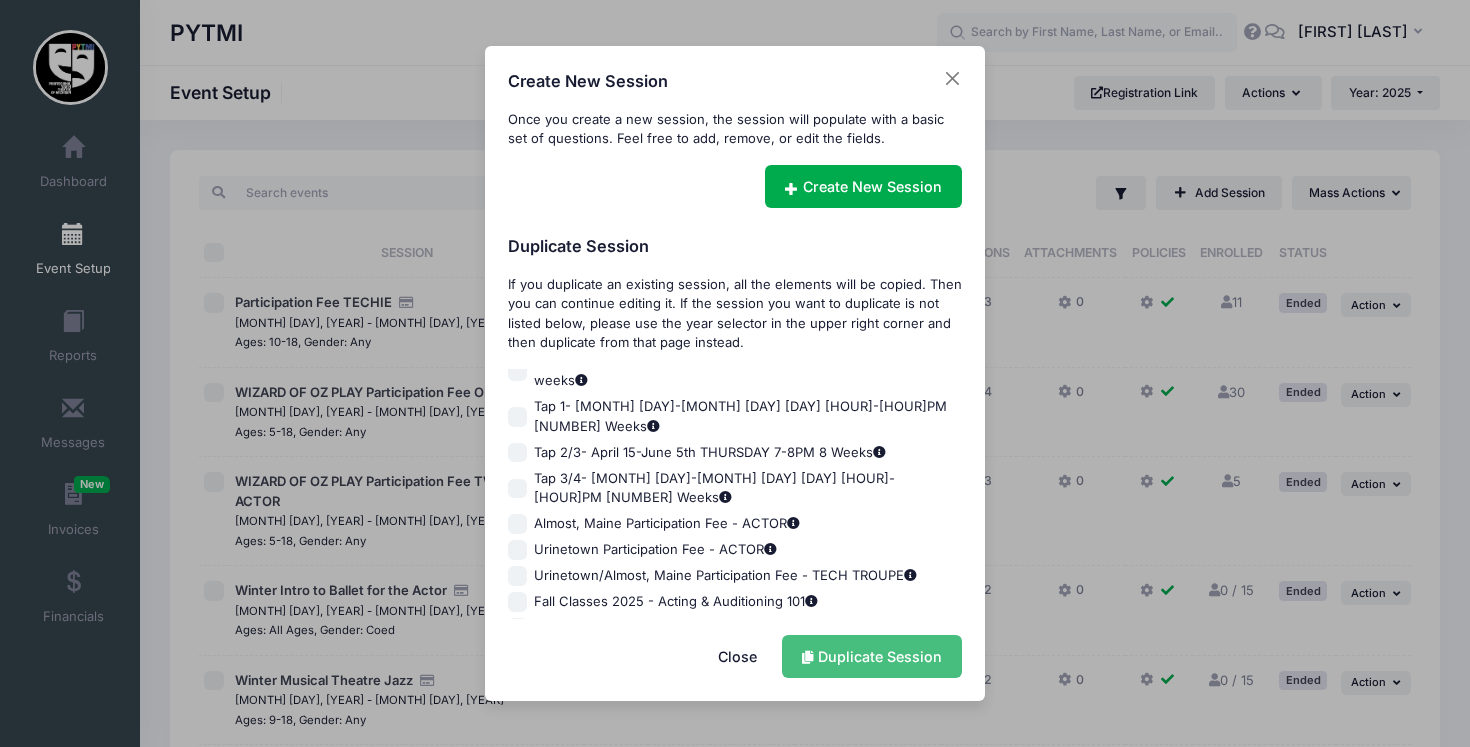 click on "Duplicate Session" at bounding box center (872, 656) 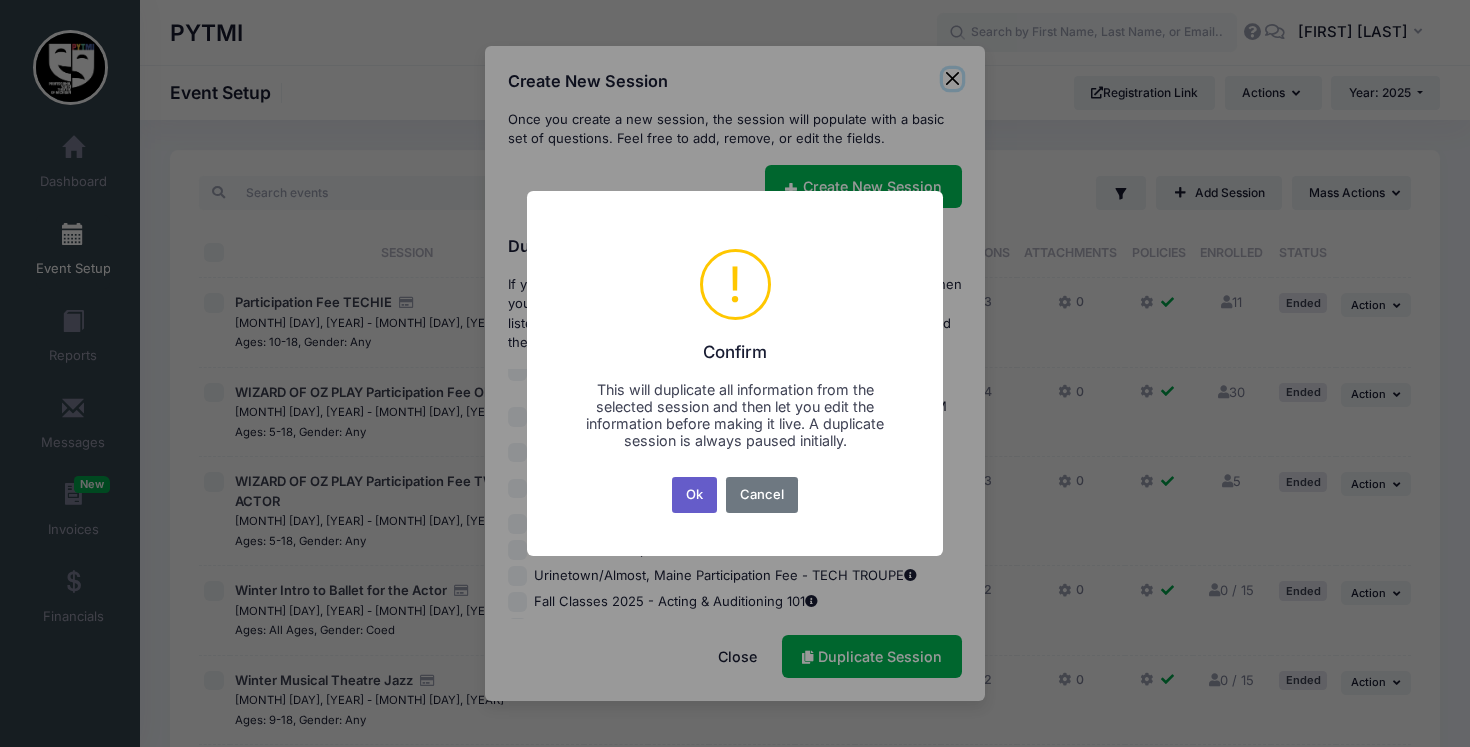 click on "Ok" at bounding box center [695, 495] 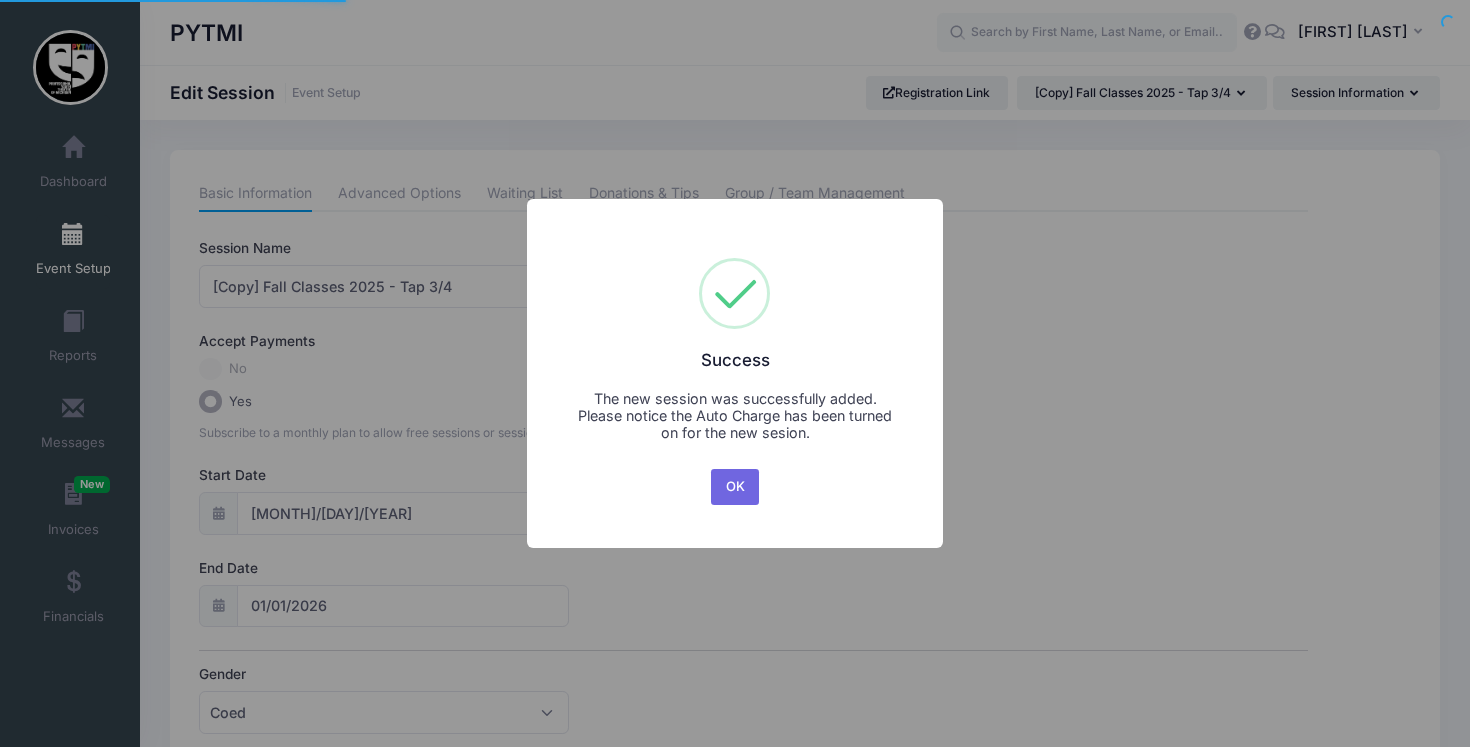scroll, scrollTop: 0, scrollLeft: 0, axis: both 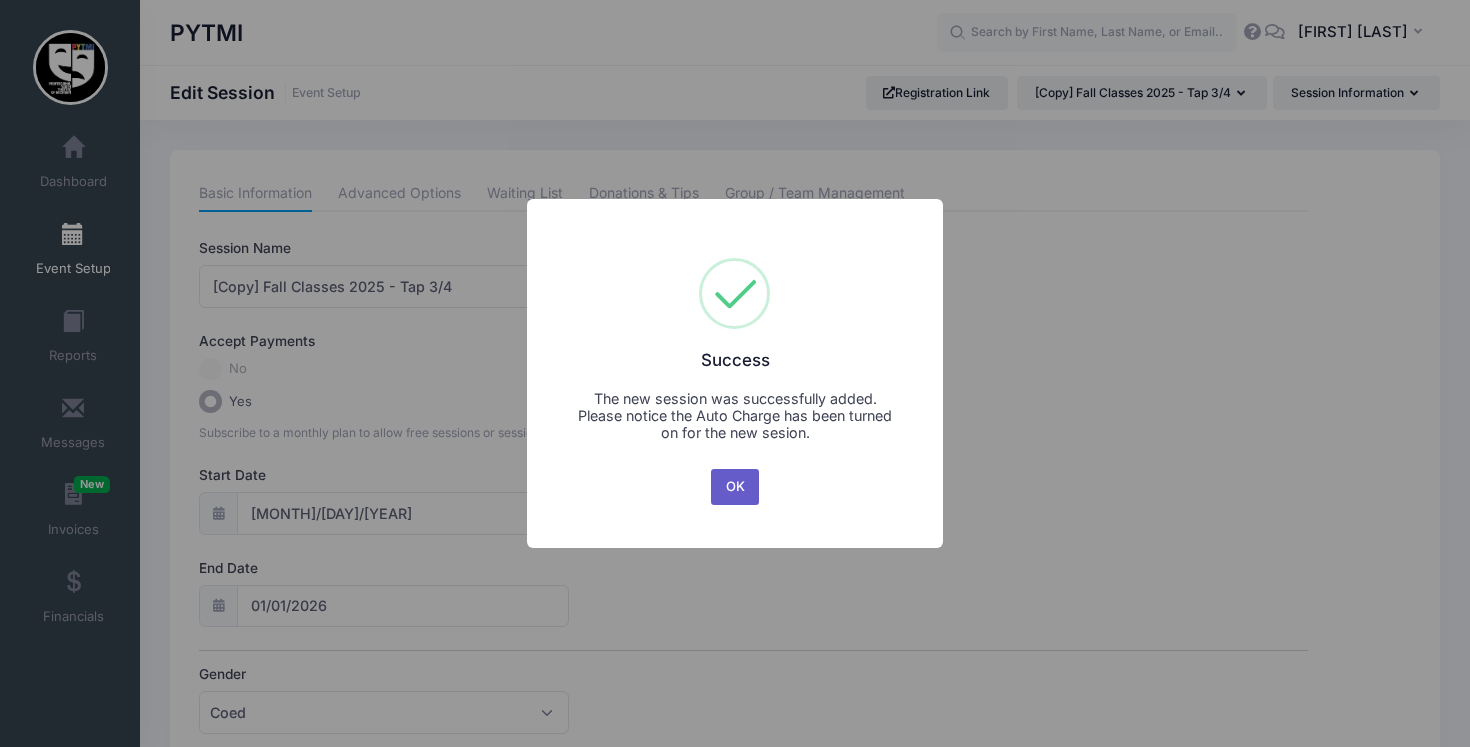 click on "OK" at bounding box center [735, 487] 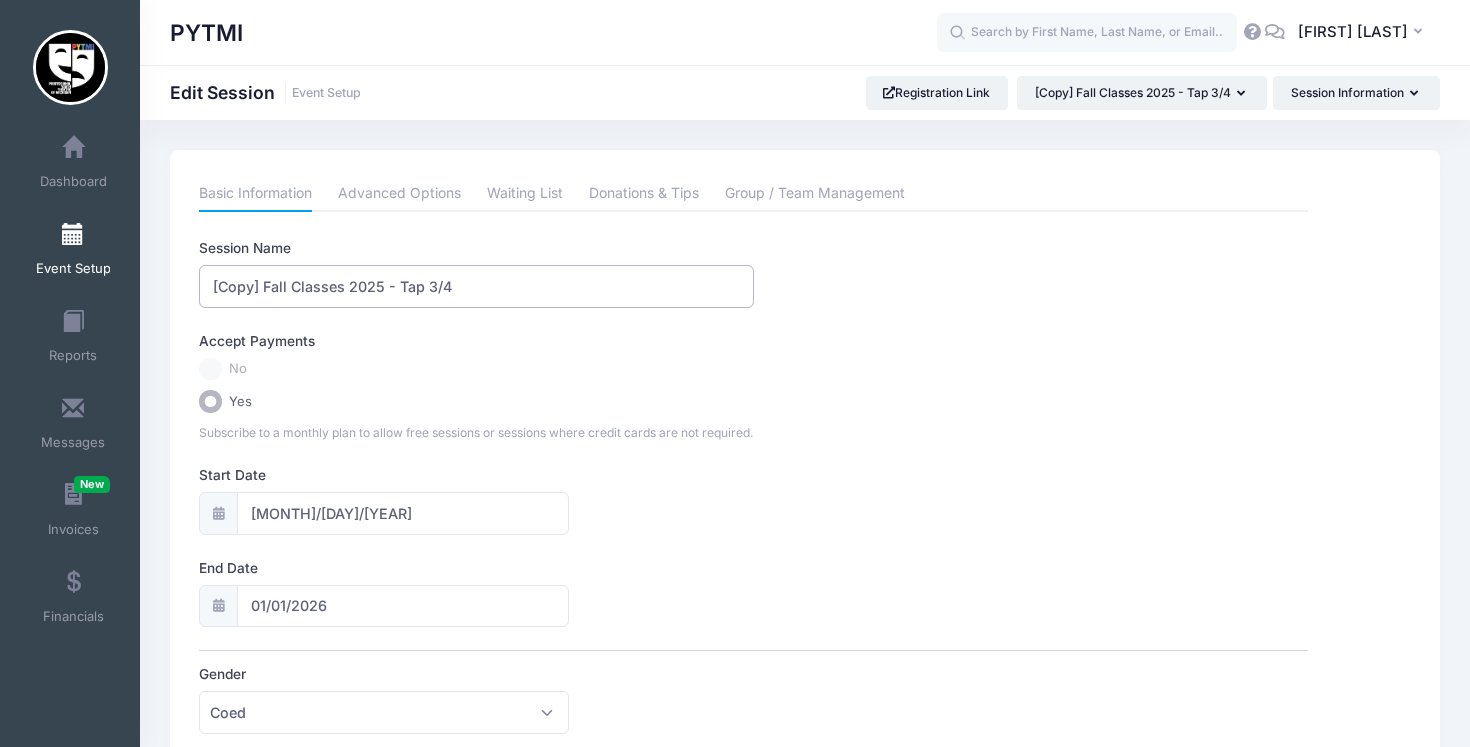 drag, startPoint x: 264, startPoint y: 286, endPoint x: 114, endPoint y: 296, distance: 150.33296 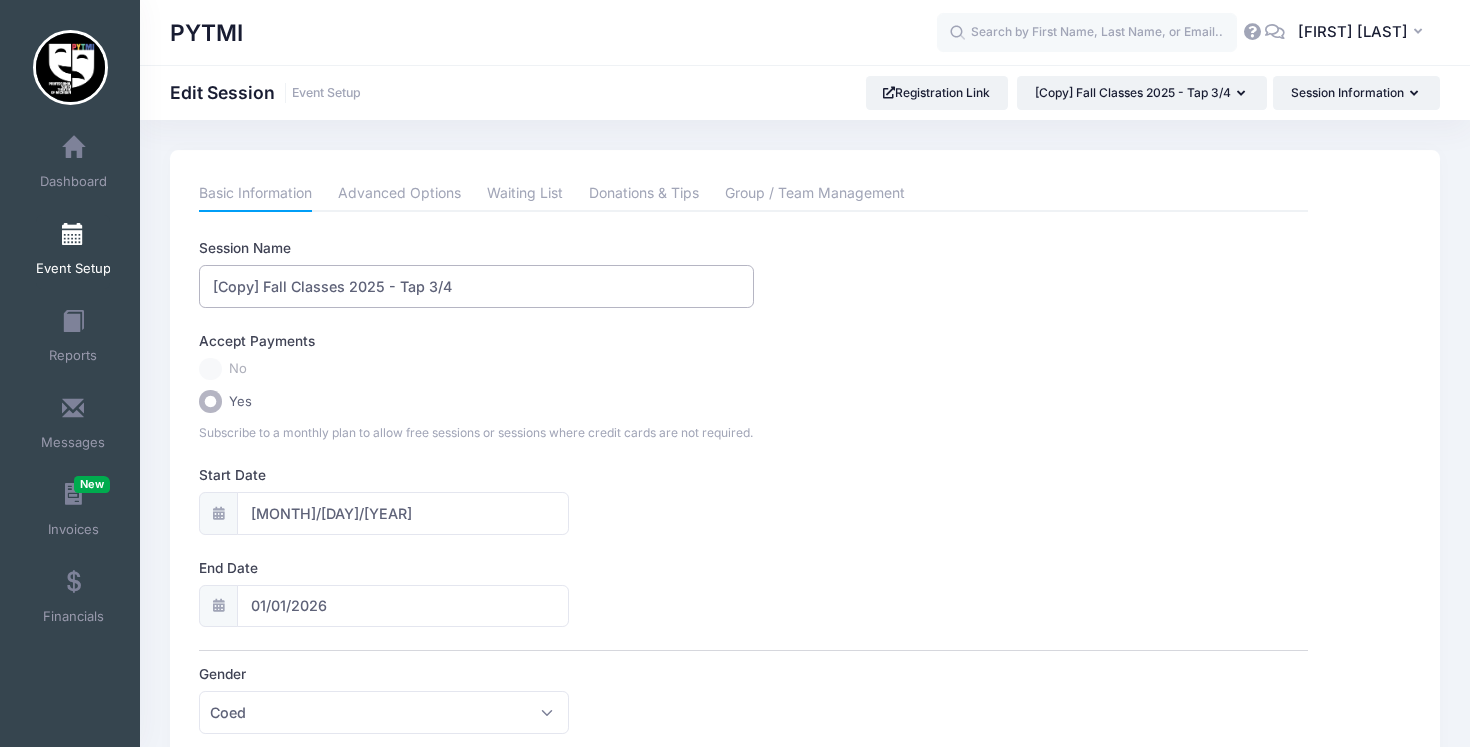 click on "My Events
Dashboard
Reports" at bounding box center [735, 819] 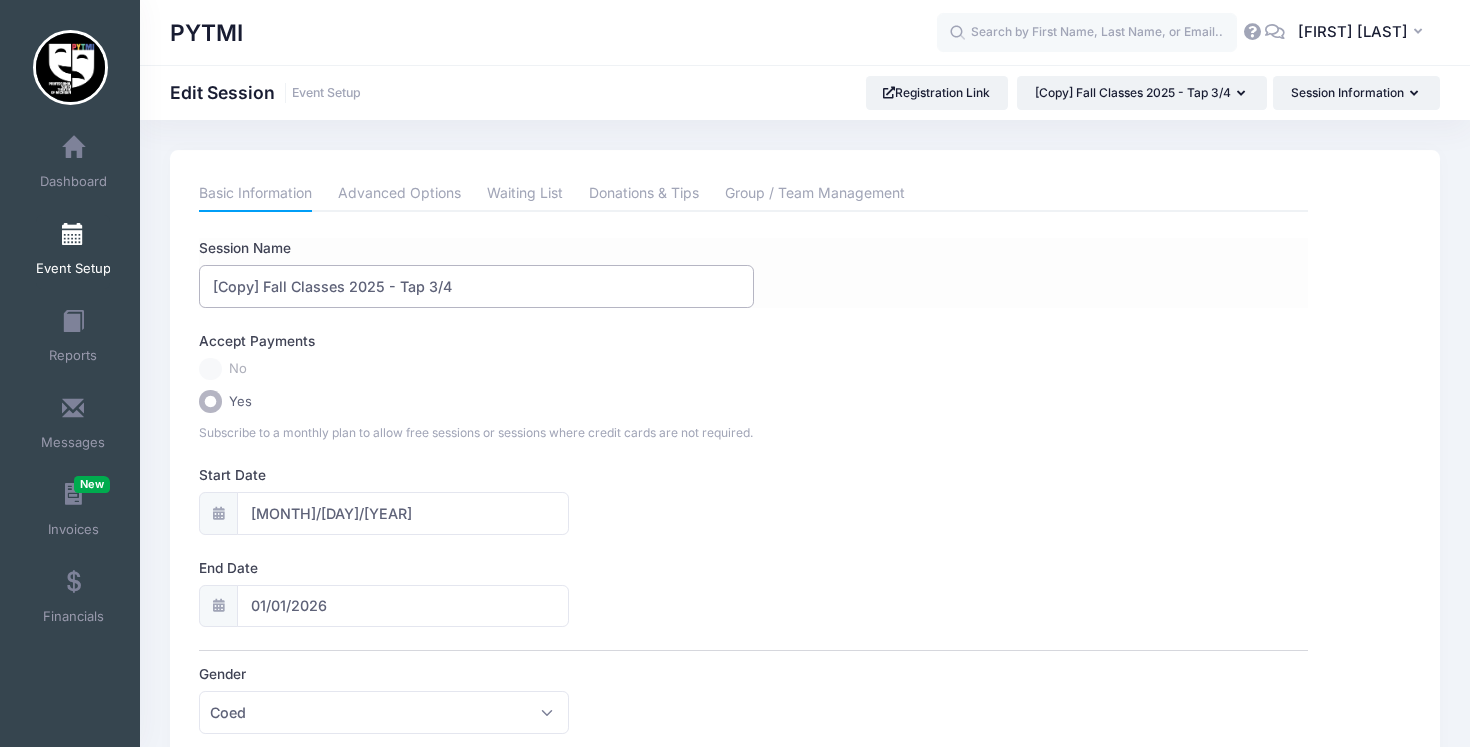 click on "[Copy] Fall Classes 2025 - Tap 3/4" at bounding box center [476, 286] 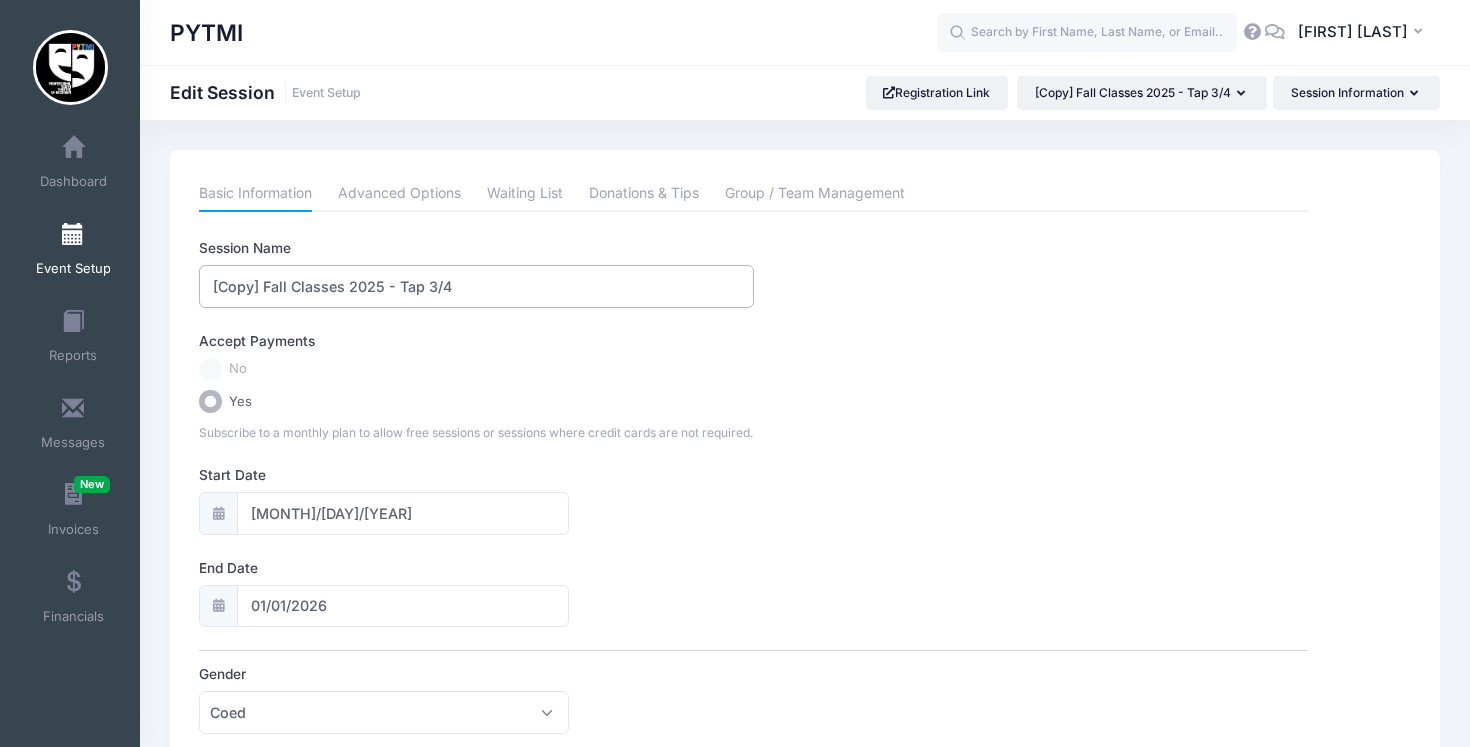 drag, startPoint x: 264, startPoint y: 283, endPoint x: 139, endPoint y: 286, distance: 125.035995 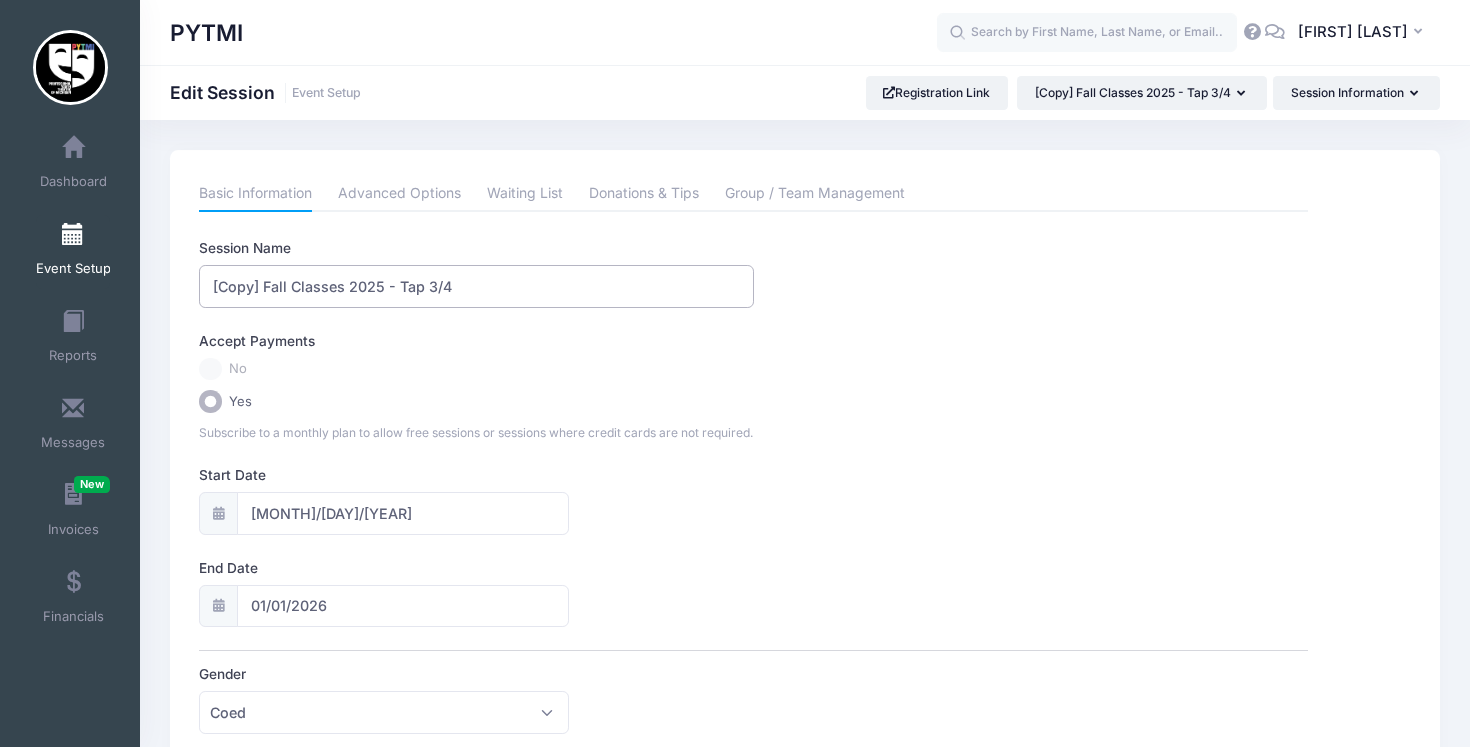 click on "My Events
Dashboard
Reports" at bounding box center (735, 819) 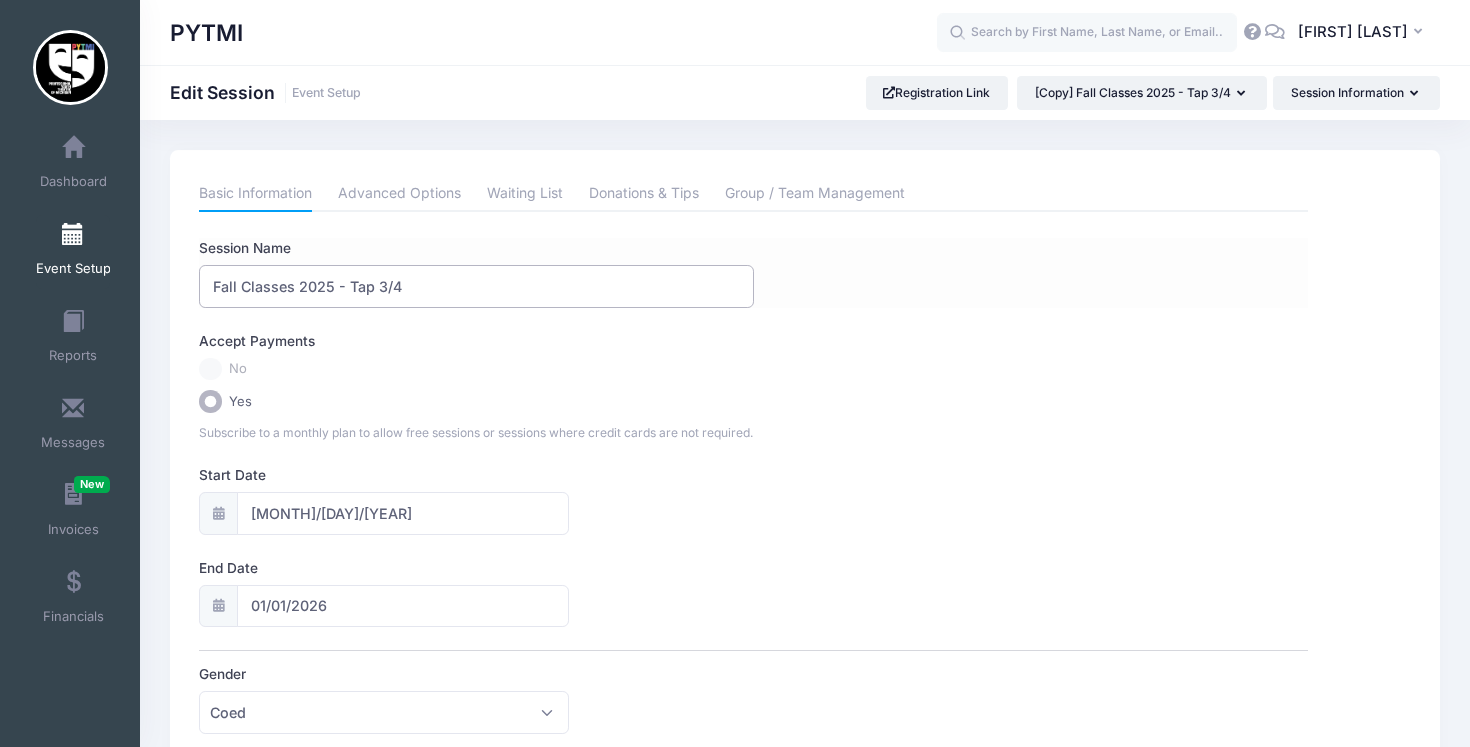 drag, startPoint x: 414, startPoint y: 282, endPoint x: 377, endPoint y: 283, distance: 37.01351 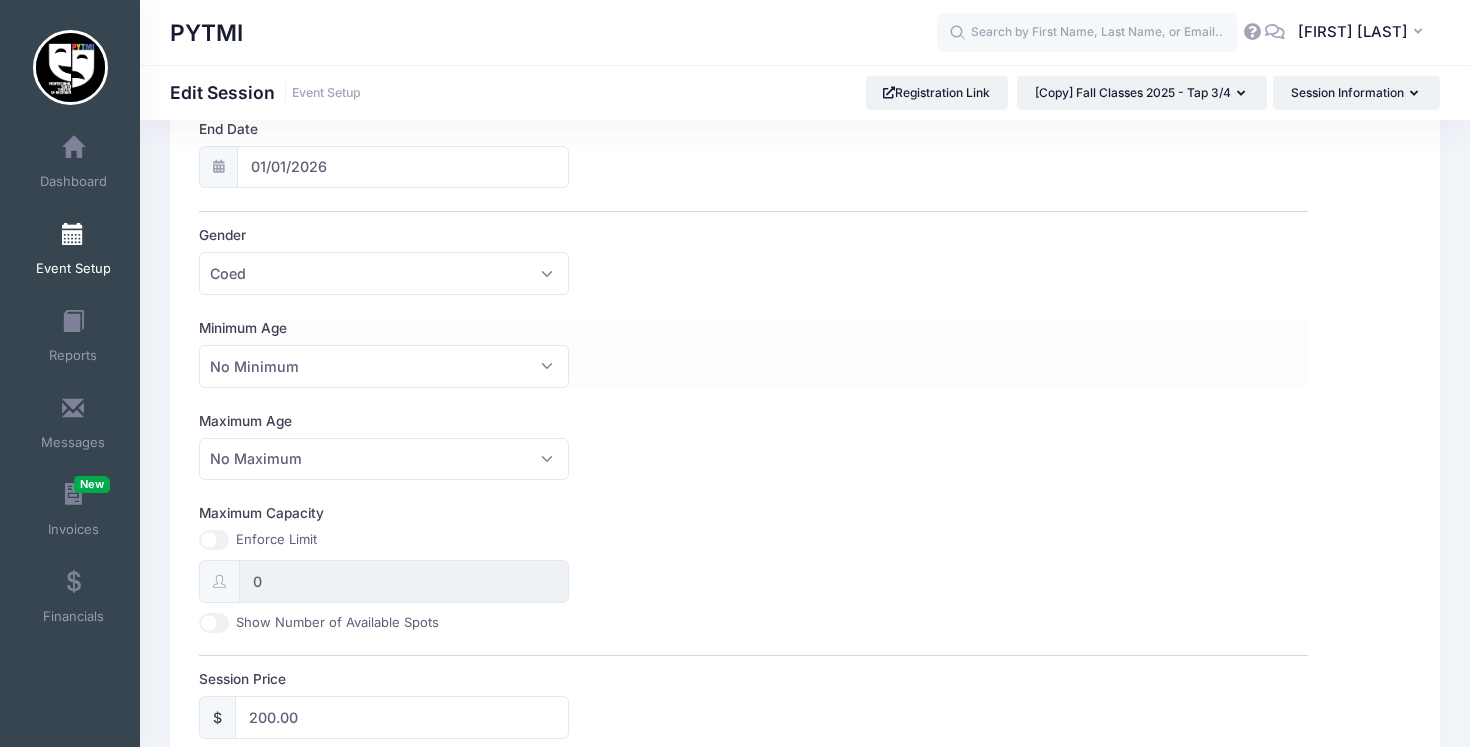 scroll, scrollTop: 453, scrollLeft: 0, axis: vertical 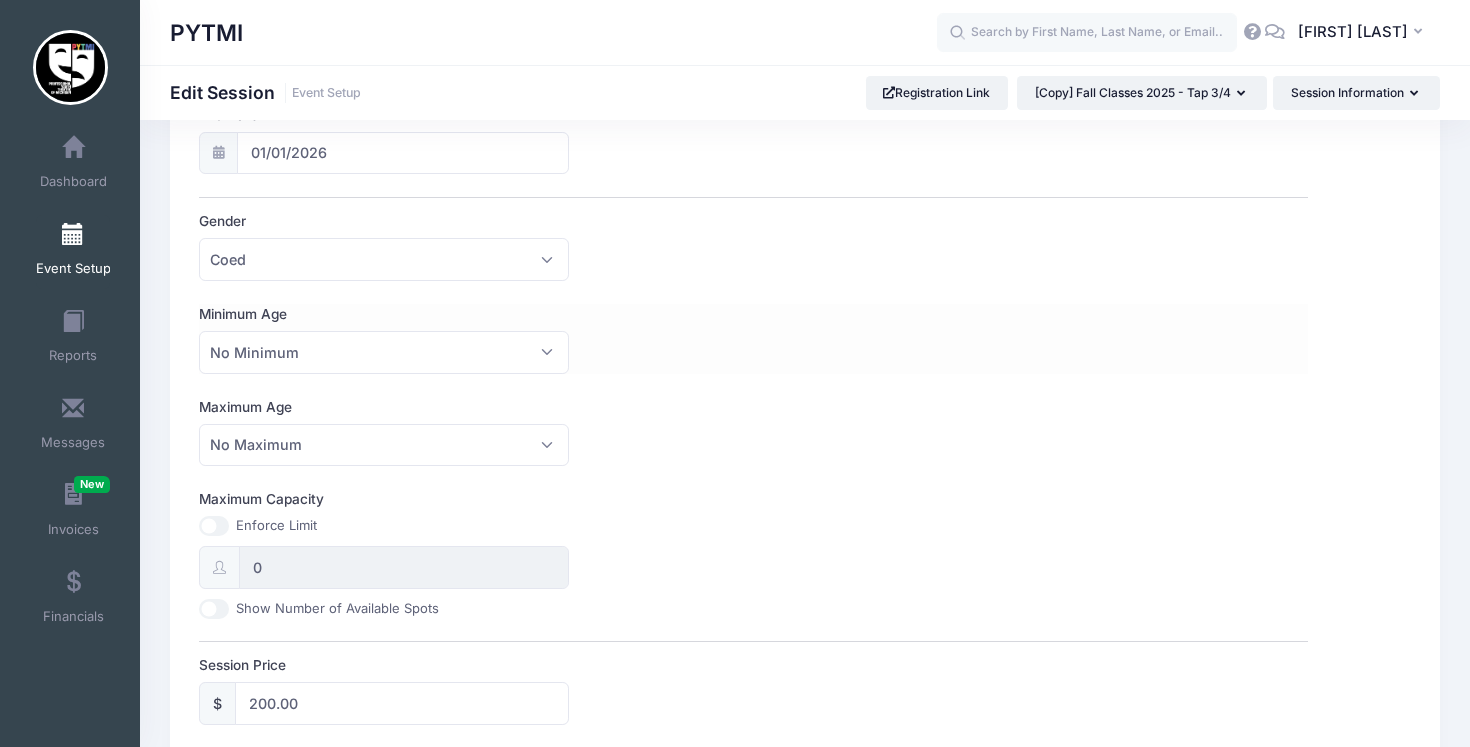 type on "Fall Classes 2025 - Adult Tap" 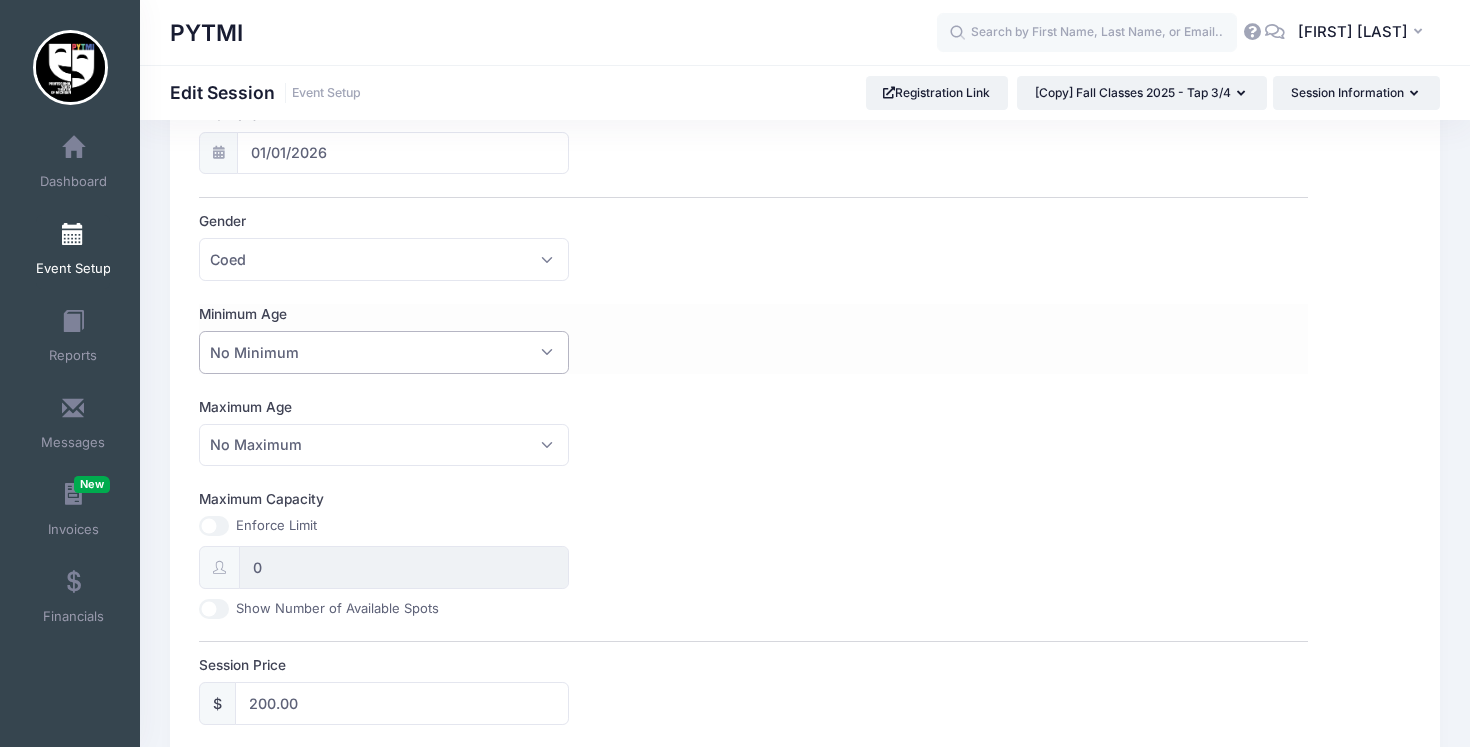 click on "No Minimum" at bounding box center [384, 352] 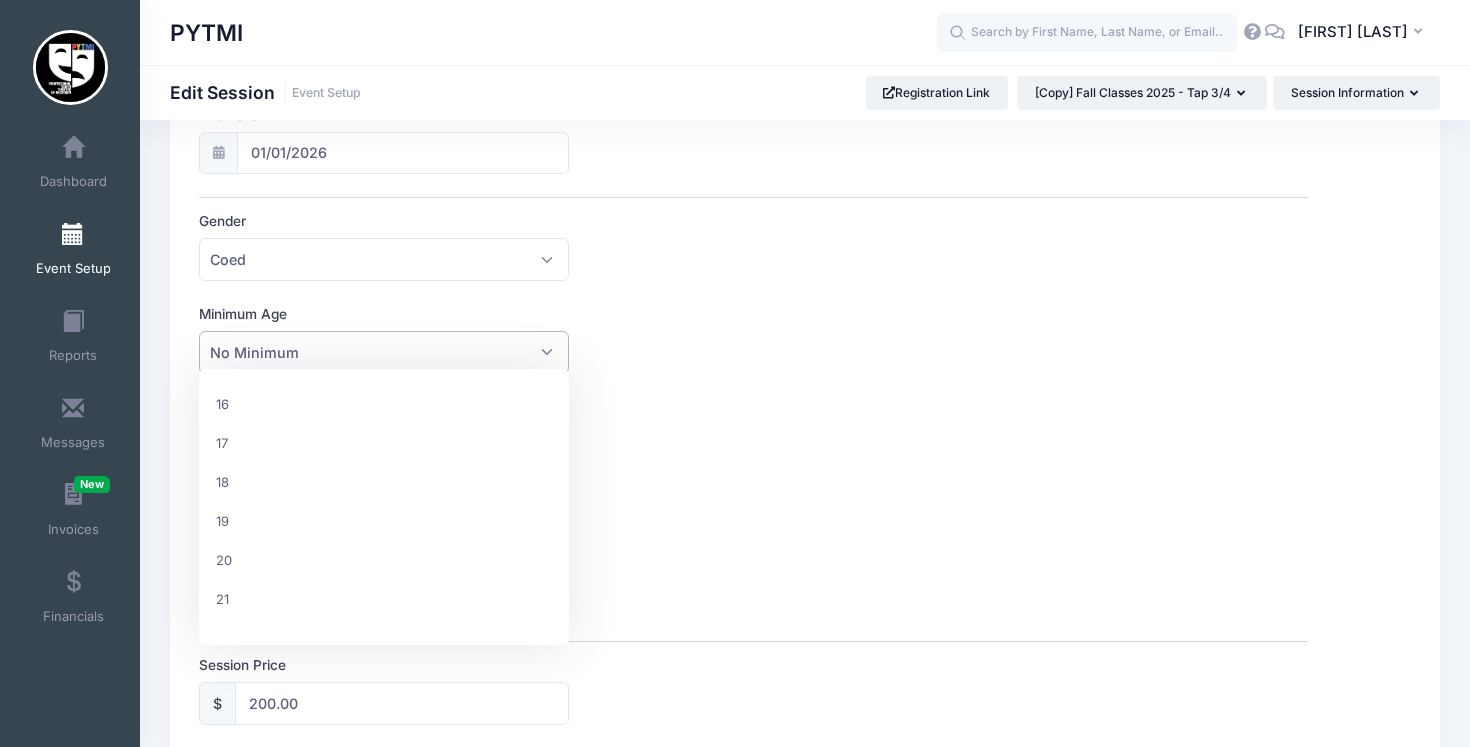 scroll, scrollTop: 618, scrollLeft: 0, axis: vertical 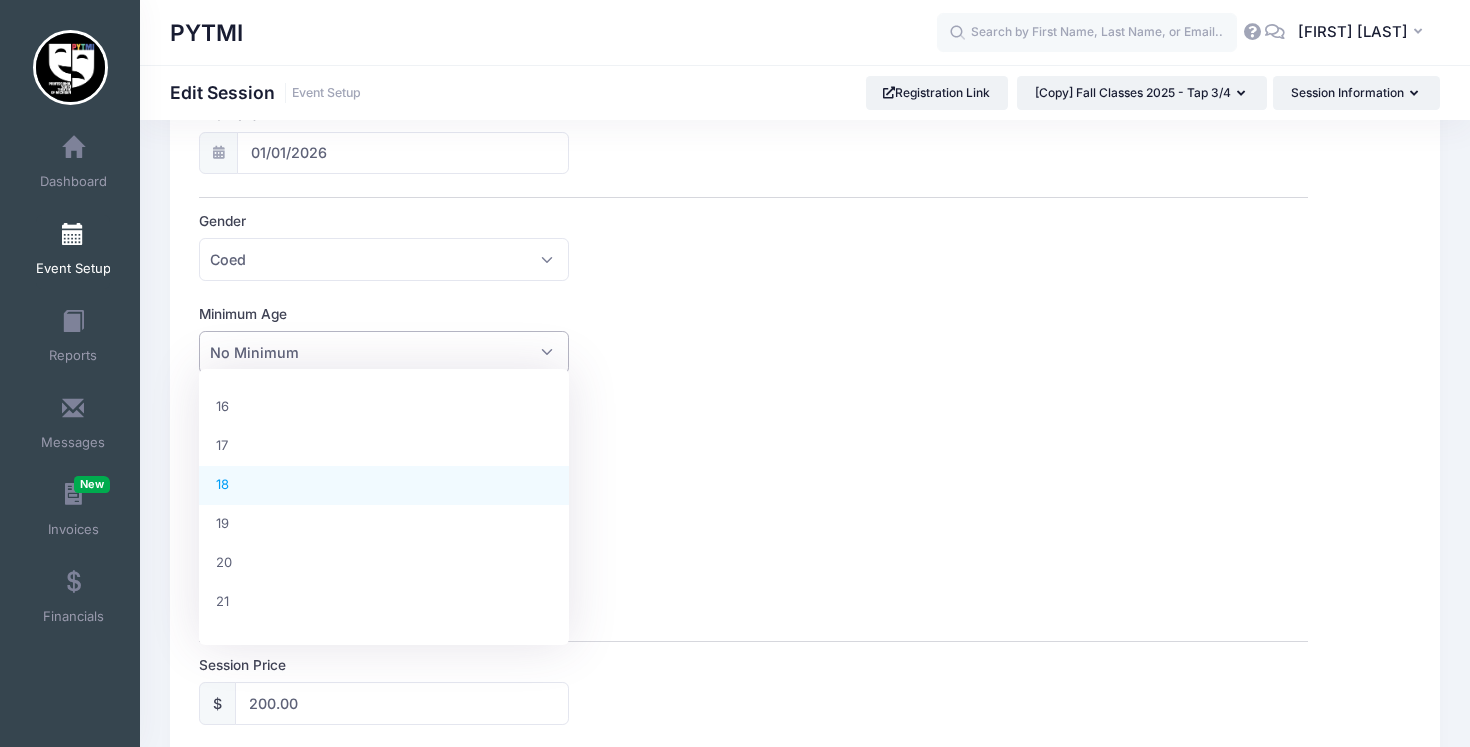 select on "18" 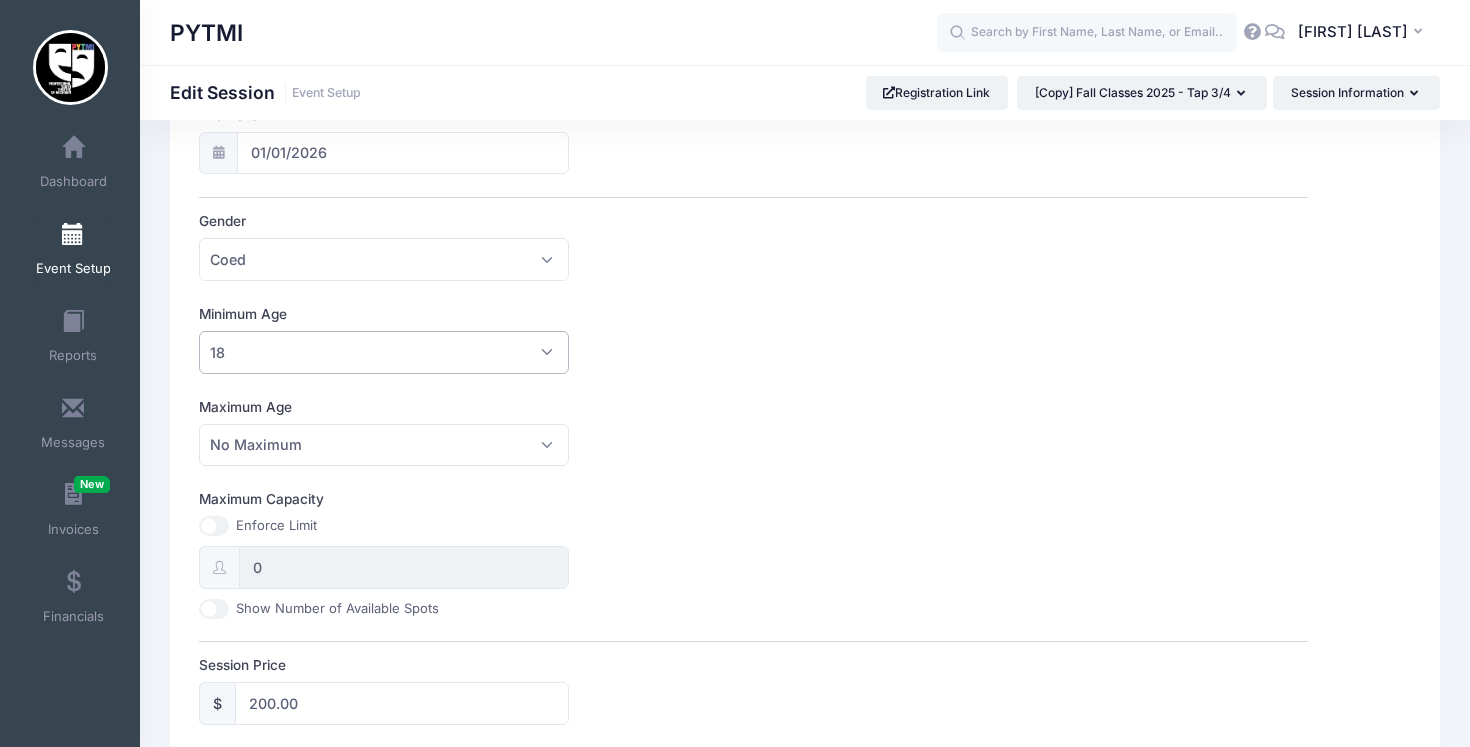 click on "Session Name
Fall Classes [YEAR] - Adult Tap
Accept Payments
No
Yes
Subscribe to a monthly plan to allow free sessions or sessions where credit cards are not required.
Start Date
[MONTH]/[DAY]/[YEAR]
End Date
[MONTH]/[DAY]/[YEAR]
Gender
Please select
Coed
Boys
Girls
Any
Coed
1" at bounding box center (753, 396) 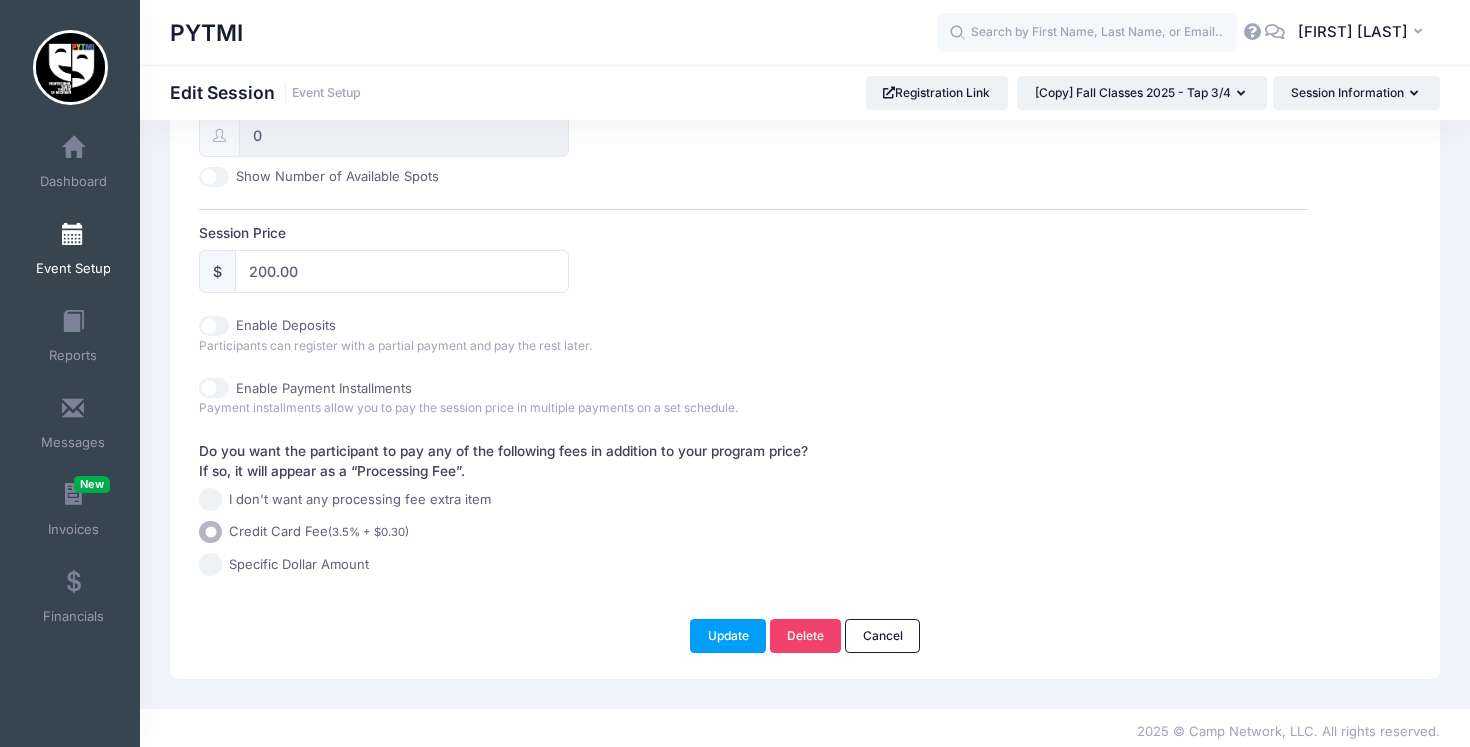 scroll, scrollTop: 883, scrollLeft: 0, axis: vertical 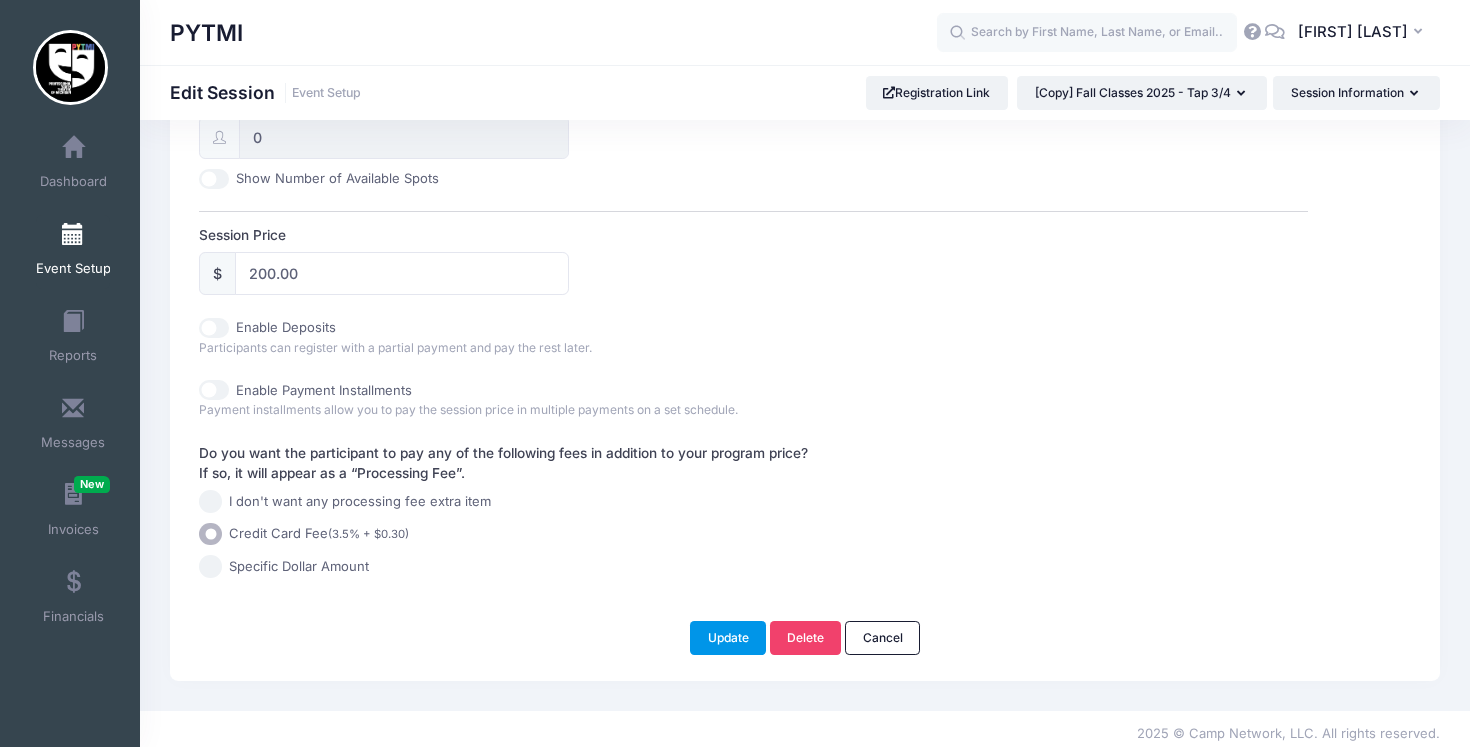 click on "Update" at bounding box center [728, 638] 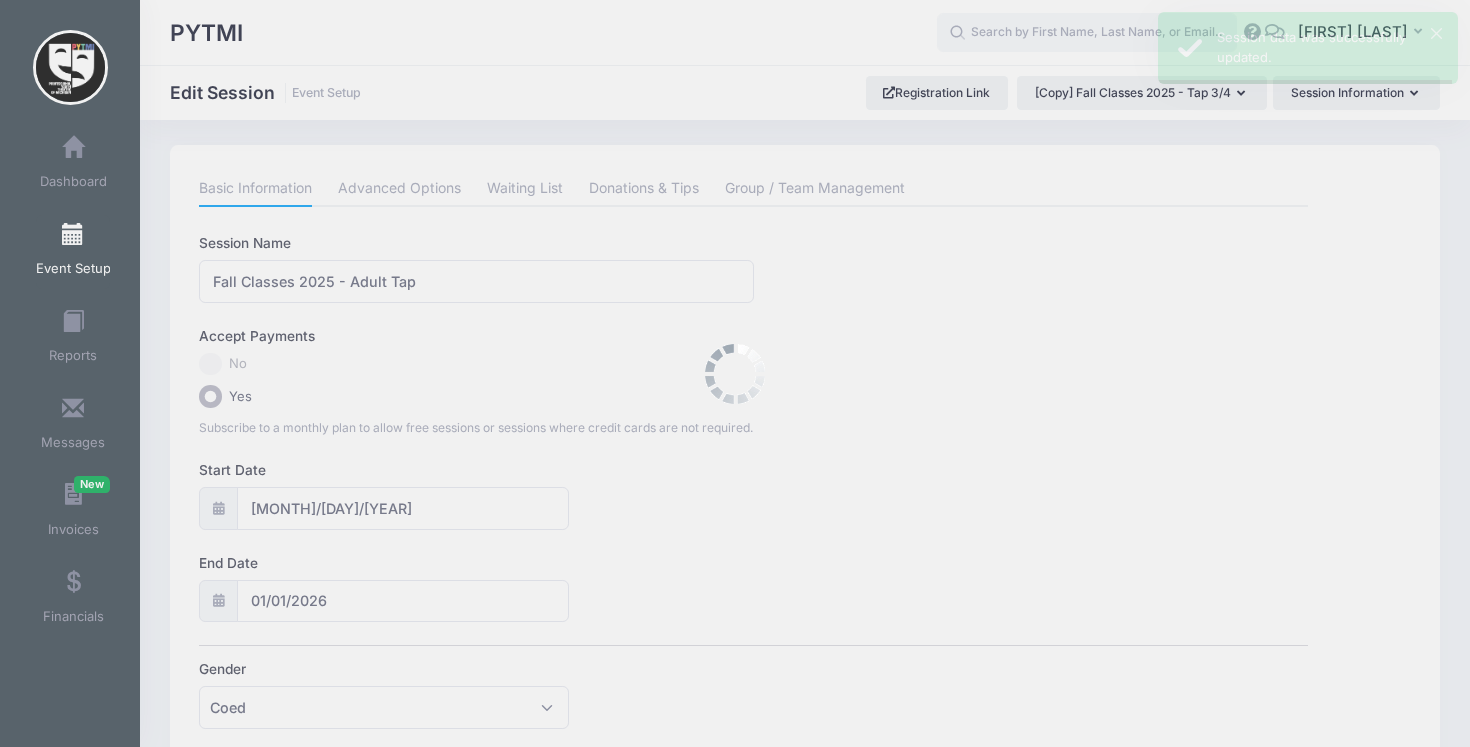 scroll, scrollTop: 0, scrollLeft: 0, axis: both 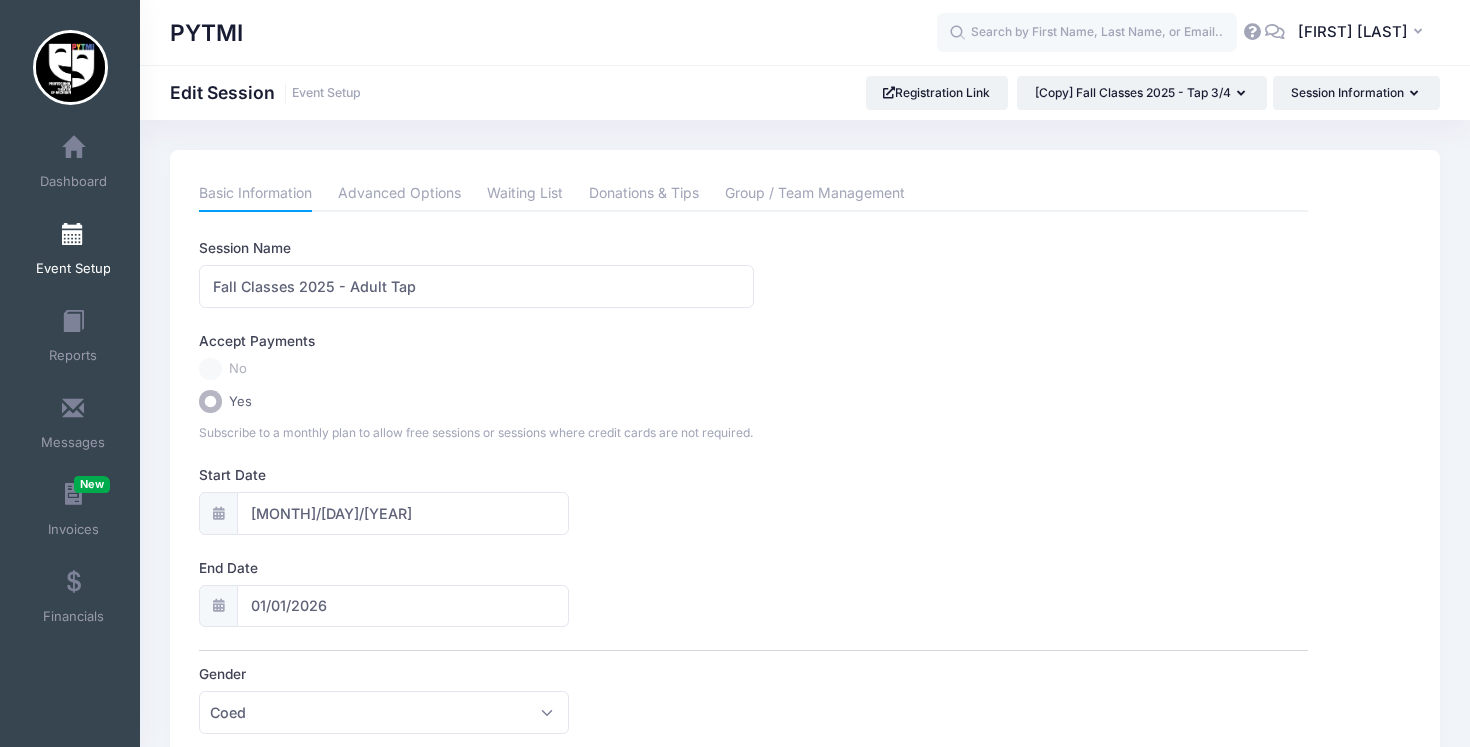 click on "Event Setup" at bounding box center (73, 269) 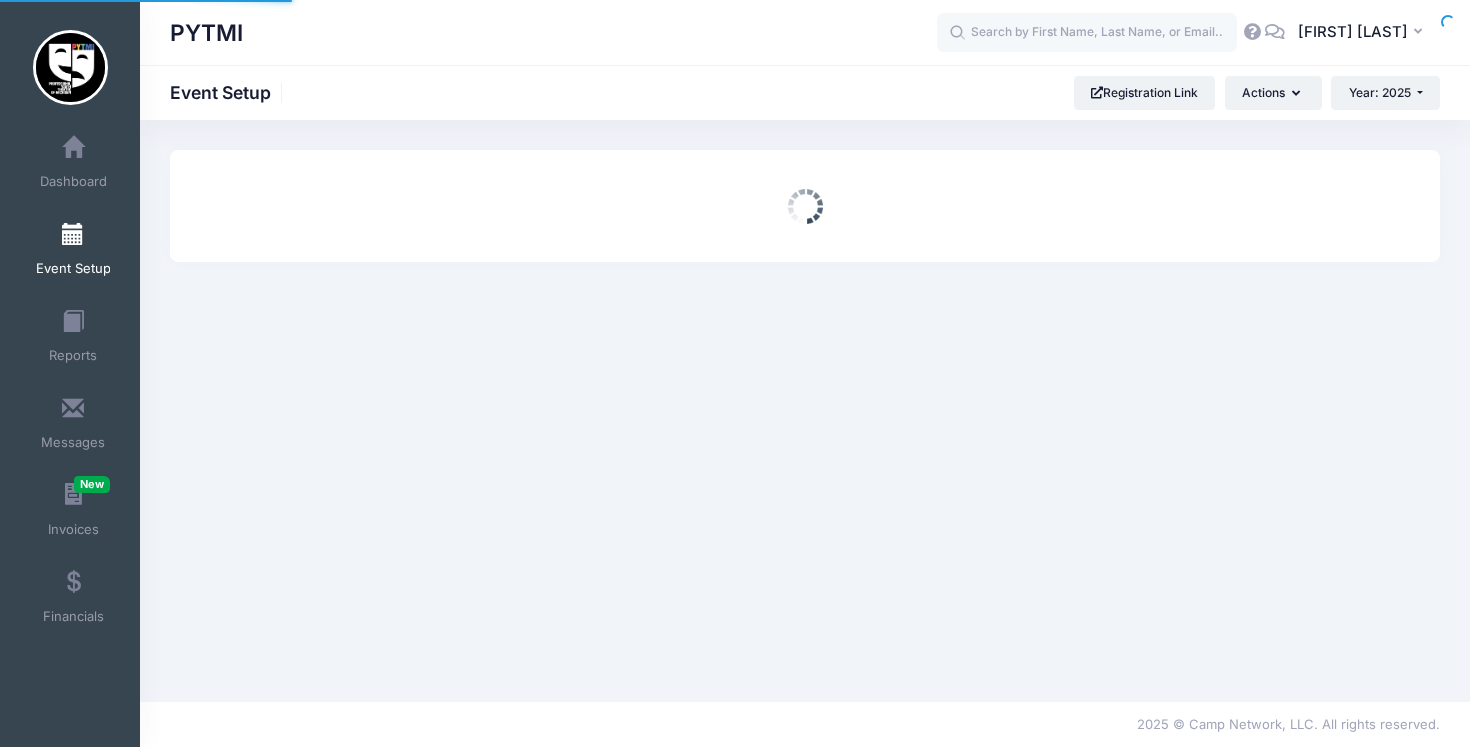 scroll, scrollTop: 0, scrollLeft: 0, axis: both 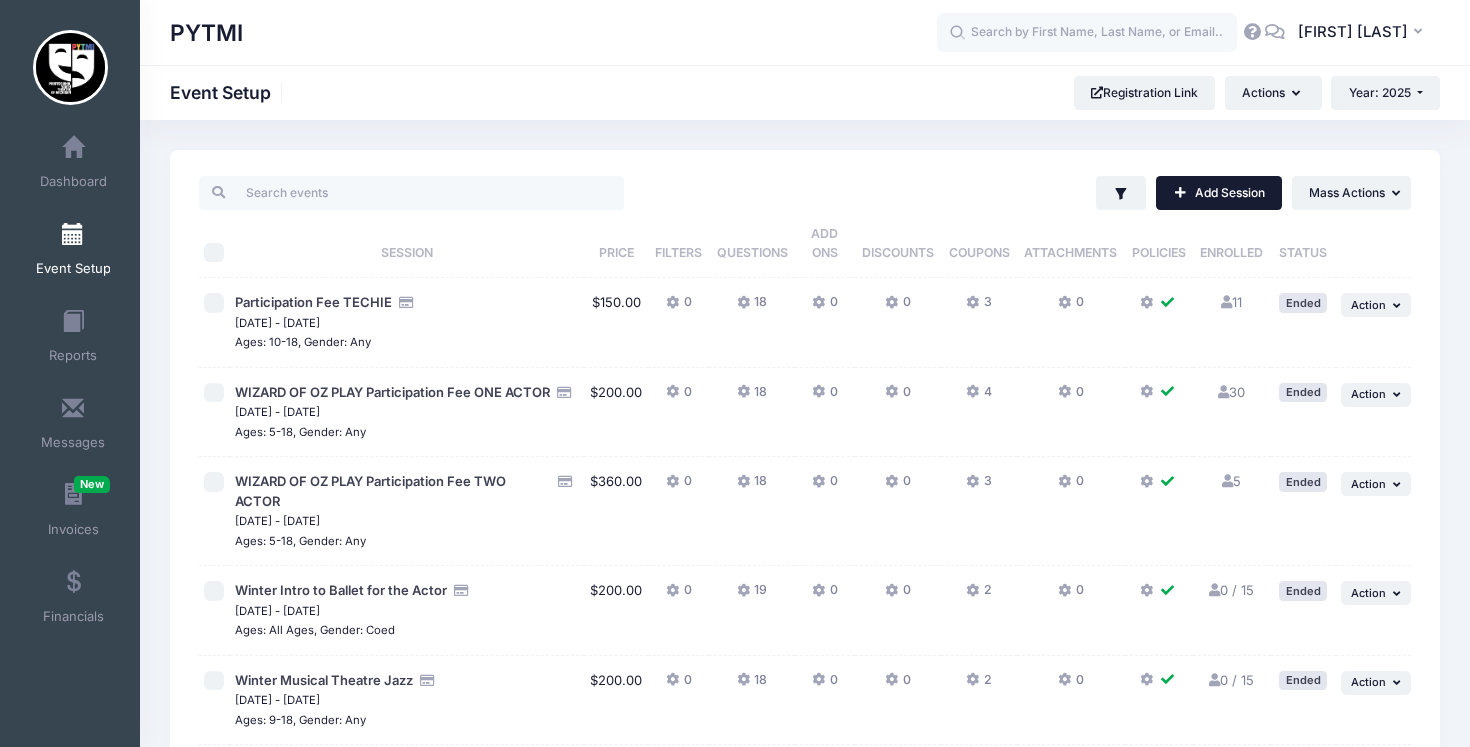 click on "Add Session" at bounding box center (1219, 193) 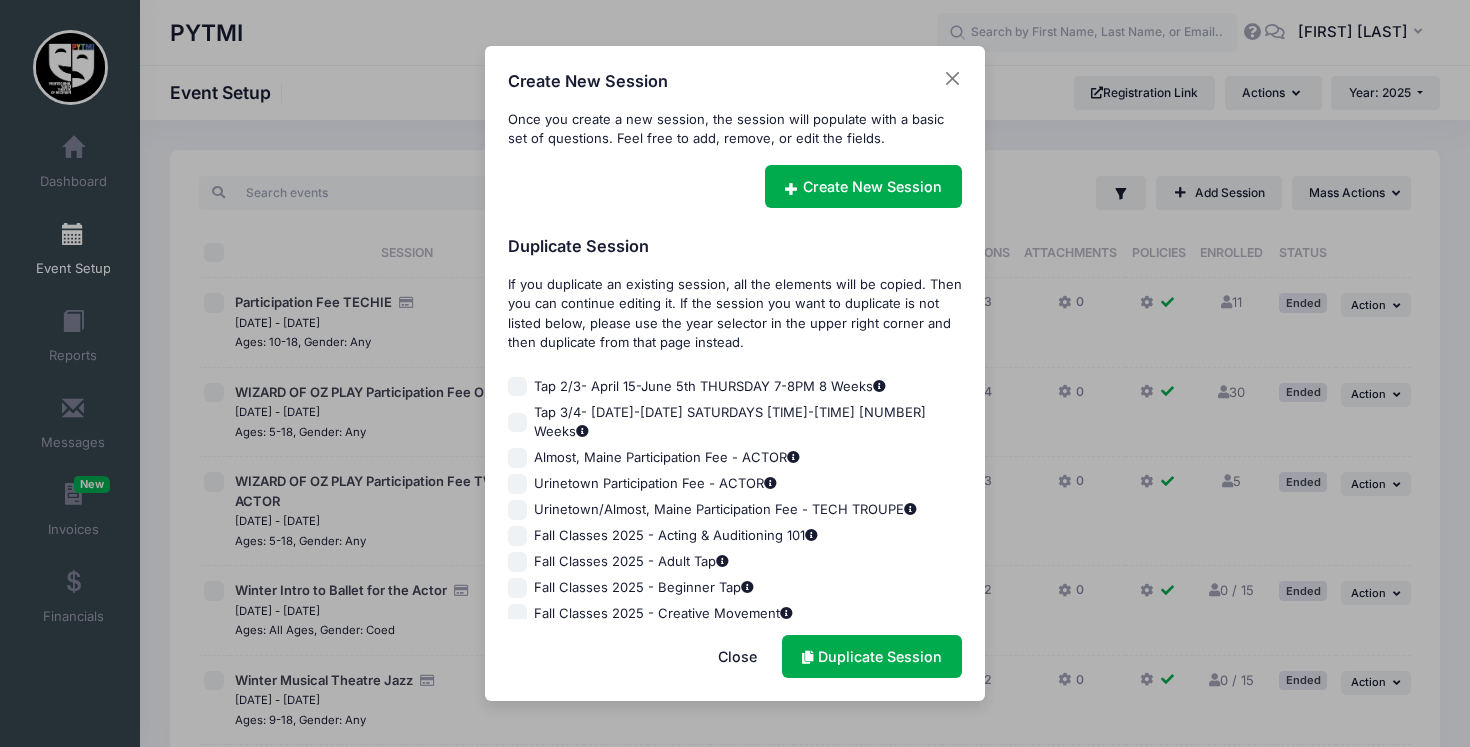 scroll, scrollTop: 1889, scrollLeft: 0, axis: vertical 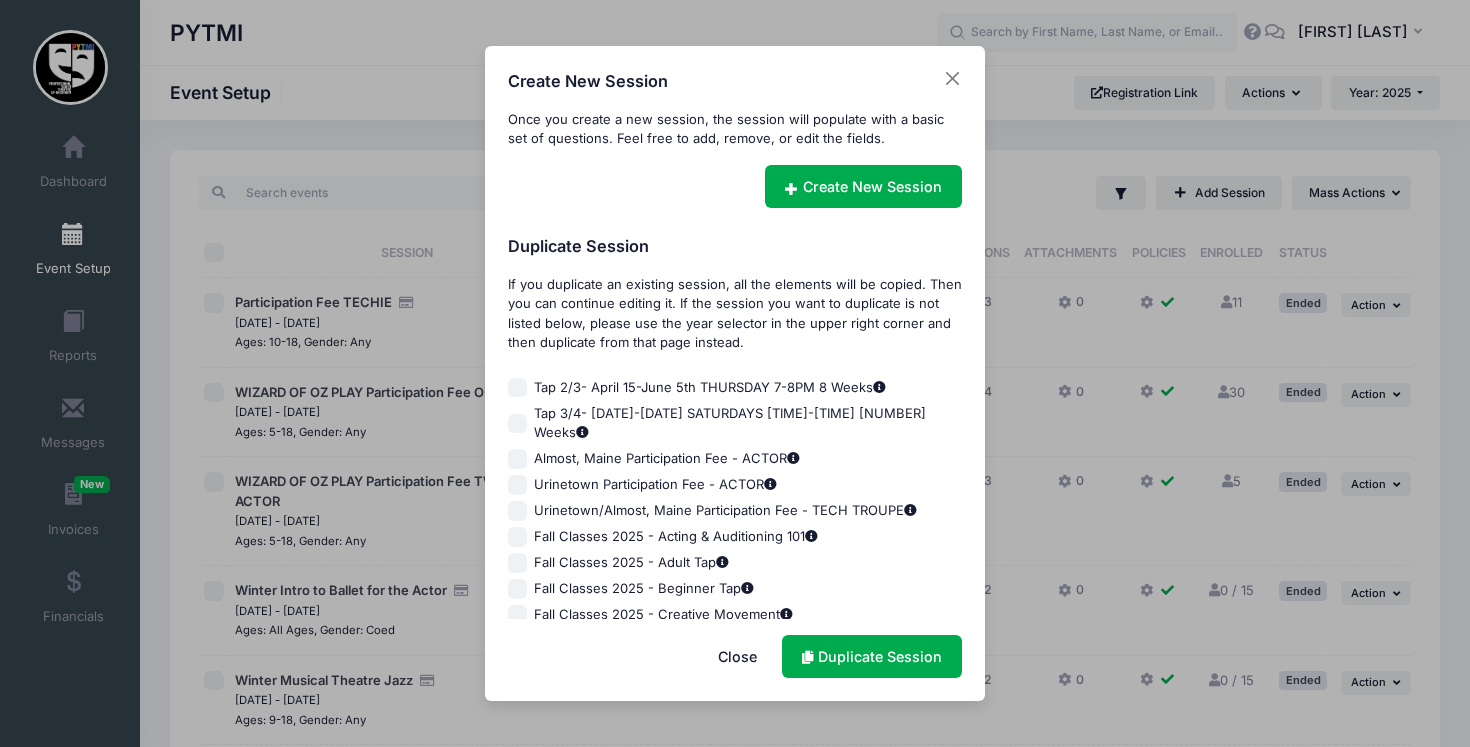 click on "Fall Classes 2025 - Tap 3/4" at bounding box center (518, 667) 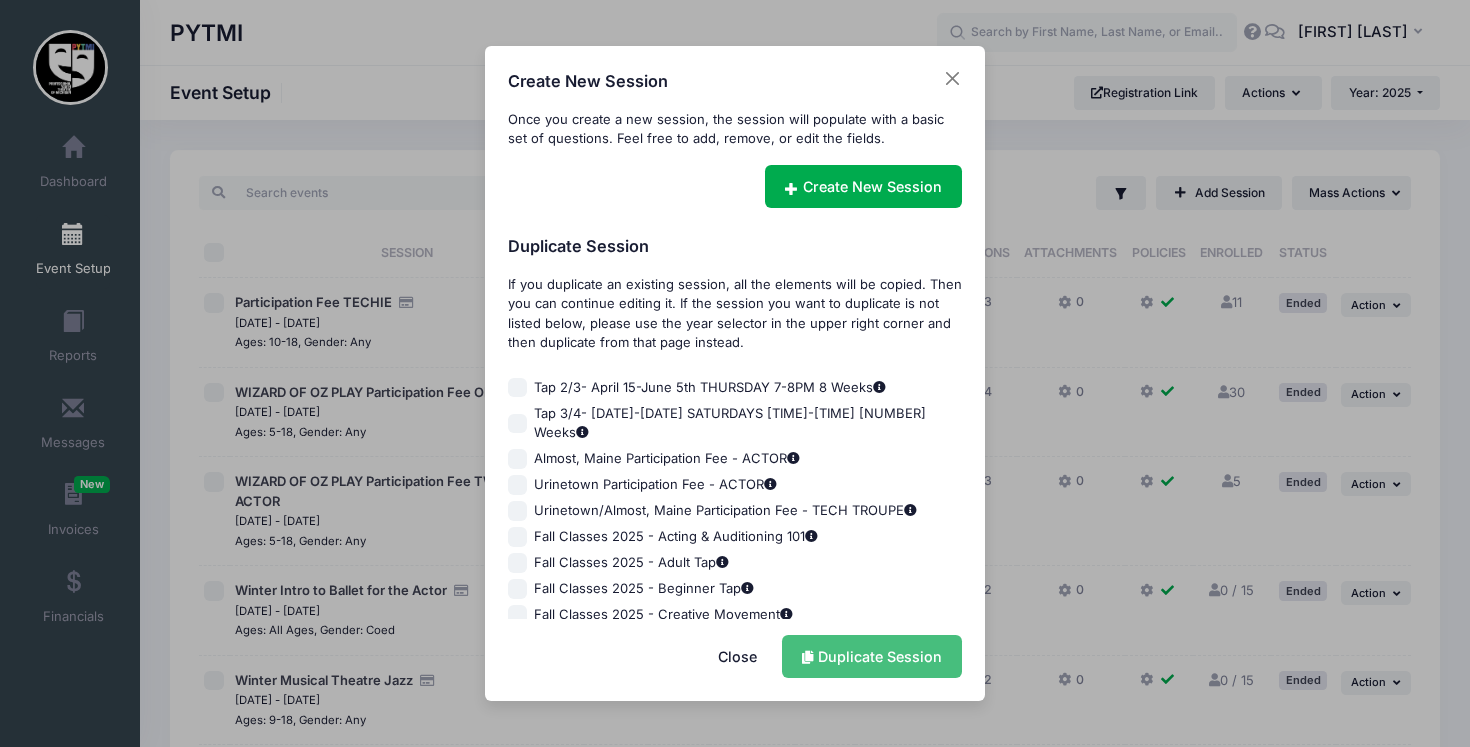 click on "Duplicate Session" at bounding box center [872, 656] 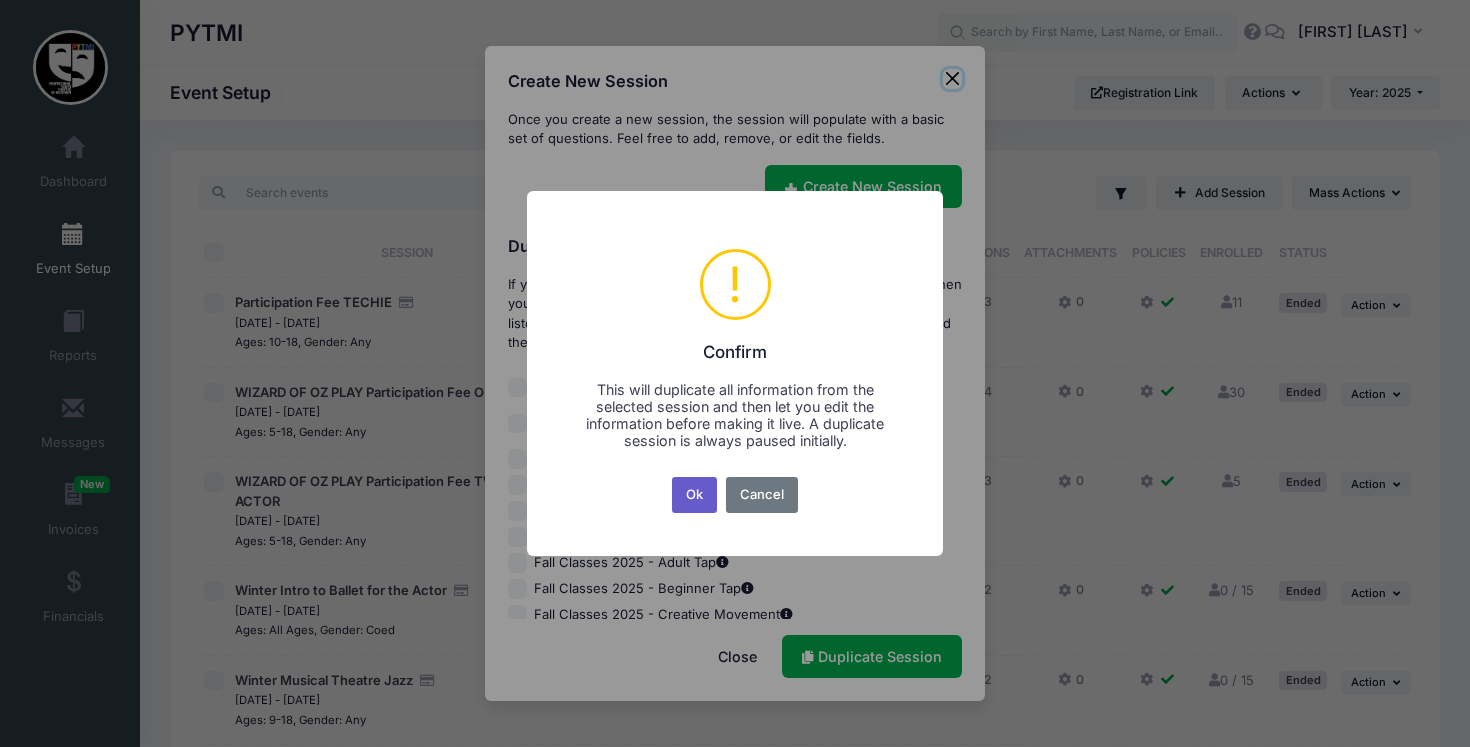 click on "Ok" at bounding box center (695, 495) 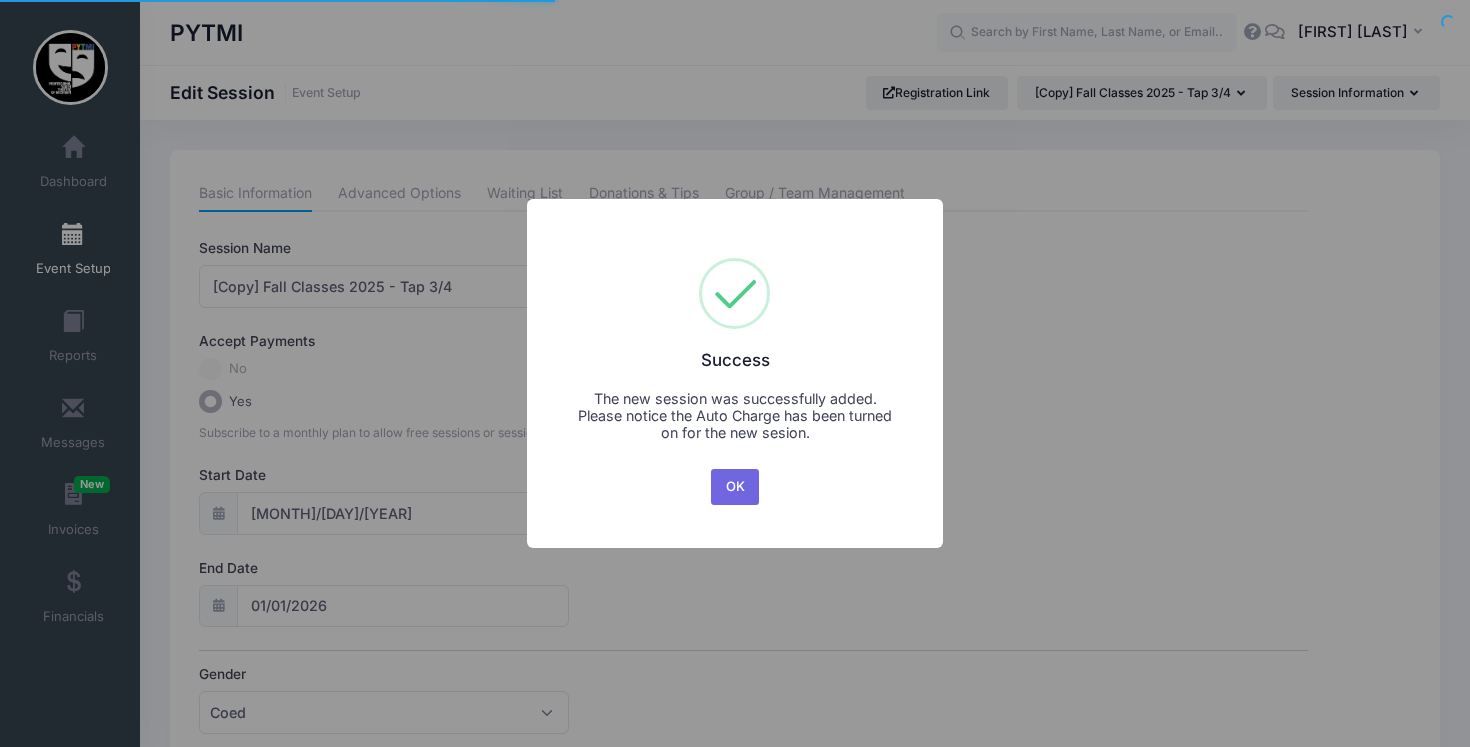 scroll, scrollTop: 0, scrollLeft: 0, axis: both 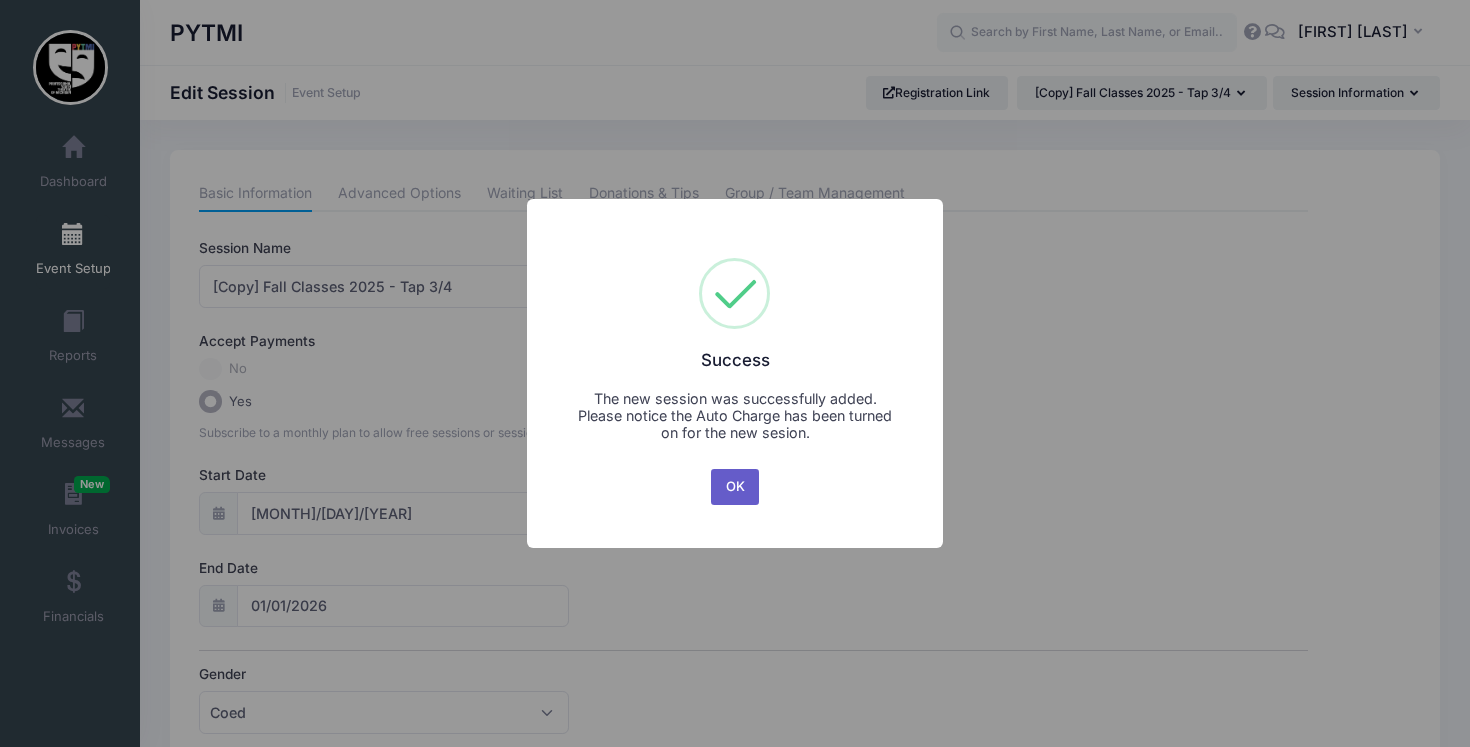 click on "OK" at bounding box center [735, 487] 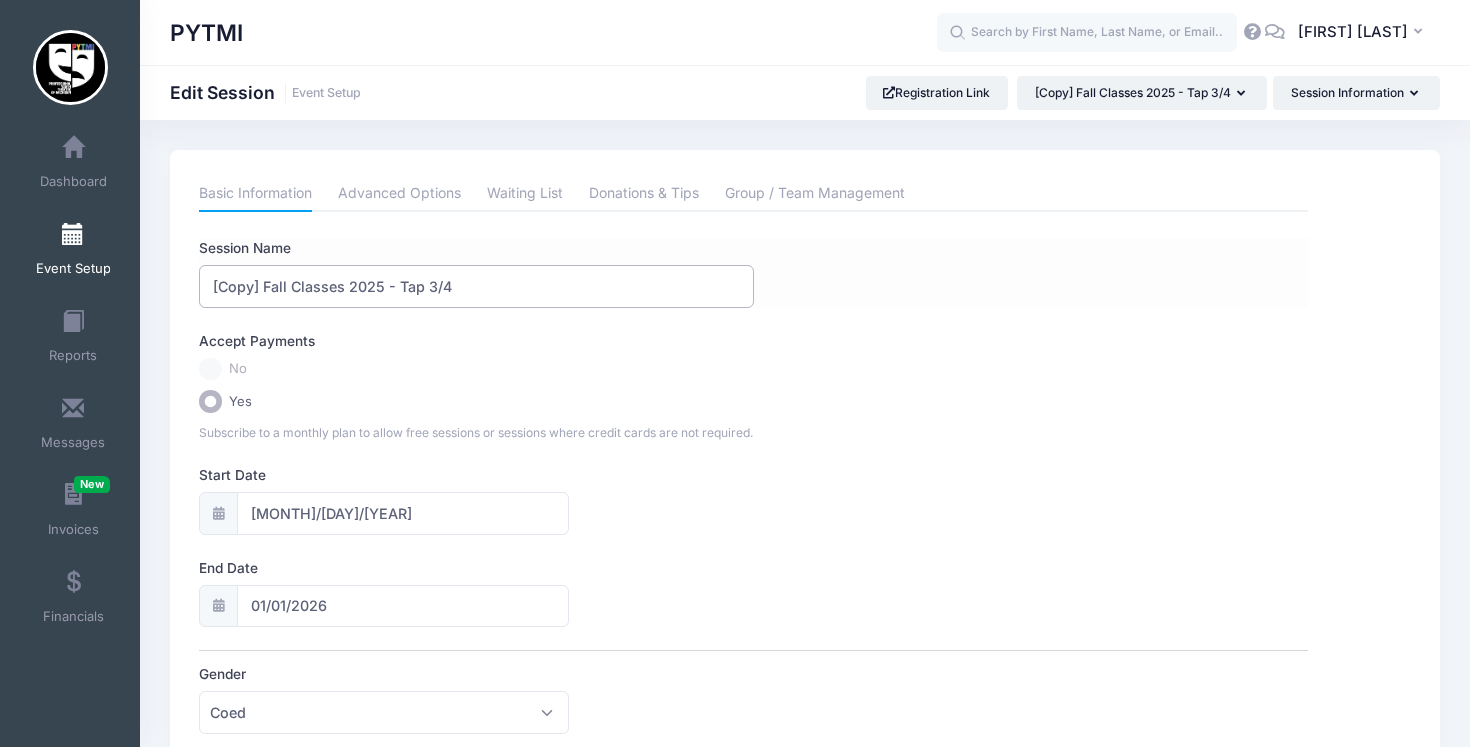 drag, startPoint x: 471, startPoint y: 271, endPoint x: 414, endPoint y: 271, distance: 57 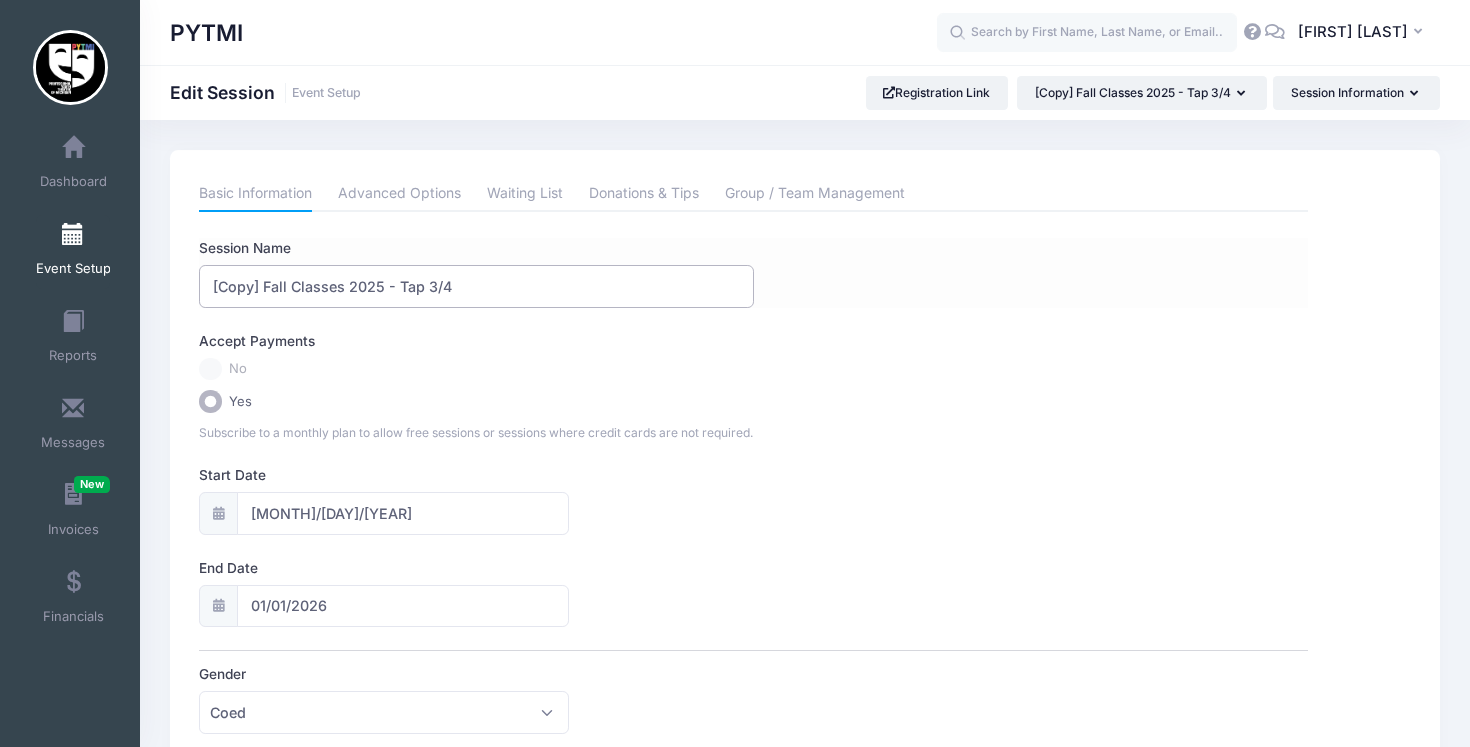 click on "[Copy] Fall Classes 2025 - Tap 3/4" at bounding box center [476, 286] 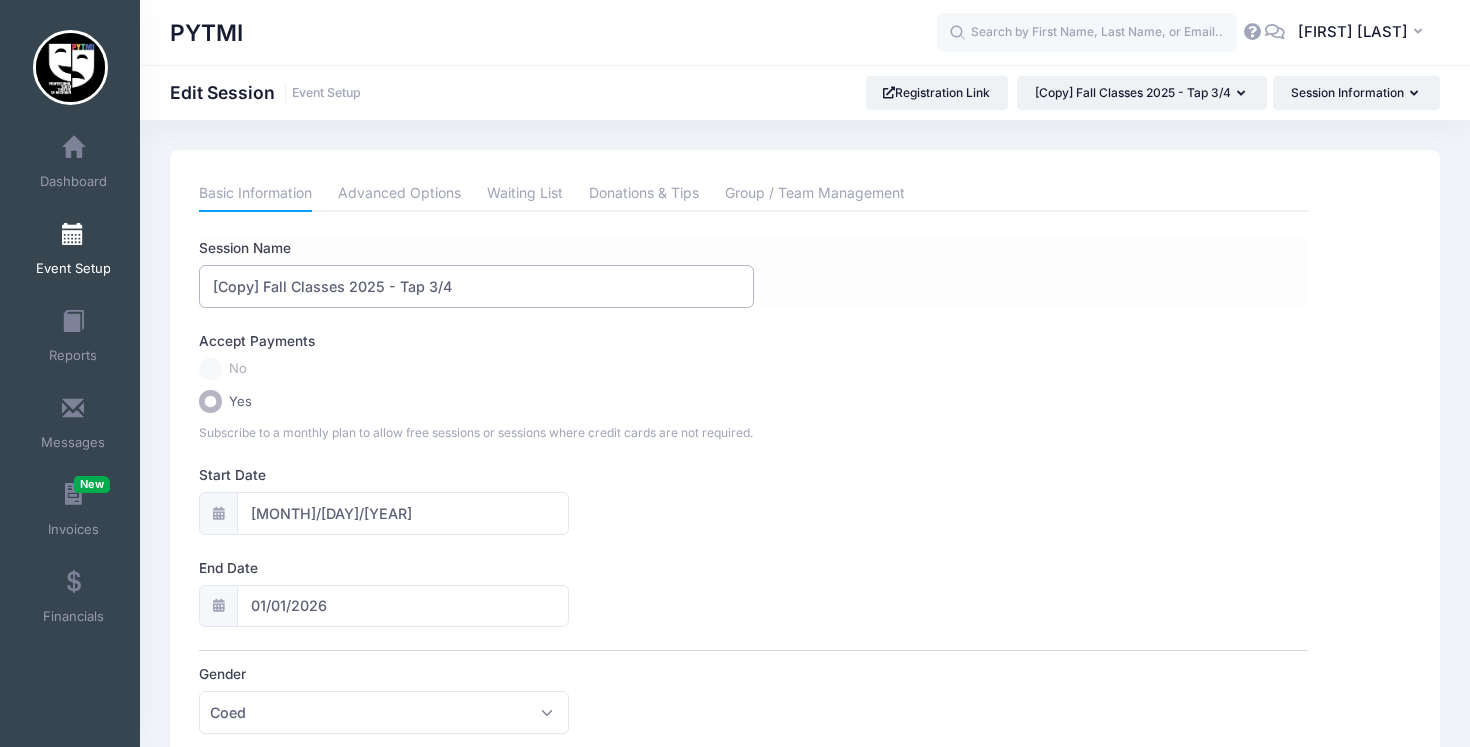 drag, startPoint x: 489, startPoint y: 293, endPoint x: 402, endPoint y: 289, distance: 87.0919 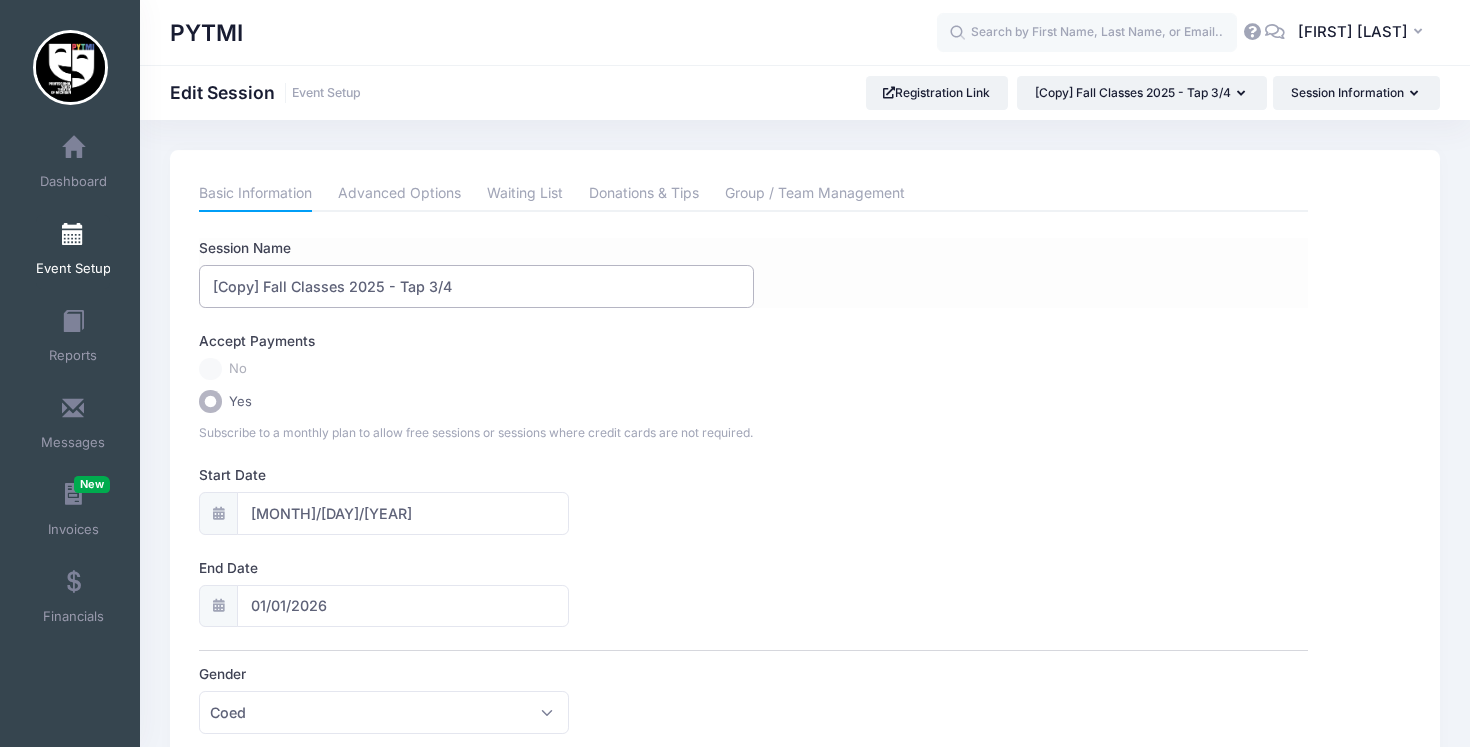 click on "[Copy] Fall Classes 2025 - Tap 3/4" at bounding box center [476, 286] 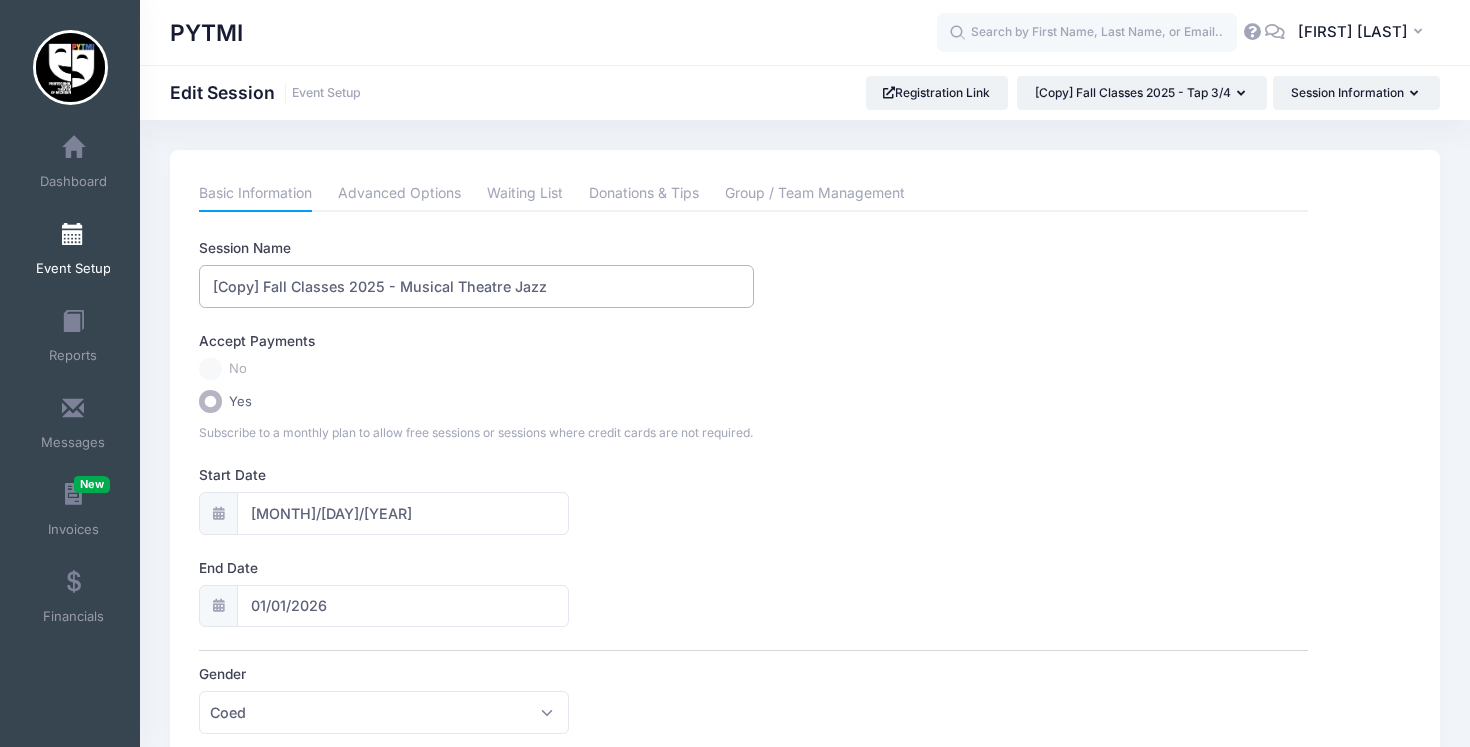 drag, startPoint x: 264, startPoint y: 287, endPoint x: 147, endPoint y: 285, distance: 117.01709 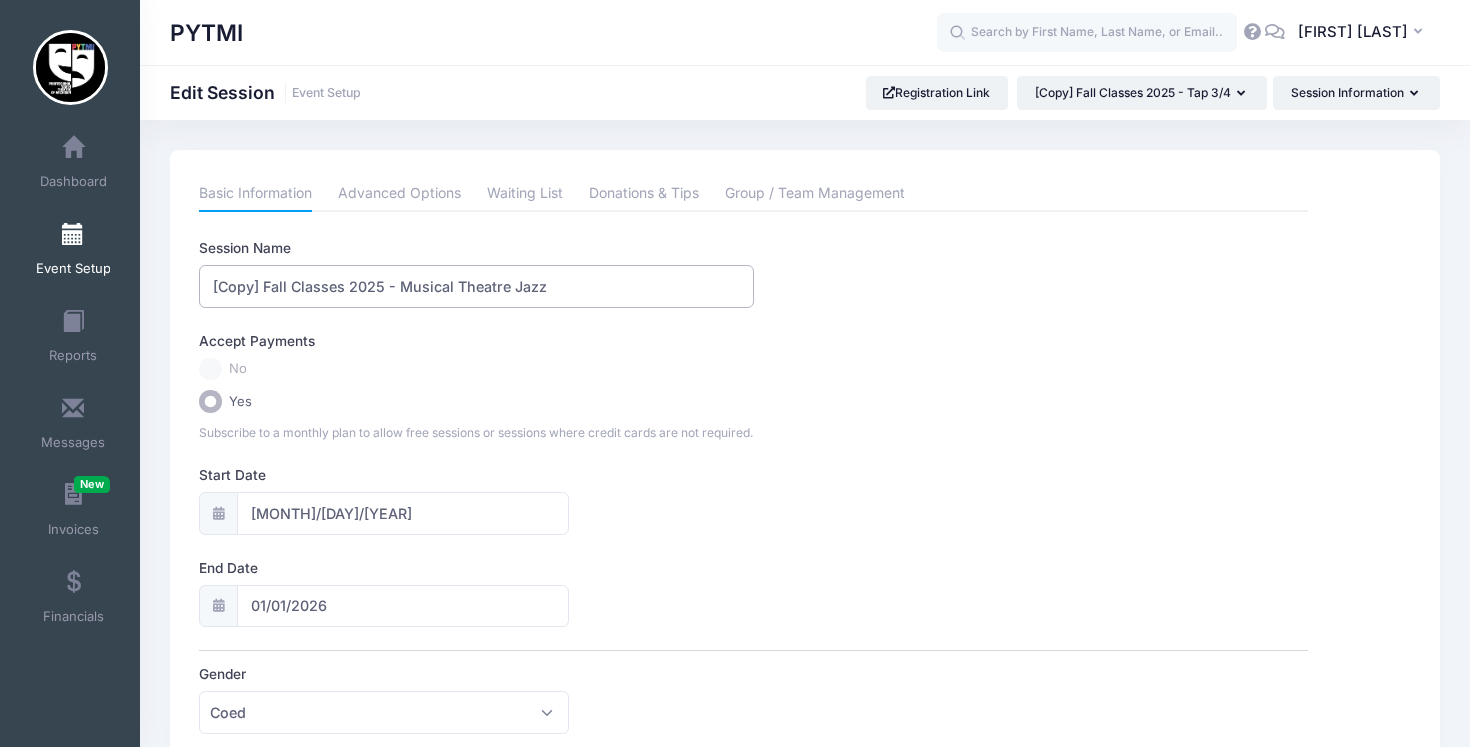 click on "Please update the information for this particular session.
Basic Information
Advanced Options
Waiting List
Donations & Tips
Group / Team Management
Session Name
[Copy] Fall Classes 2025 - Musical Theatre Jazz
Accept Payments
No
Yes
Start Date" at bounding box center (805, 857) 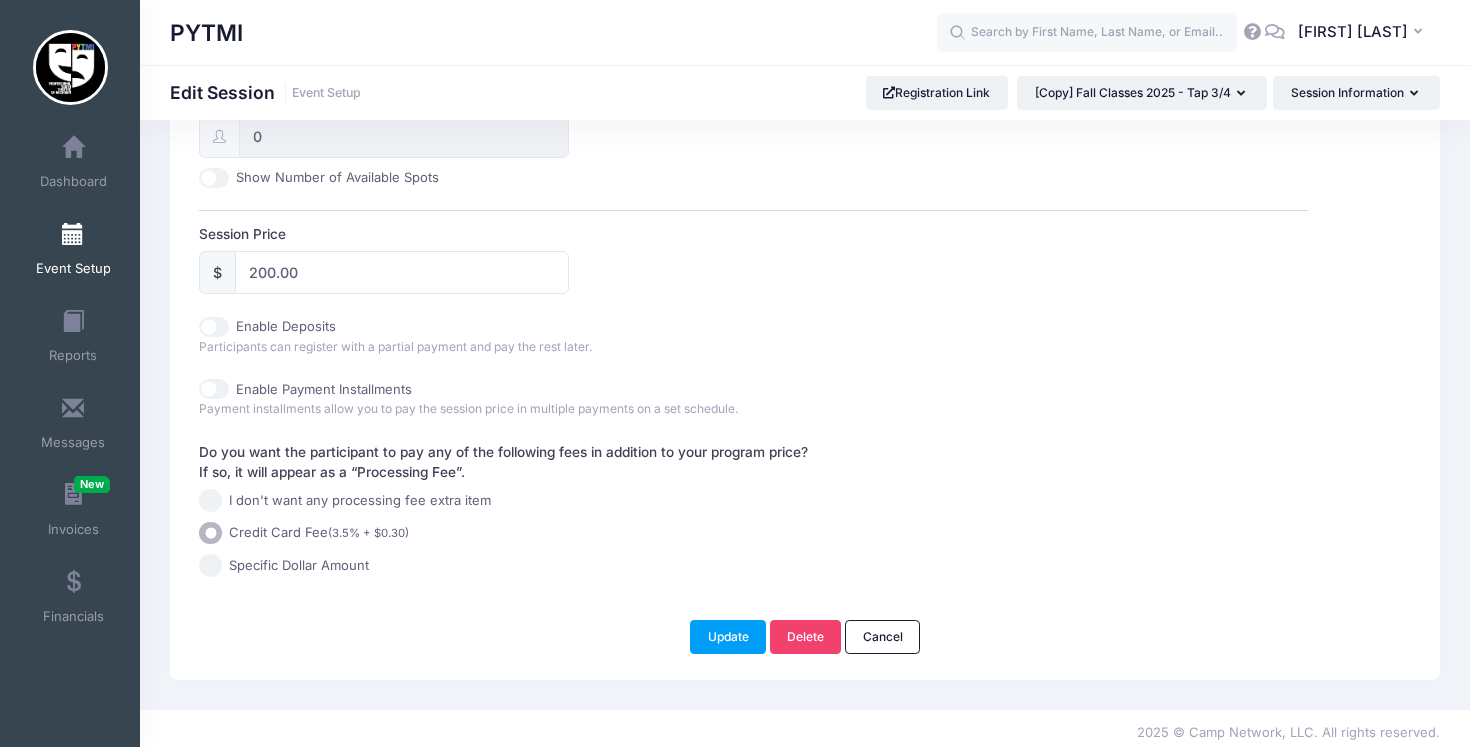 scroll, scrollTop: 883, scrollLeft: 0, axis: vertical 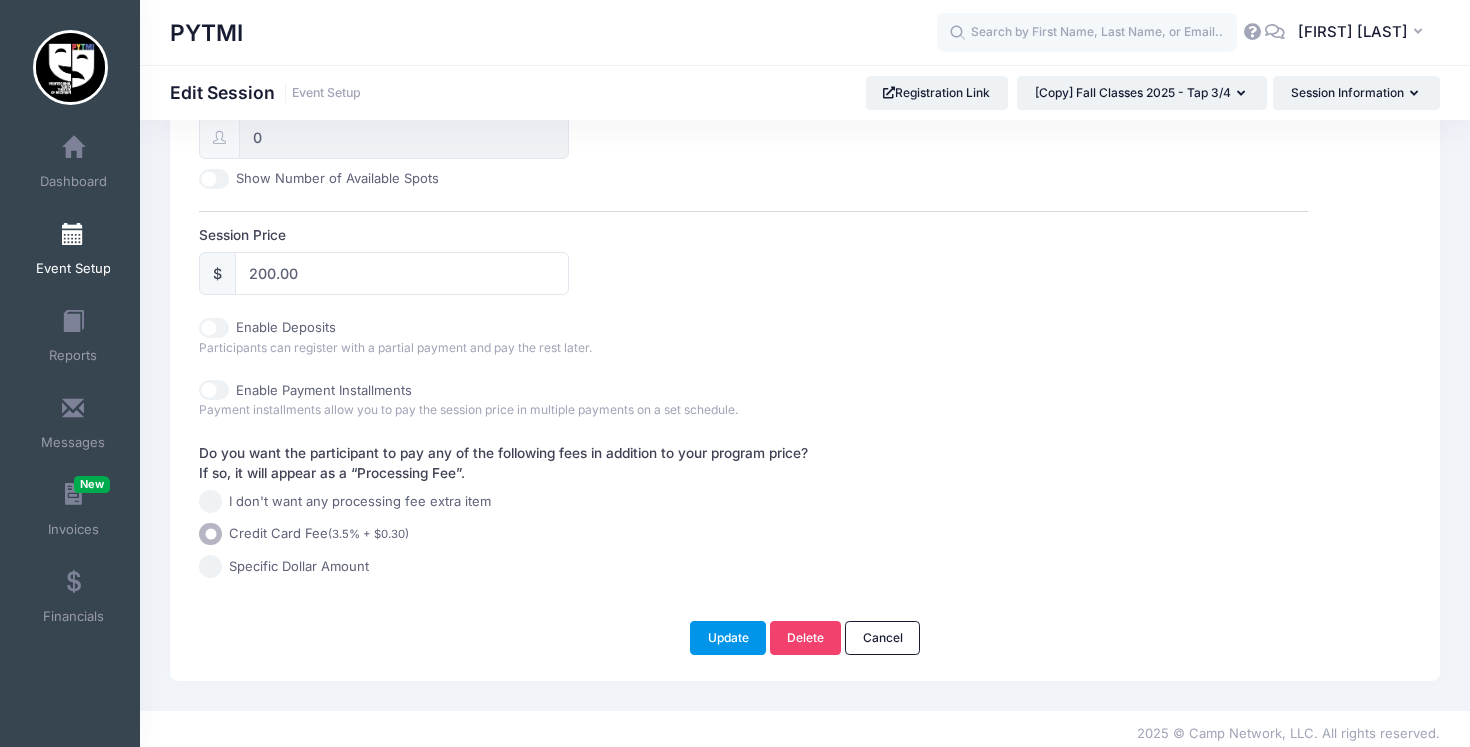 type on "Fall Classes 2025 - Musical Theatre Jazz" 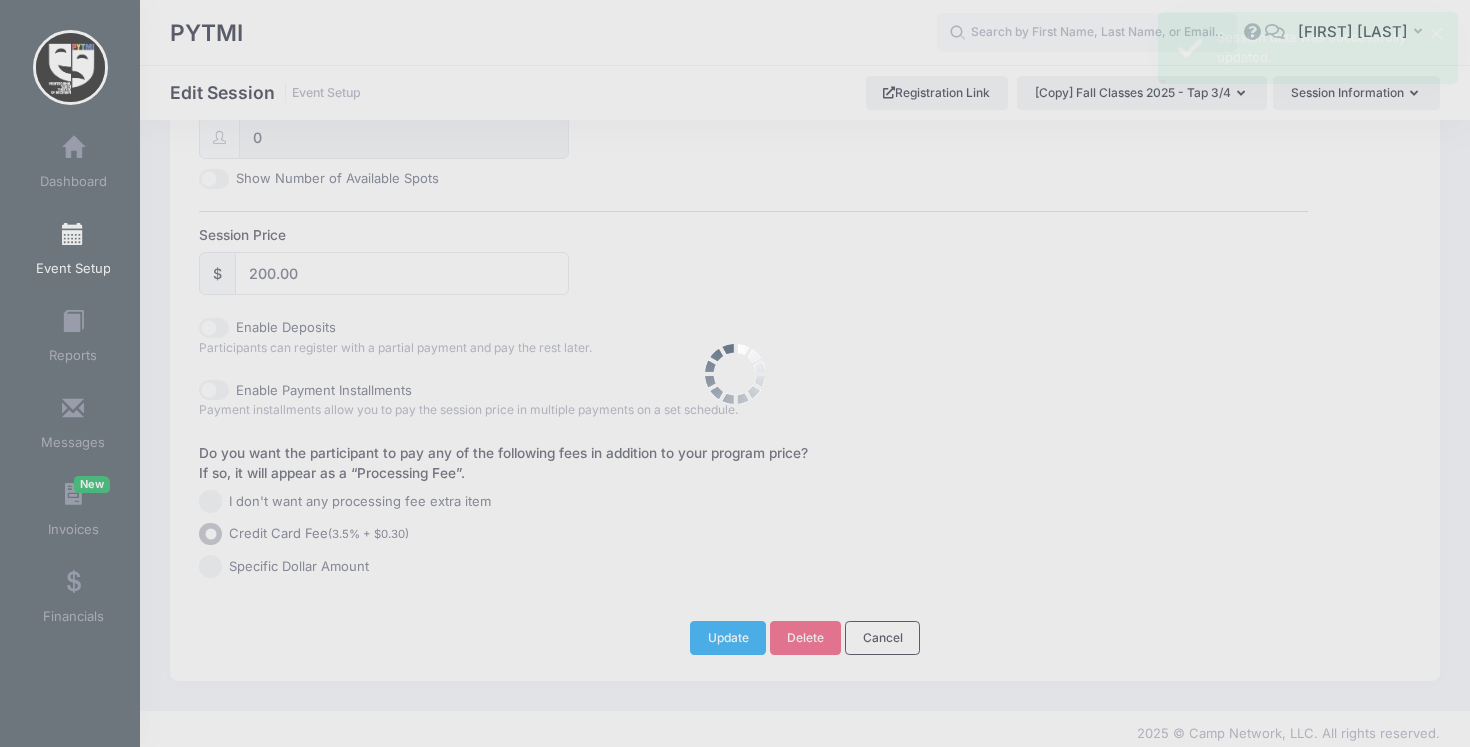 scroll, scrollTop: 0, scrollLeft: 0, axis: both 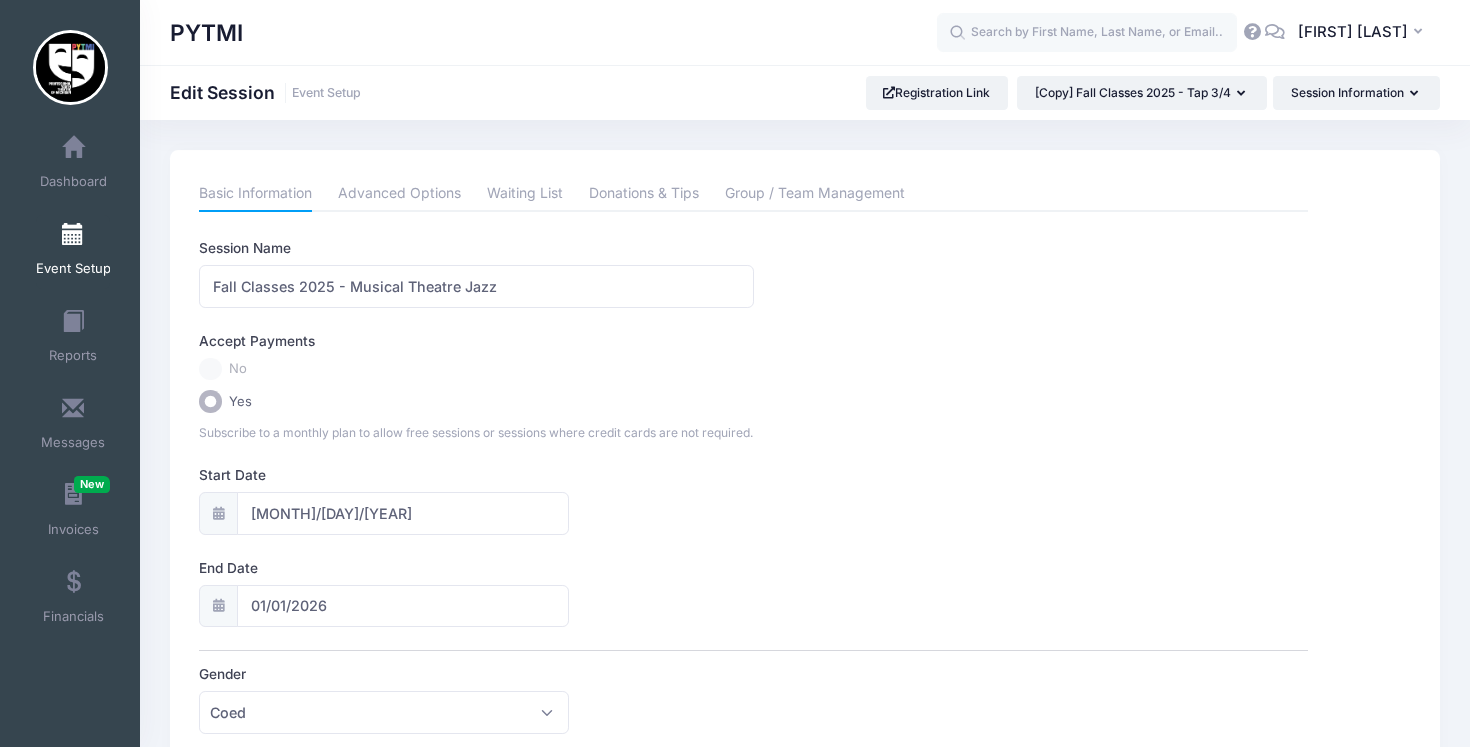 click on "Event Setup" at bounding box center [73, 252] 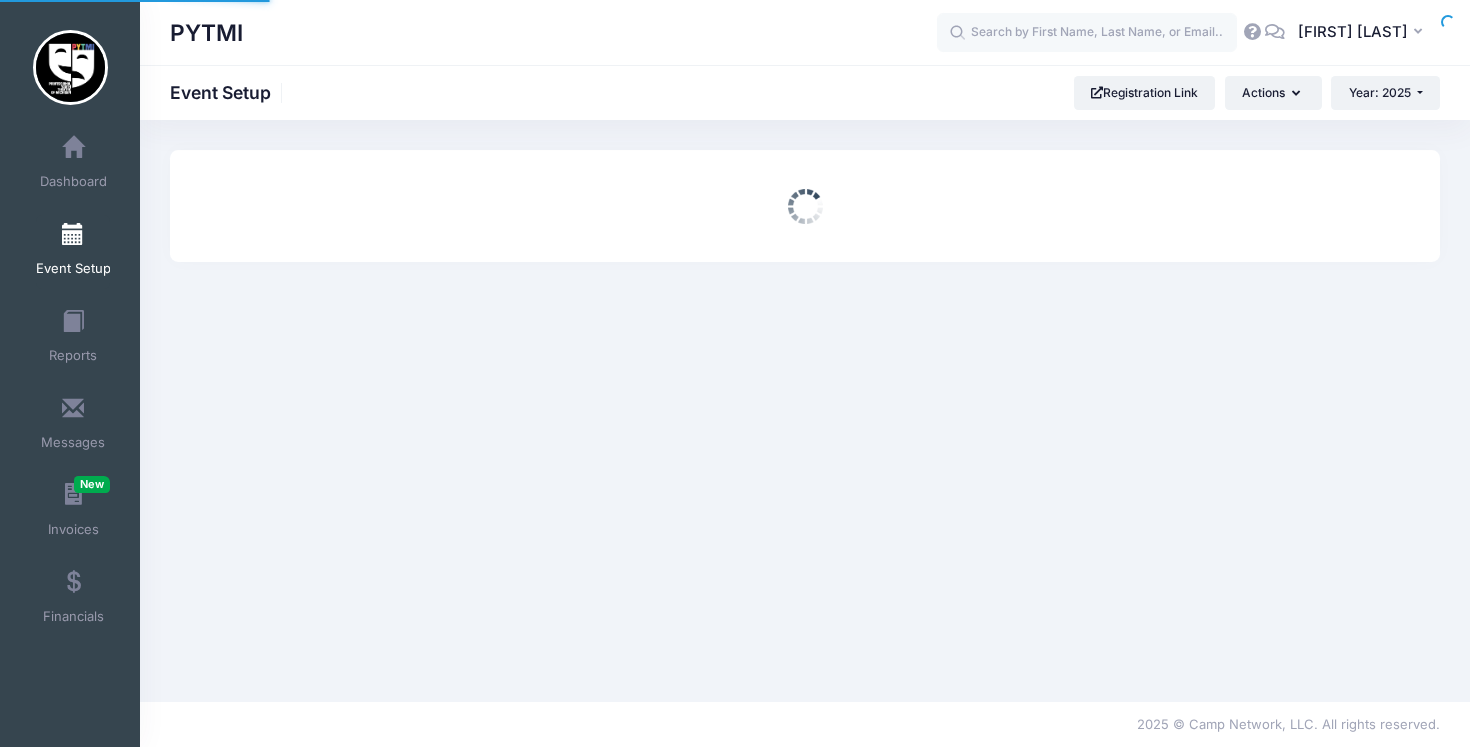 scroll, scrollTop: 0, scrollLeft: 0, axis: both 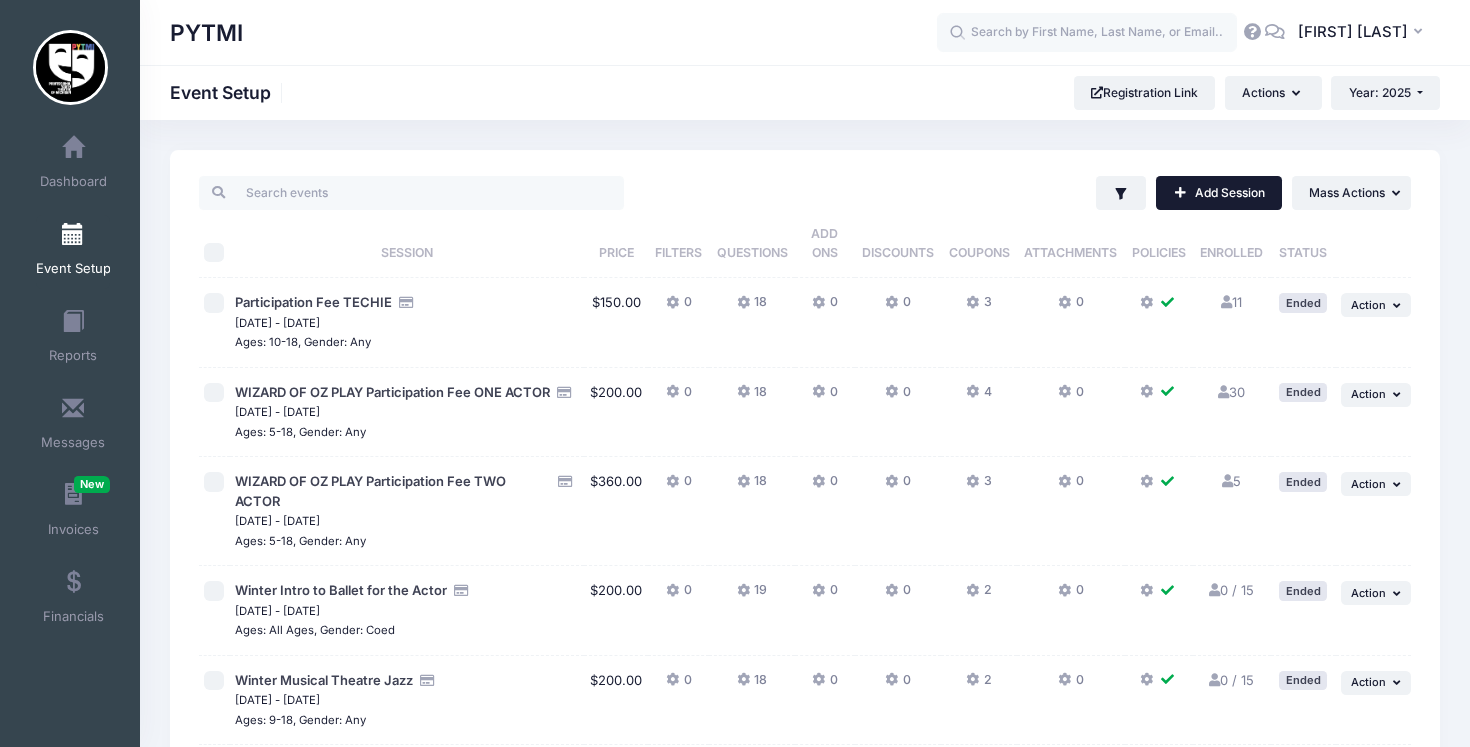 click on "Add Session" at bounding box center [1219, 193] 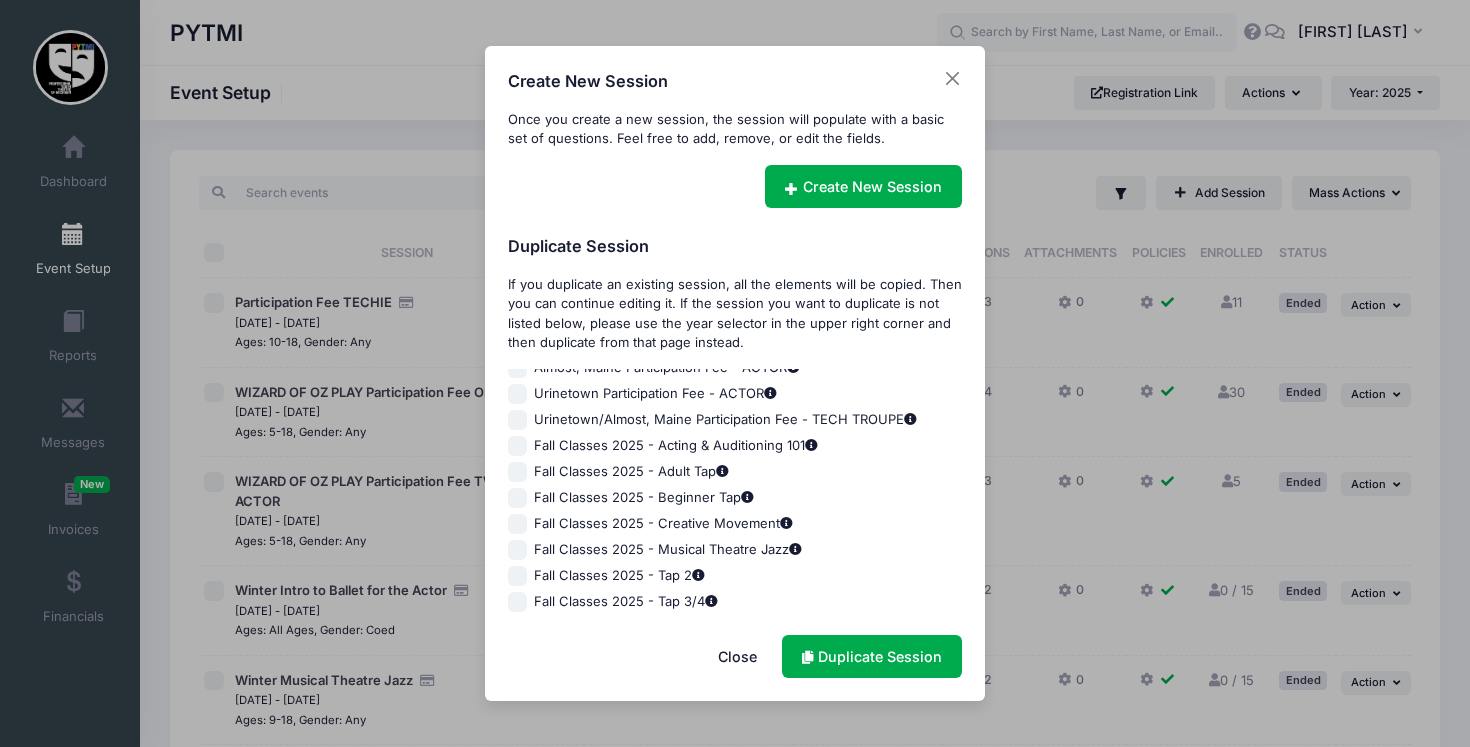 scroll, scrollTop: 1915, scrollLeft: 0, axis: vertical 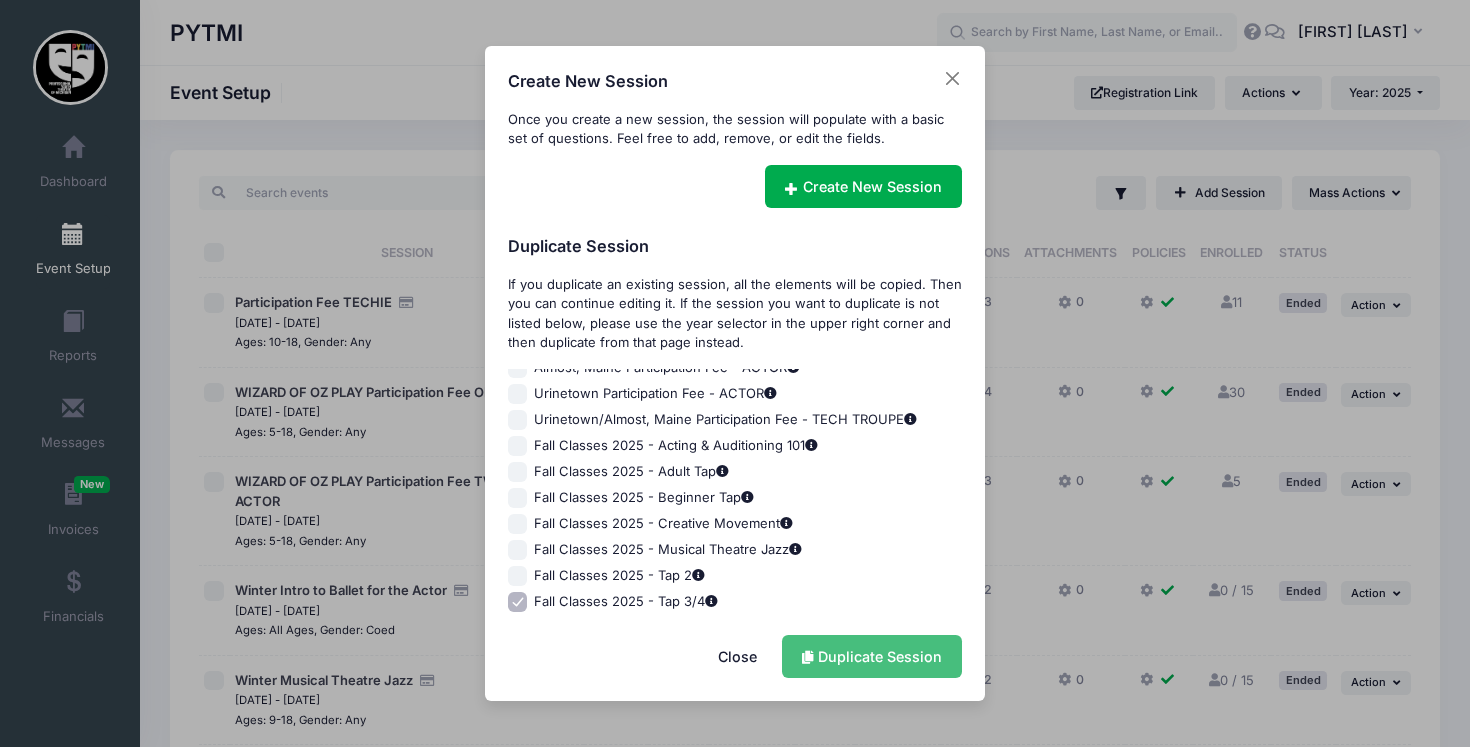 click on "Duplicate Session" at bounding box center (872, 656) 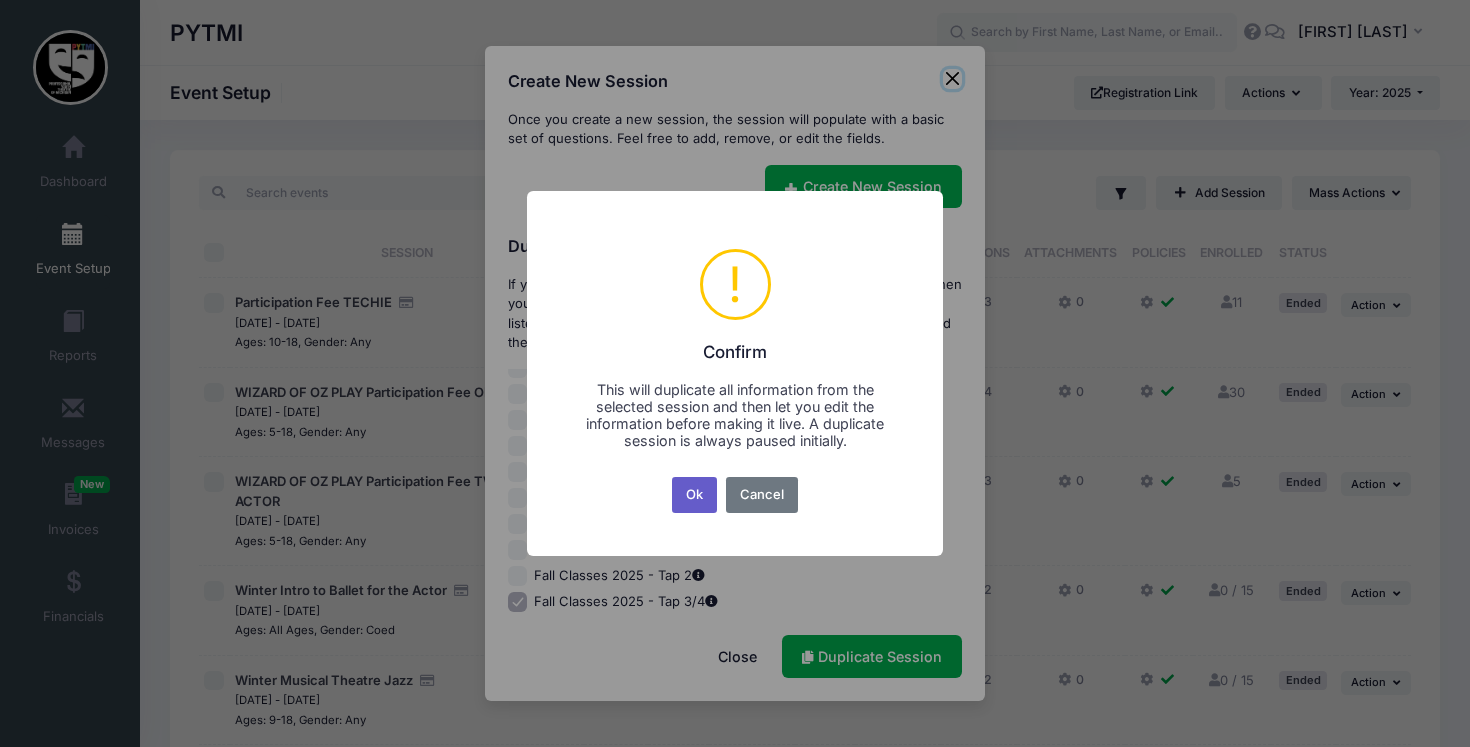 click on "Ok" at bounding box center (695, 495) 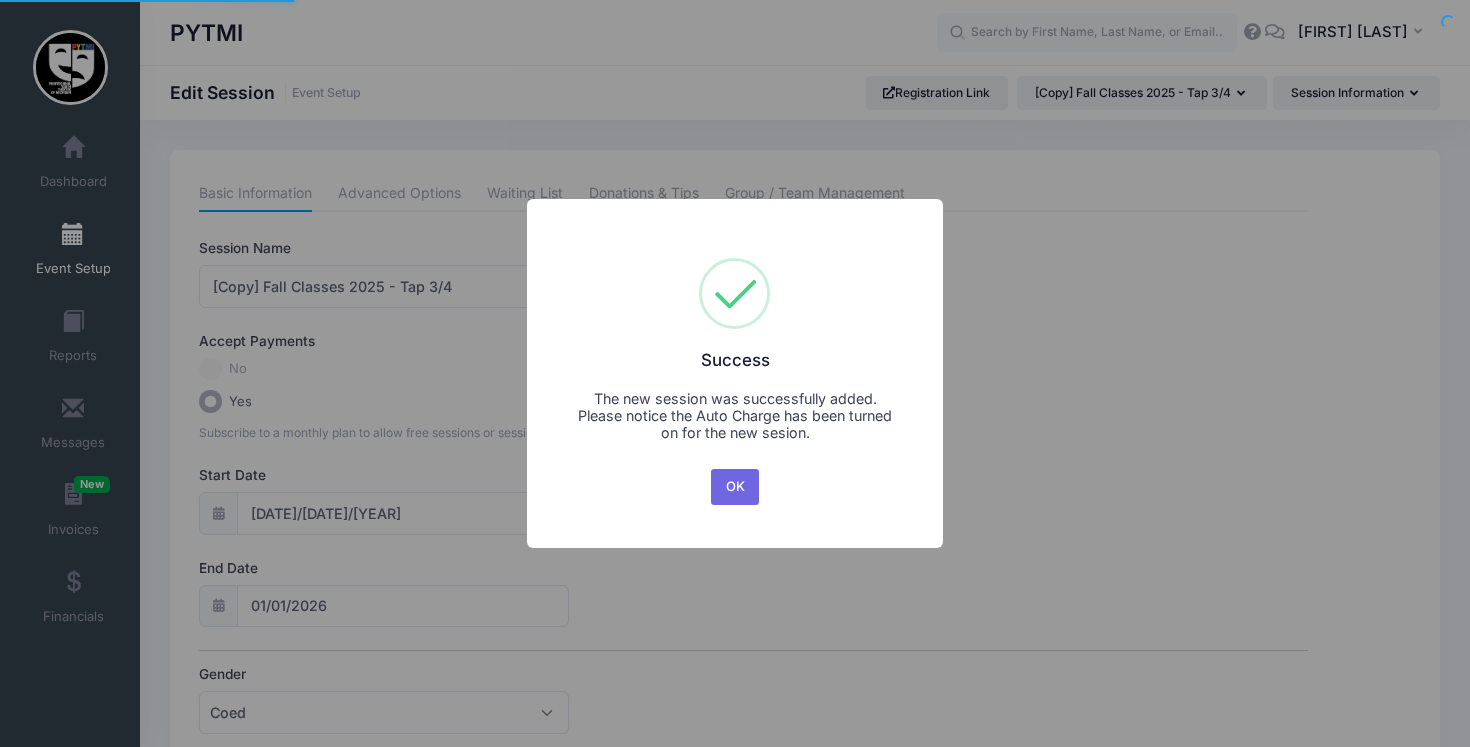 scroll, scrollTop: 0, scrollLeft: 0, axis: both 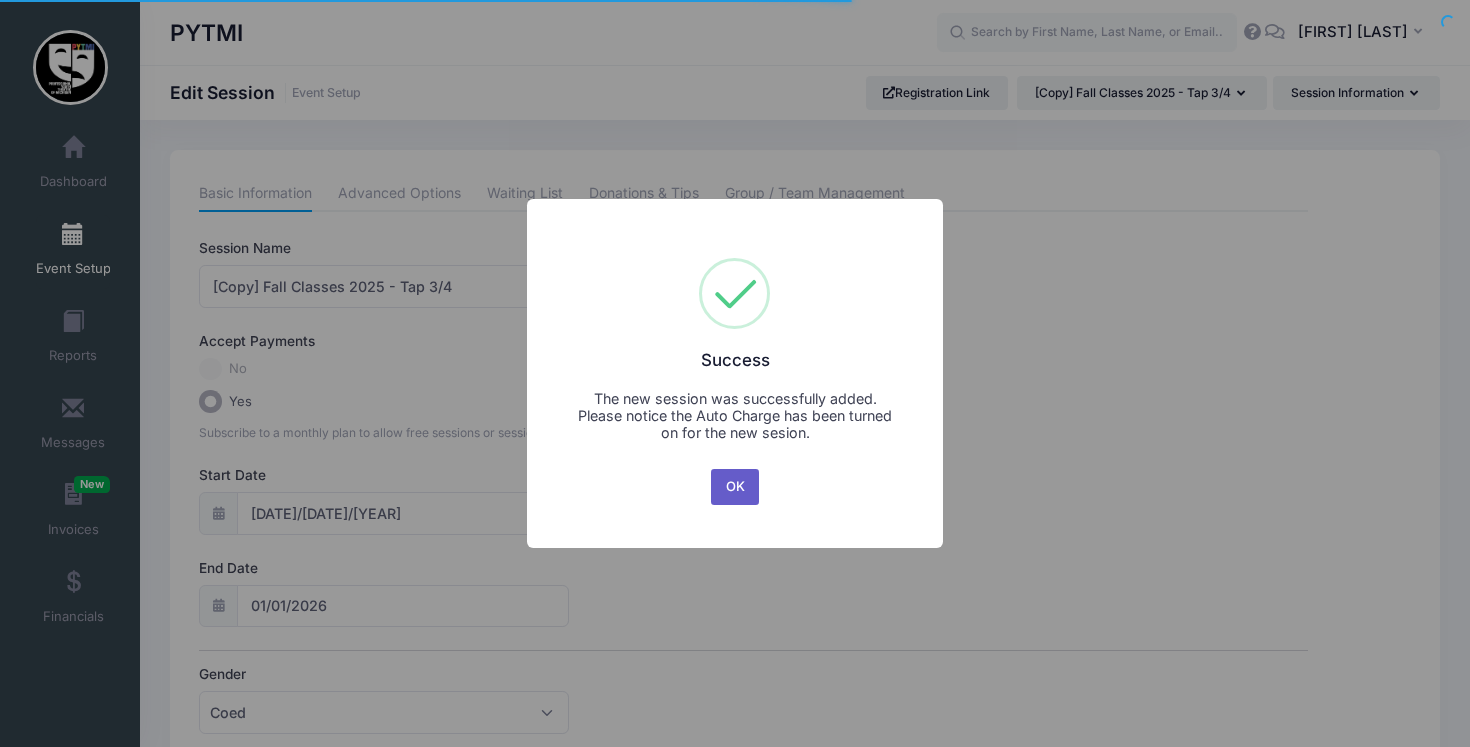 click on "OK" at bounding box center (735, 487) 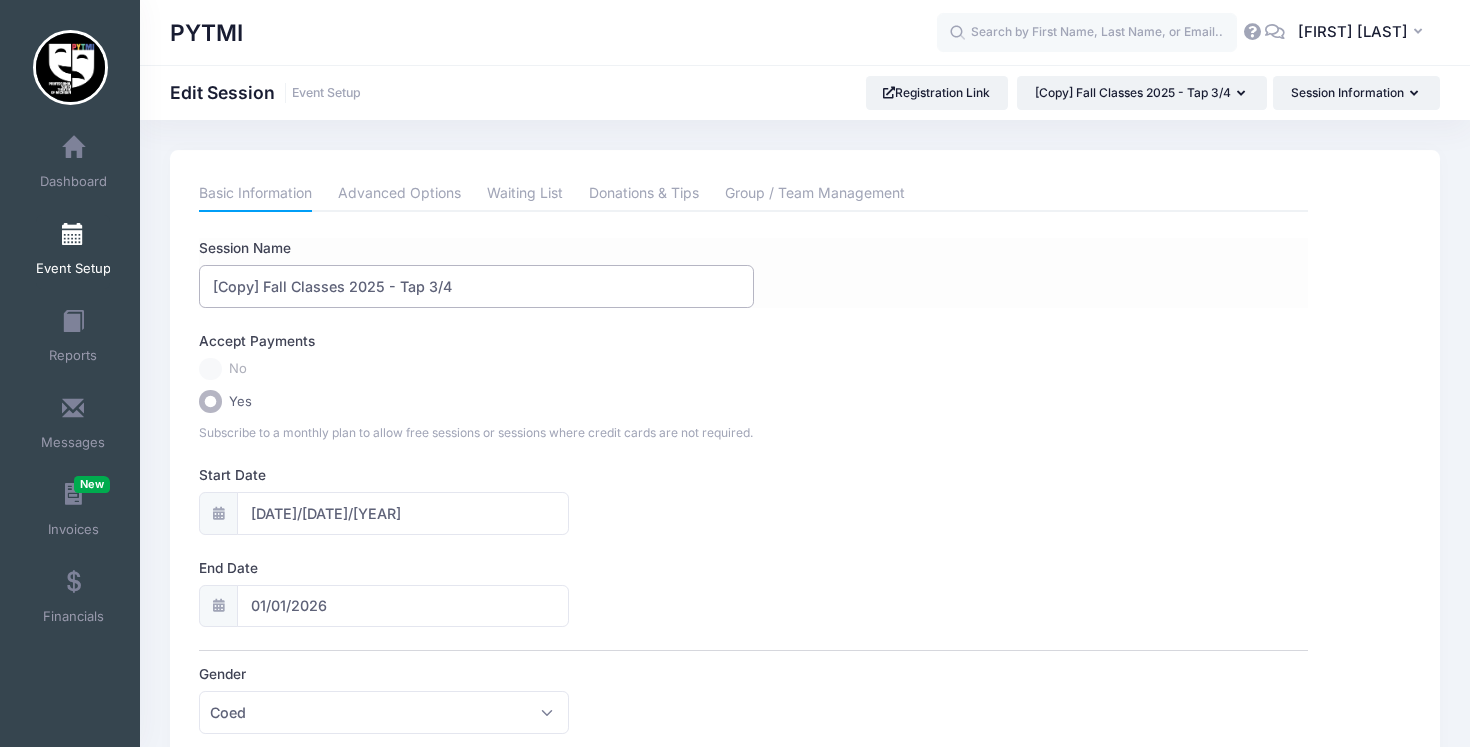 drag, startPoint x: 463, startPoint y: 282, endPoint x: 398, endPoint y: 279, distance: 65.06919 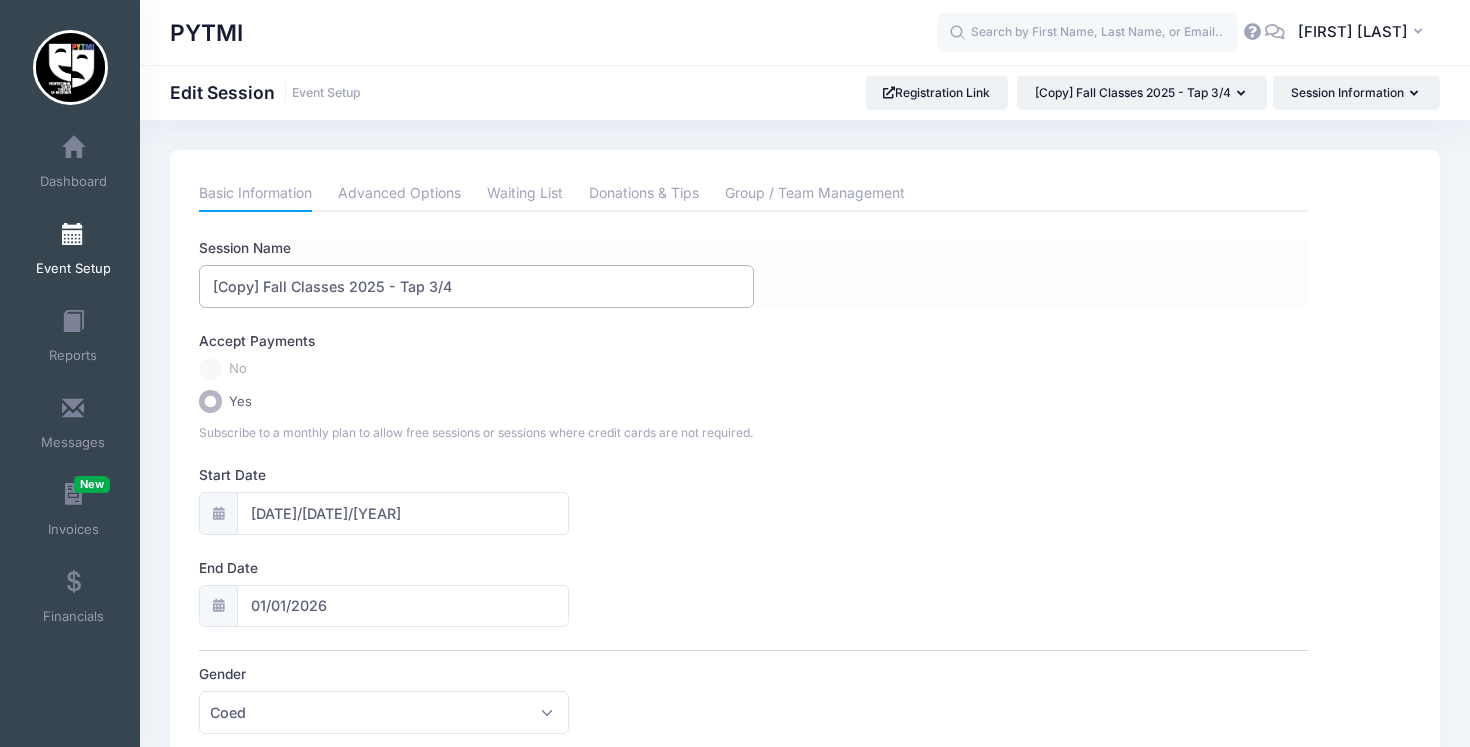 click on "[Copy] Fall Classes 2025 - Tap 3/4" at bounding box center (476, 286) 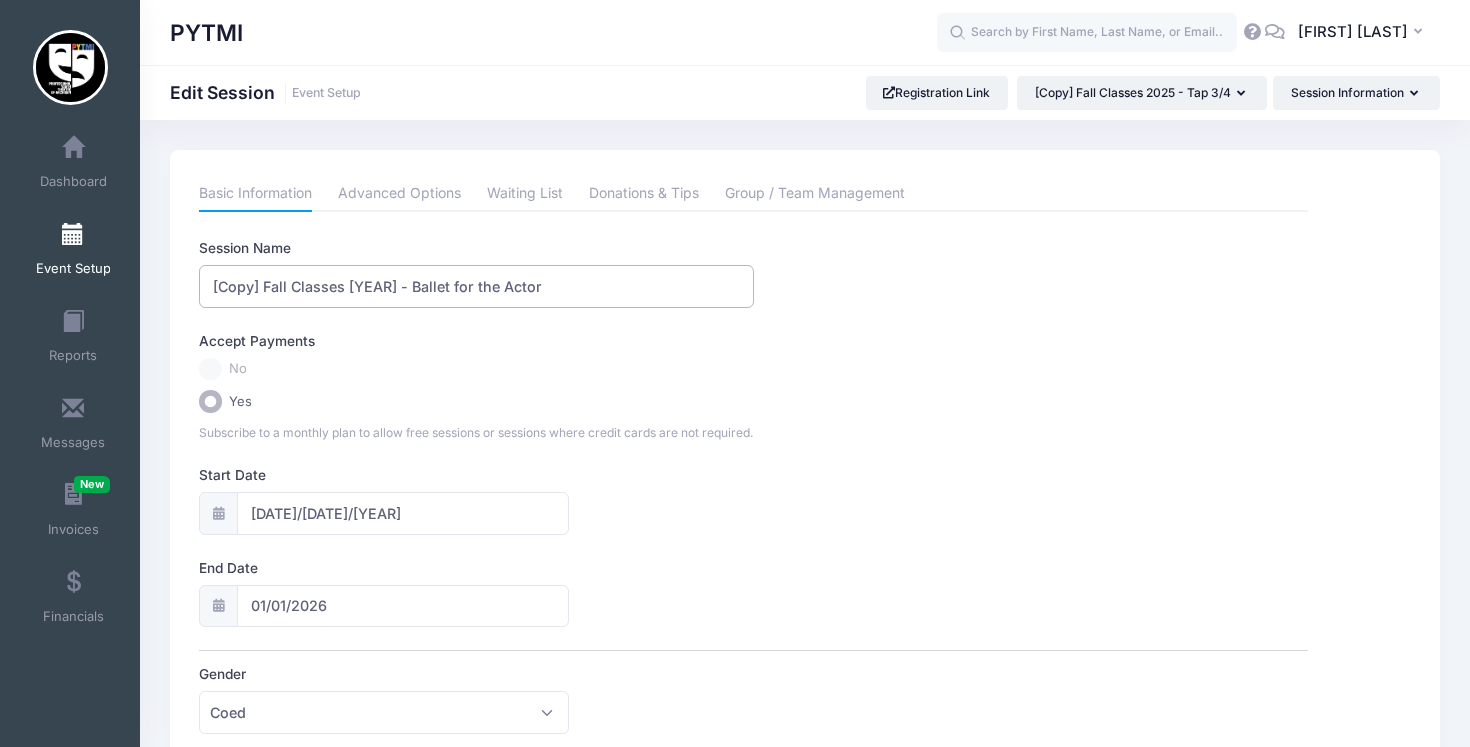 drag, startPoint x: 265, startPoint y: 285, endPoint x: 131, endPoint y: 284, distance: 134.00374 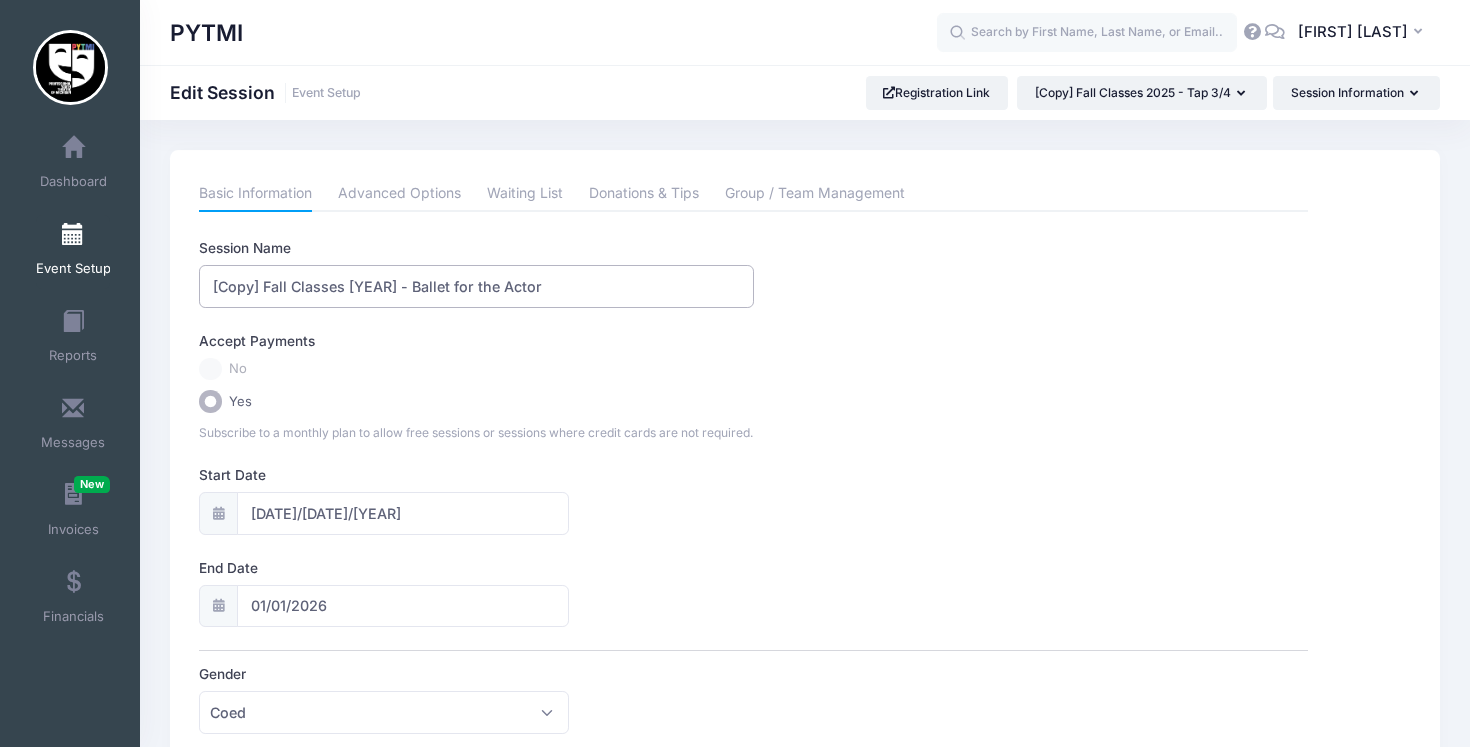 click on "My Events
Dashboard
Reports" at bounding box center [735, 819] 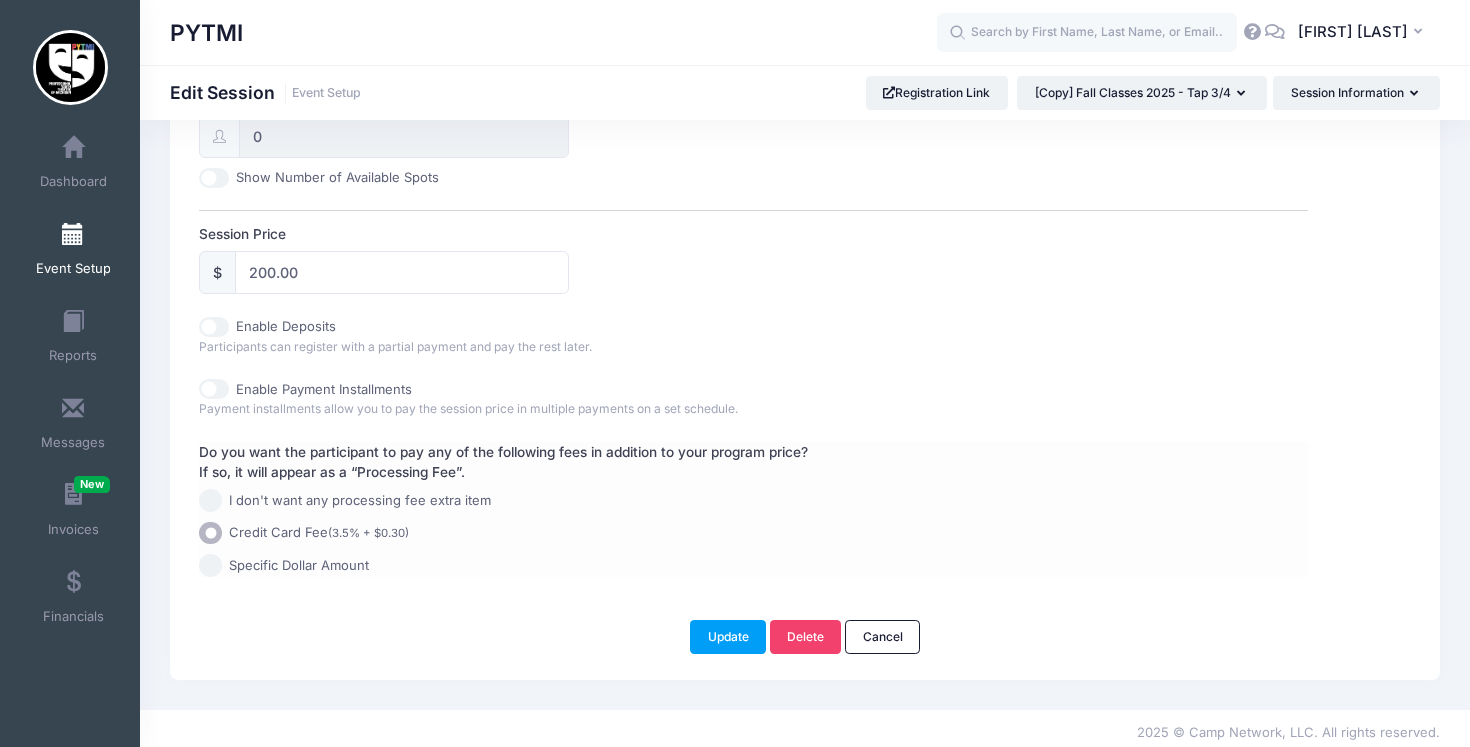 scroll, scrollTop: 883, scrollLeft: 0, axis: vertical 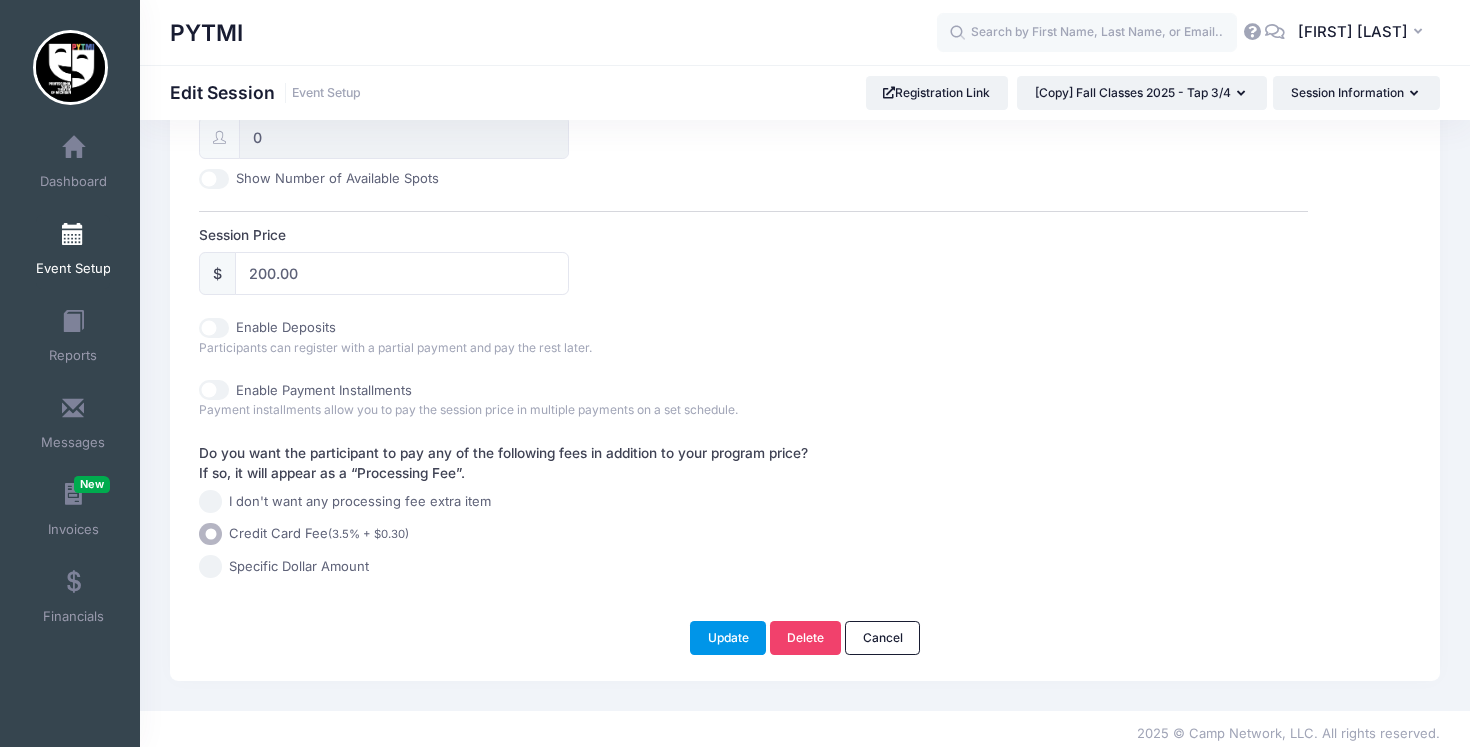 click on "Update" at bounding box center (728, 638) 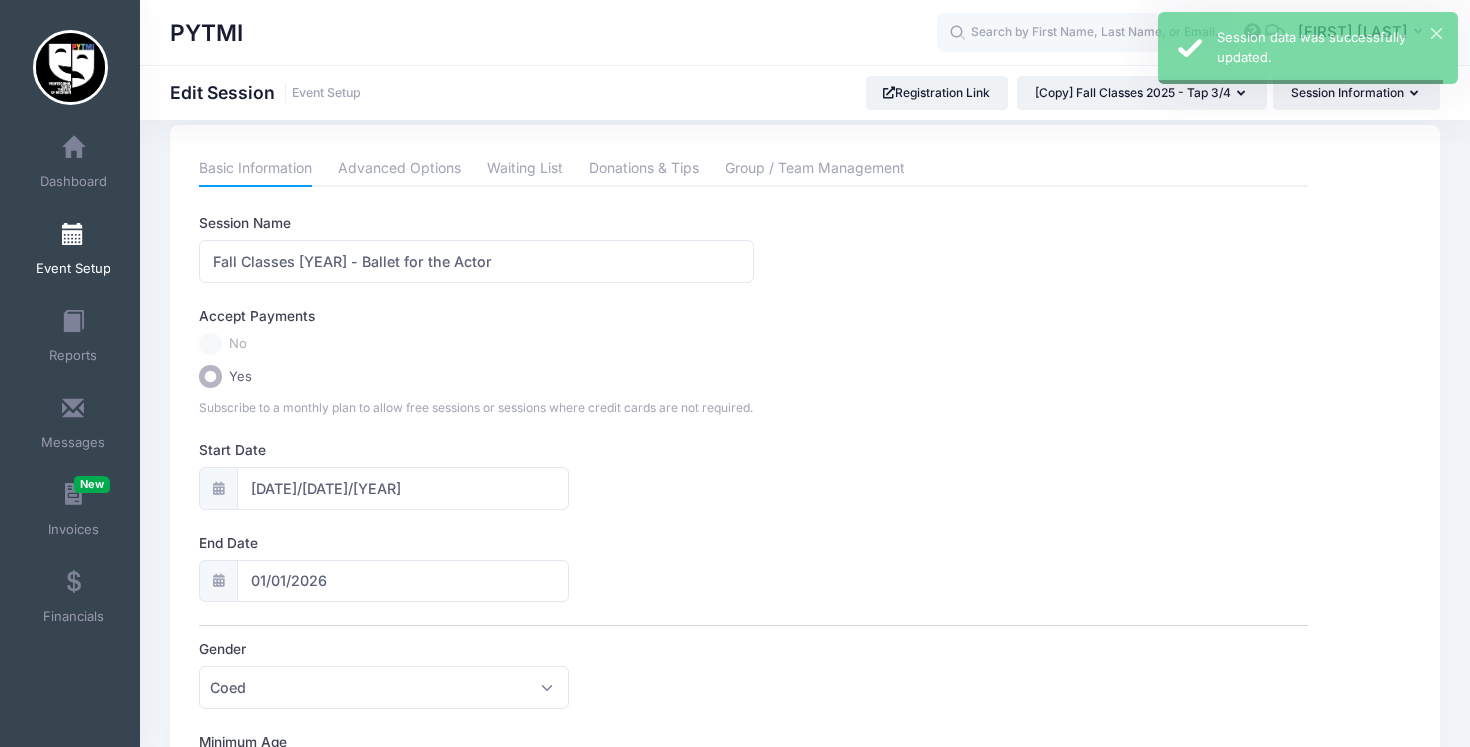 scroll, scrollTop: 0, scrollLeft: 0, axis: both 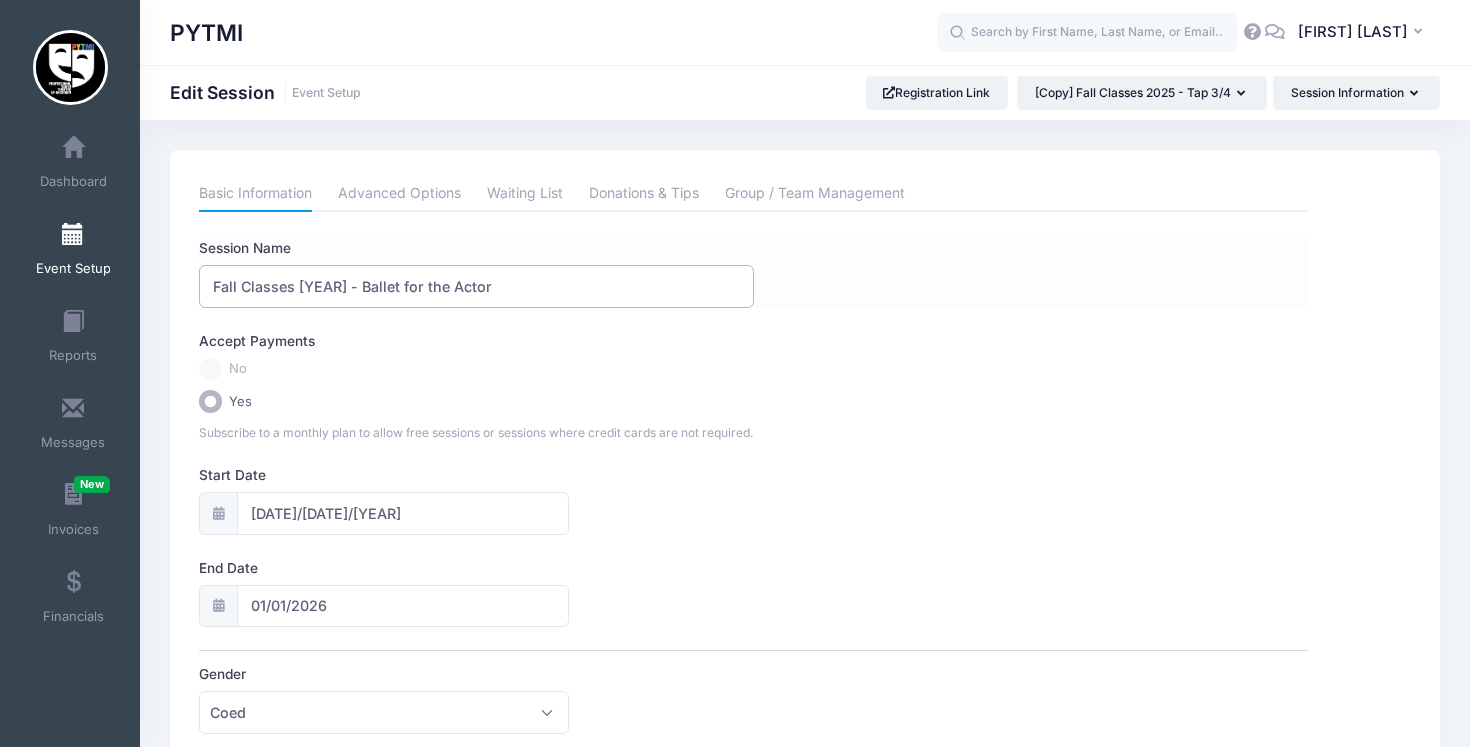 drag, startPoint x: 535, startPoint y: 285, endPoint x: 350, endPoint y: 287, distance: 185.0108 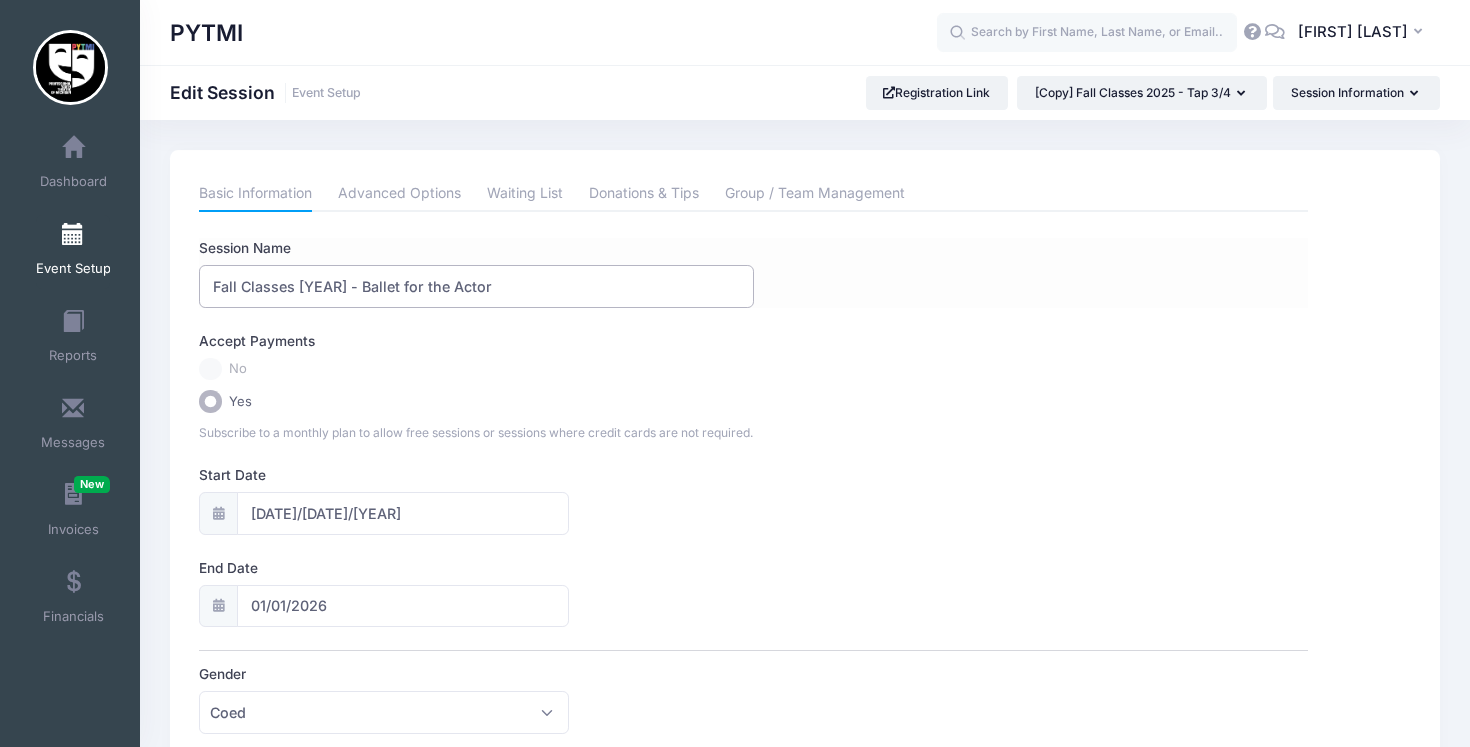 click on "Fall Classes 2025 - Ballet for the Actor" at bounding box center (476, 286) 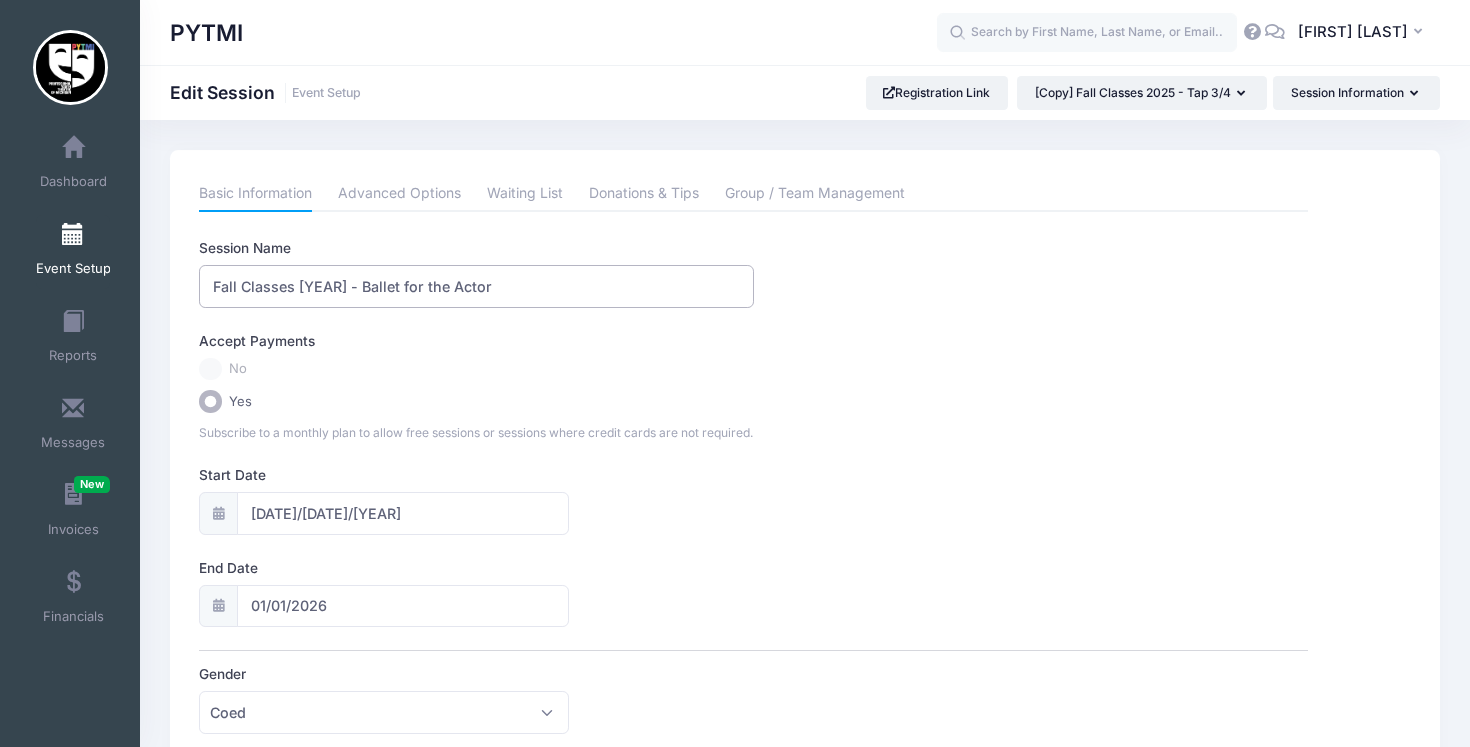 paste on "Musical Theatre Voice & Ensemble" 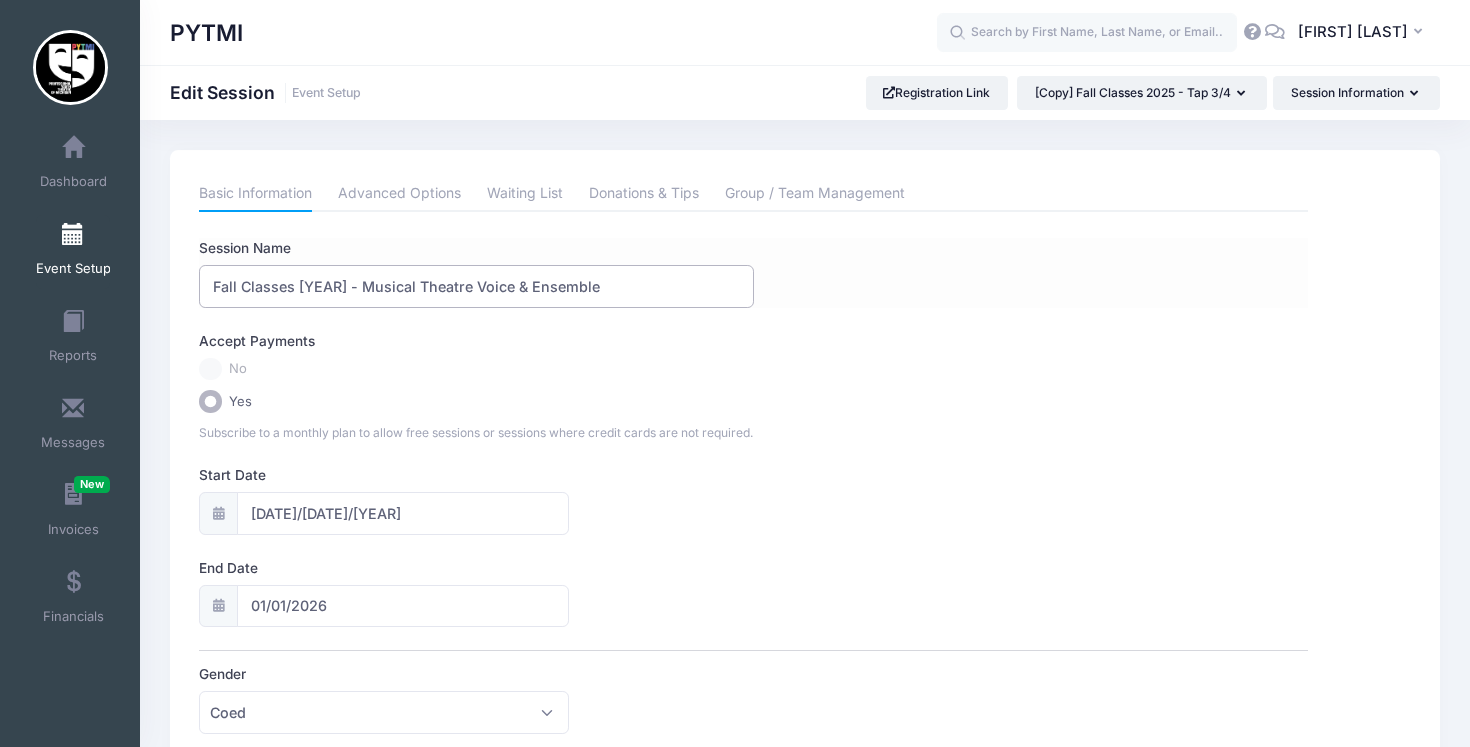 drag, startPoint x: 600, startPoint y: 285, endPoint x: 351, endPoint y: 286, distance: 249.00201 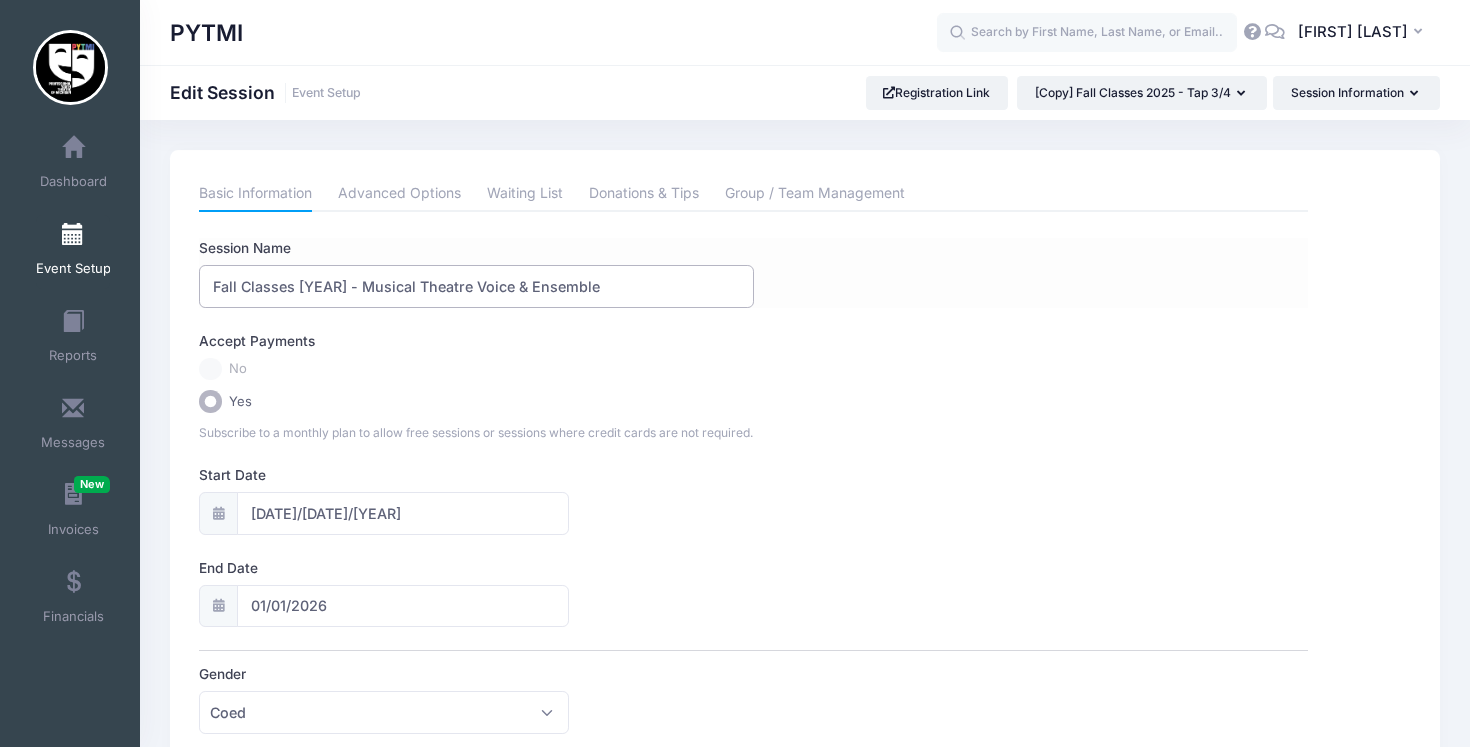 click on "Fall Classes 2025 - Musical Theatre Voice & Ensemble" at bounding box center [476, 286] 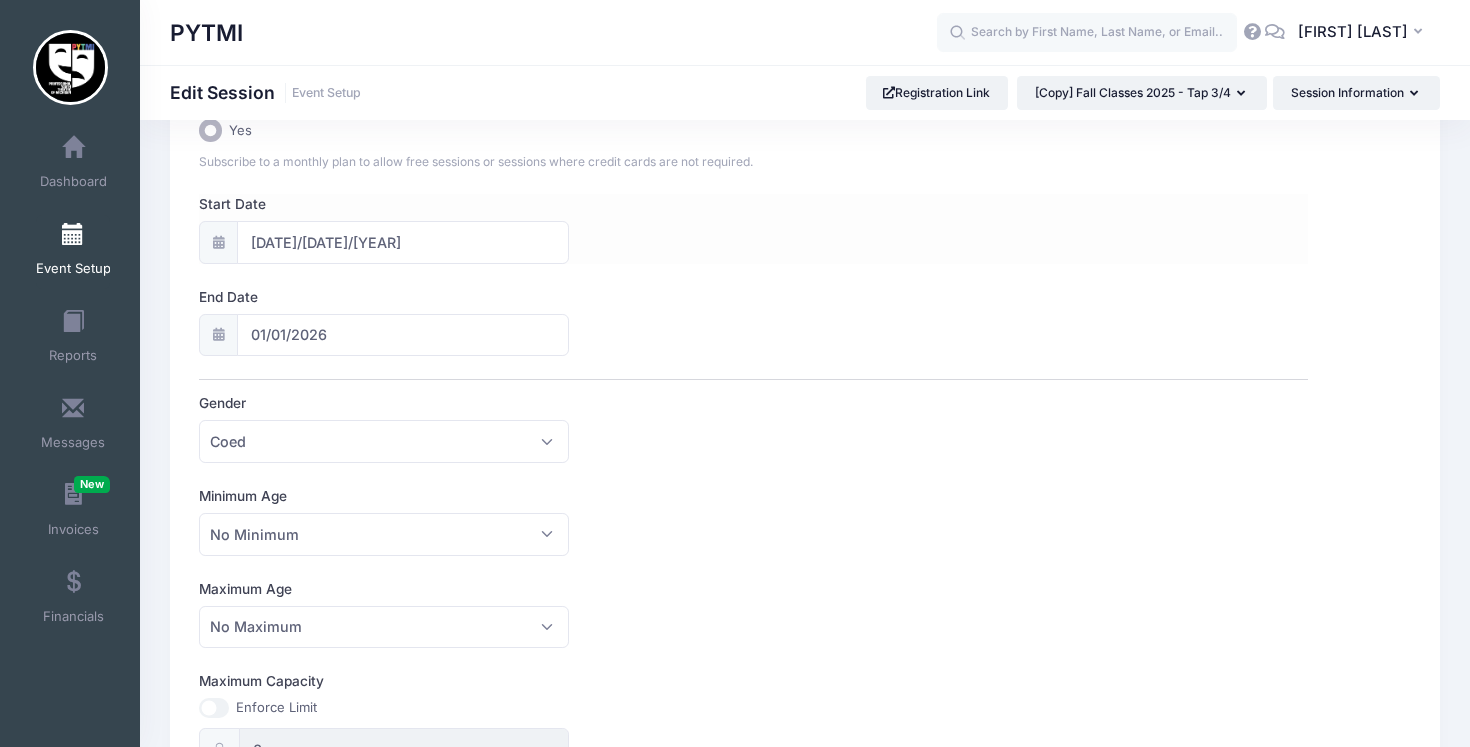 scroll, scrollTop: 300, scrollLeft: 0, axis: vertical 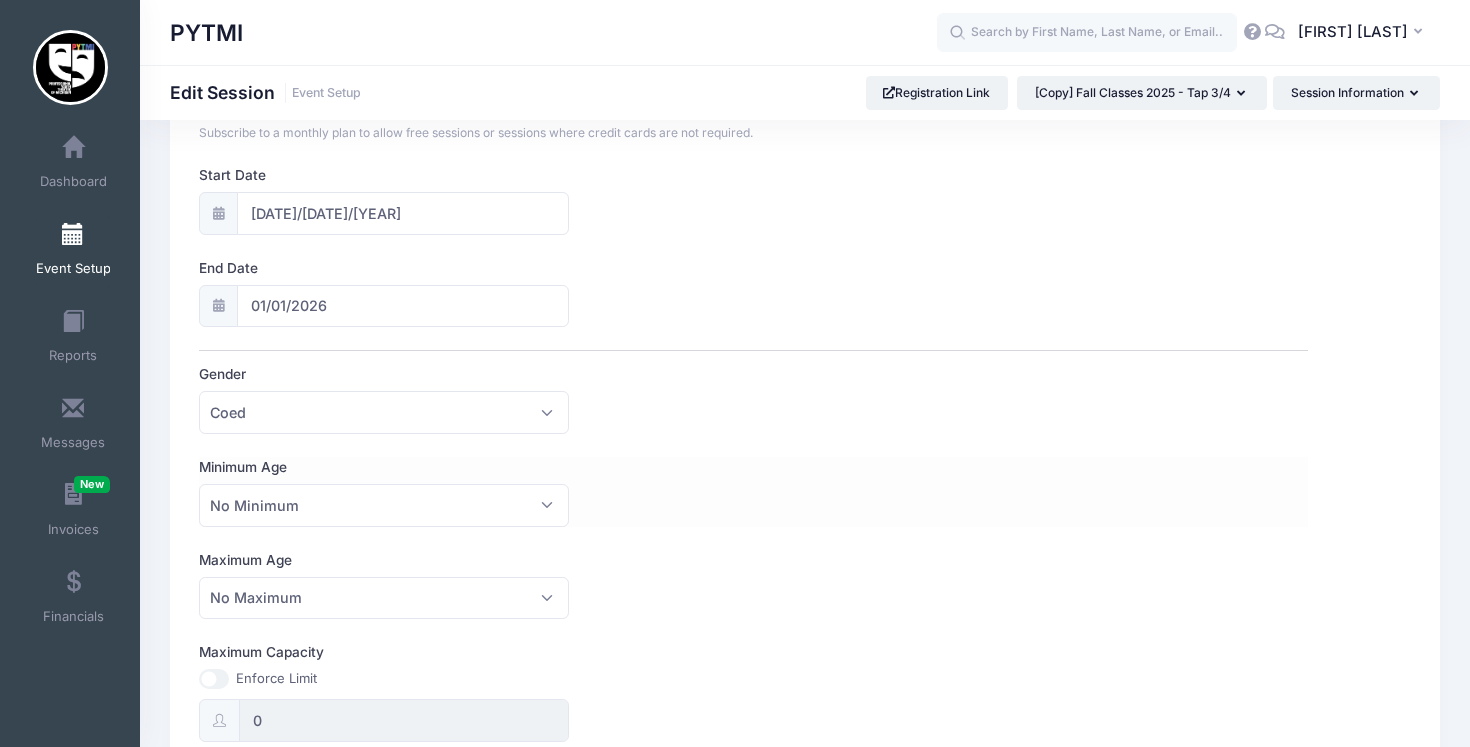 type on "Fall Classes 2025 - Little Stars" 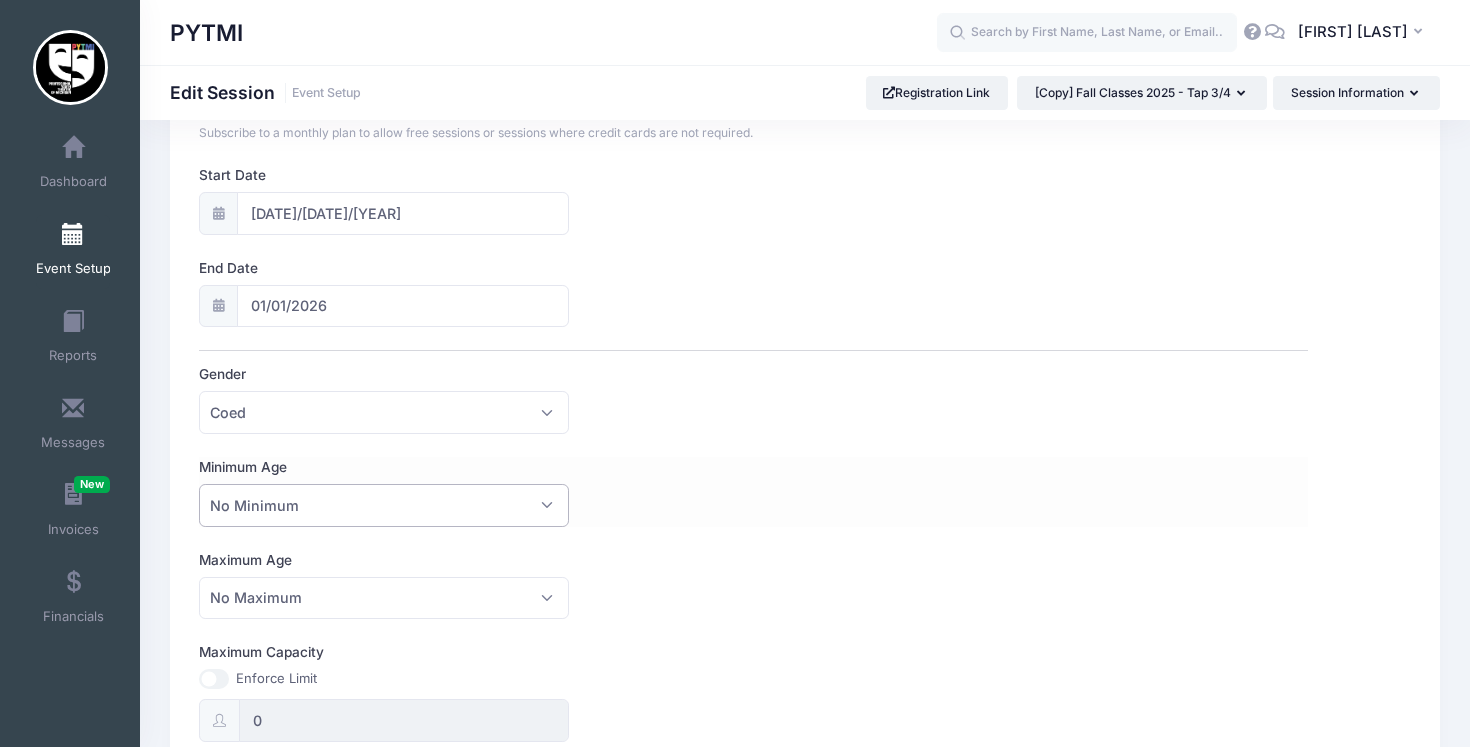 click on "No Minimum" at bounding box center [384, 505] 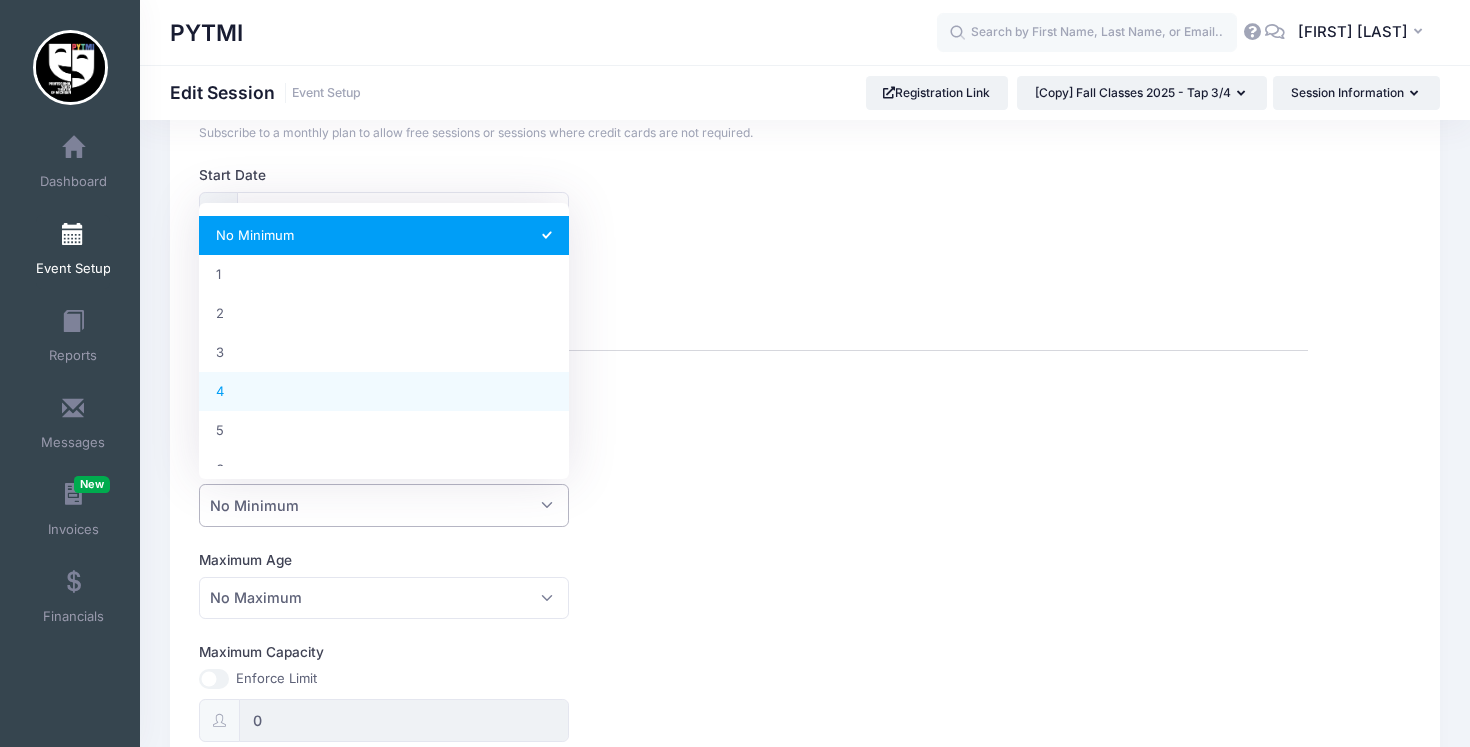 select on "4" 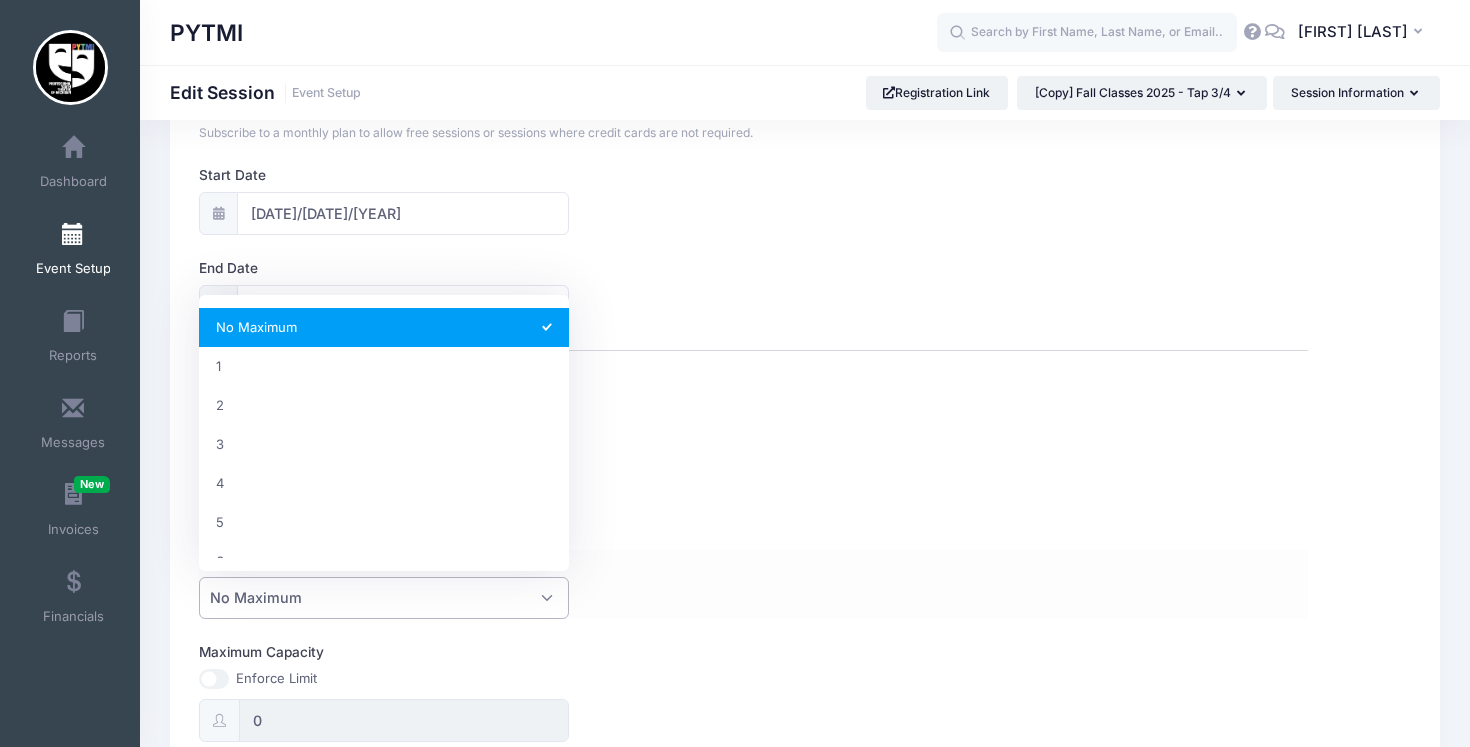 click on "No Maximum" at bounding box center [384, 598] 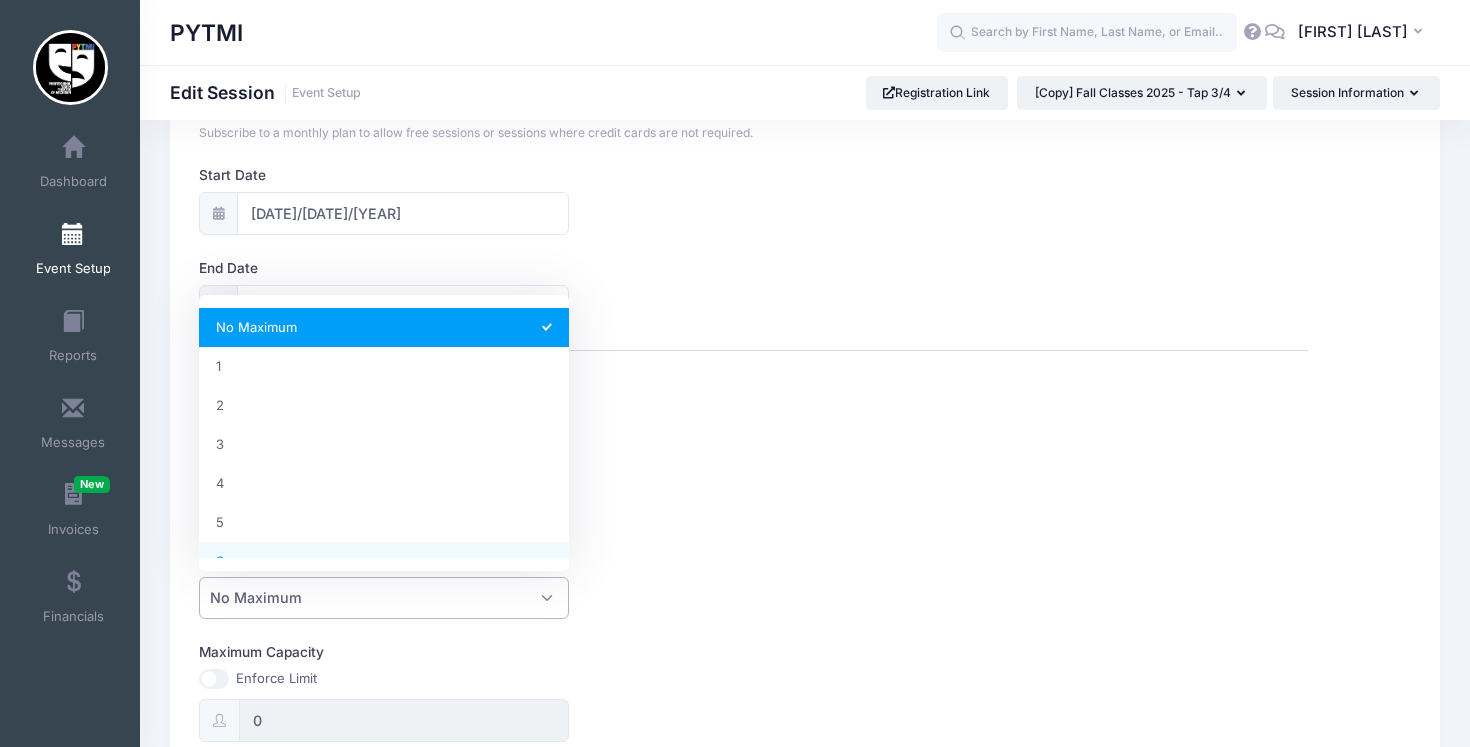 select on "6" 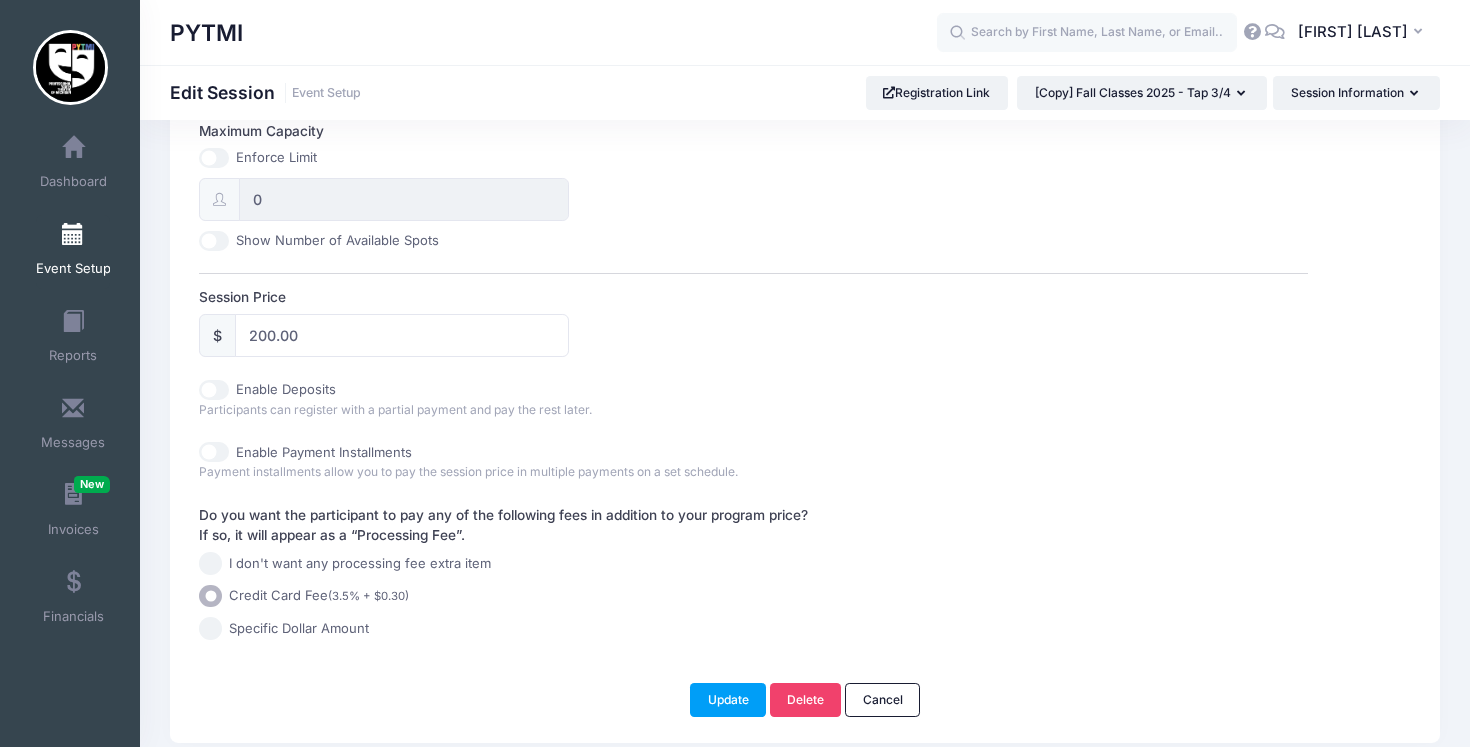 scroll, scrollTop: 866, scrollLeft: 0, axis: vertical 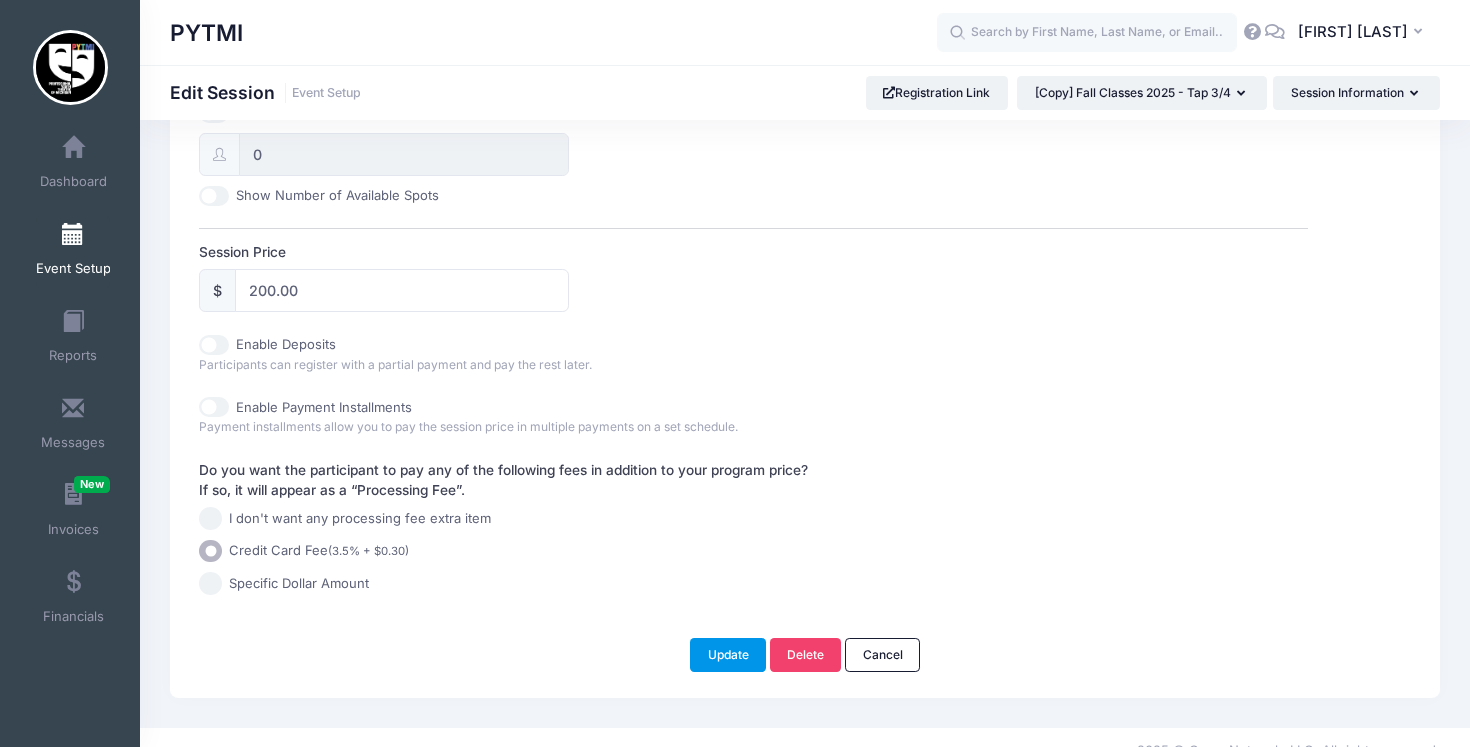 click on "Update" at bounding box center (728, 655) 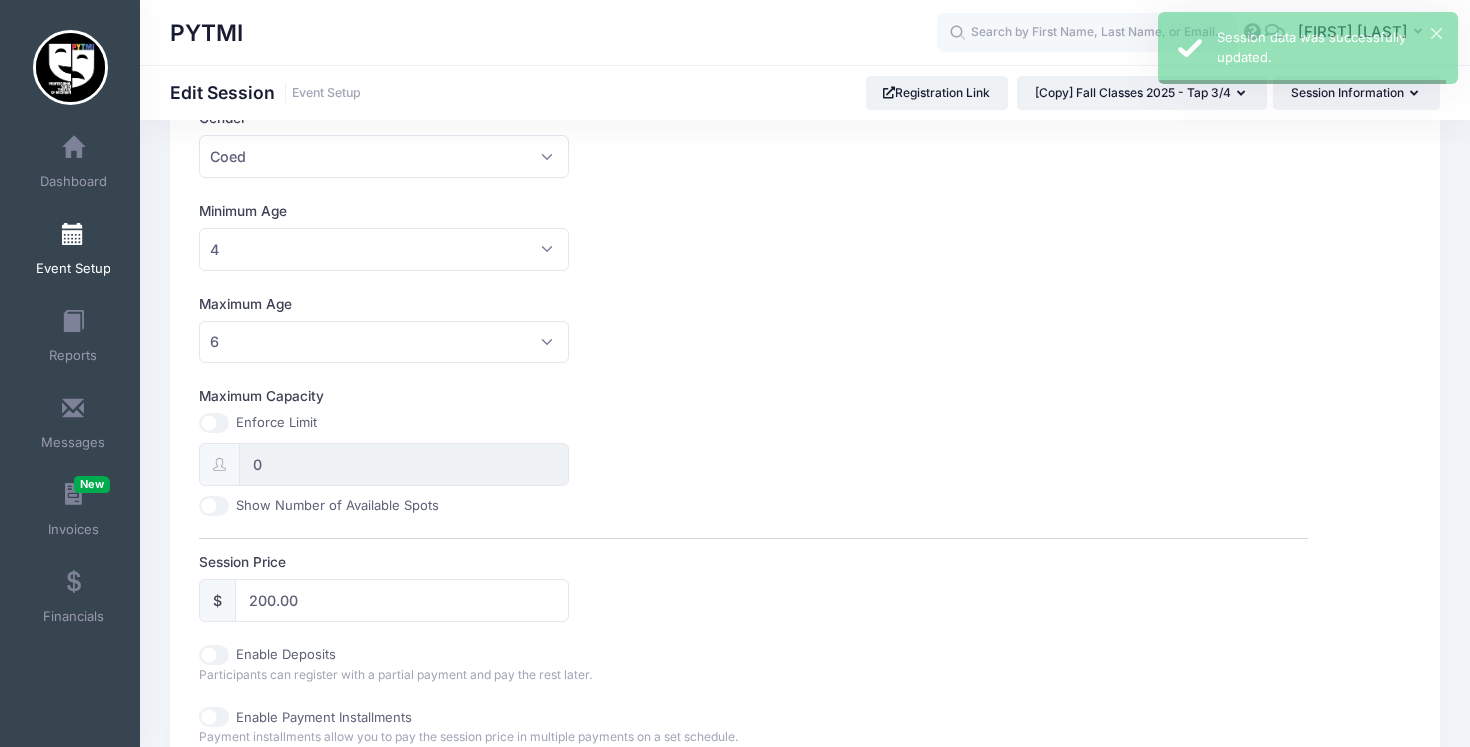 scroll, scrollTop: 0, scrollLeft: 0, axis: both 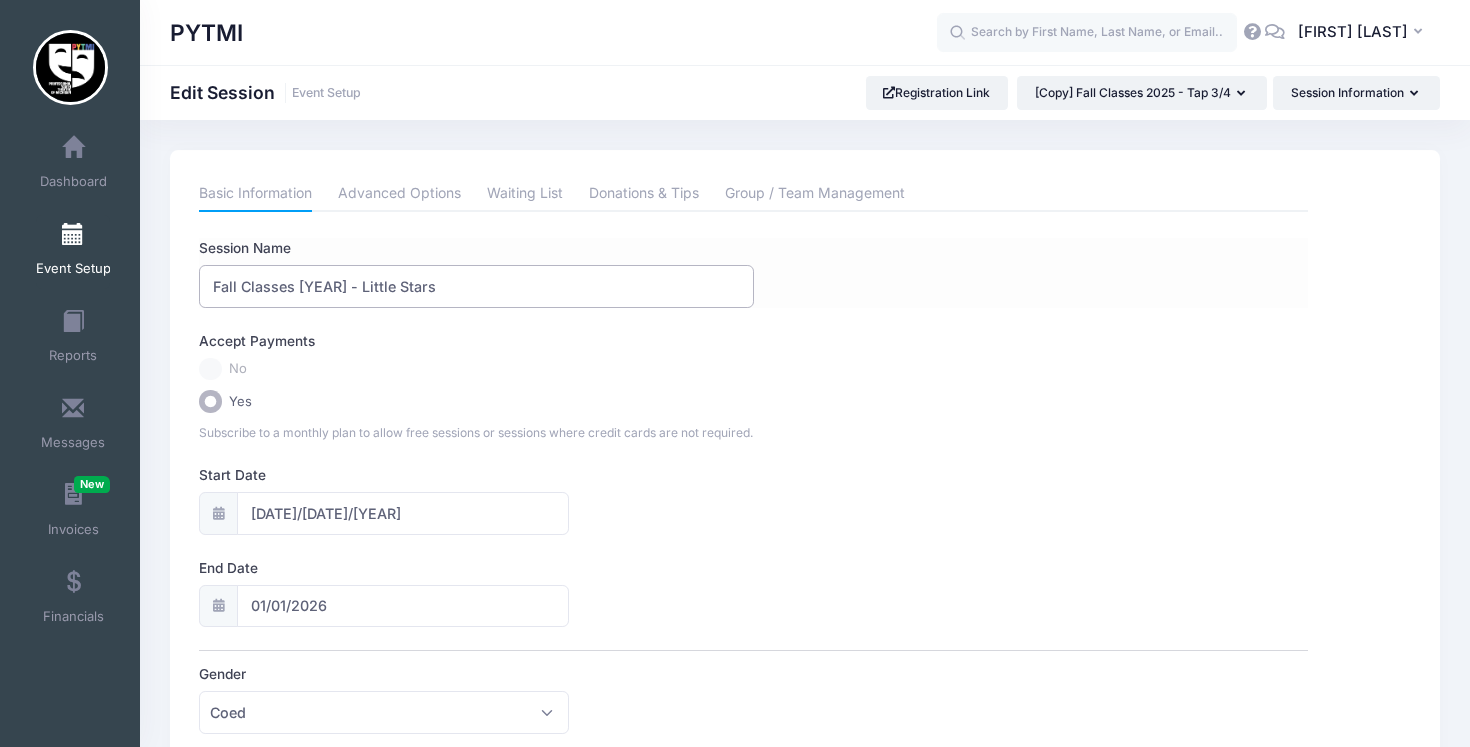 click on "Fall Classes 2025 - Little Stars" at bounding box center [476, 286] 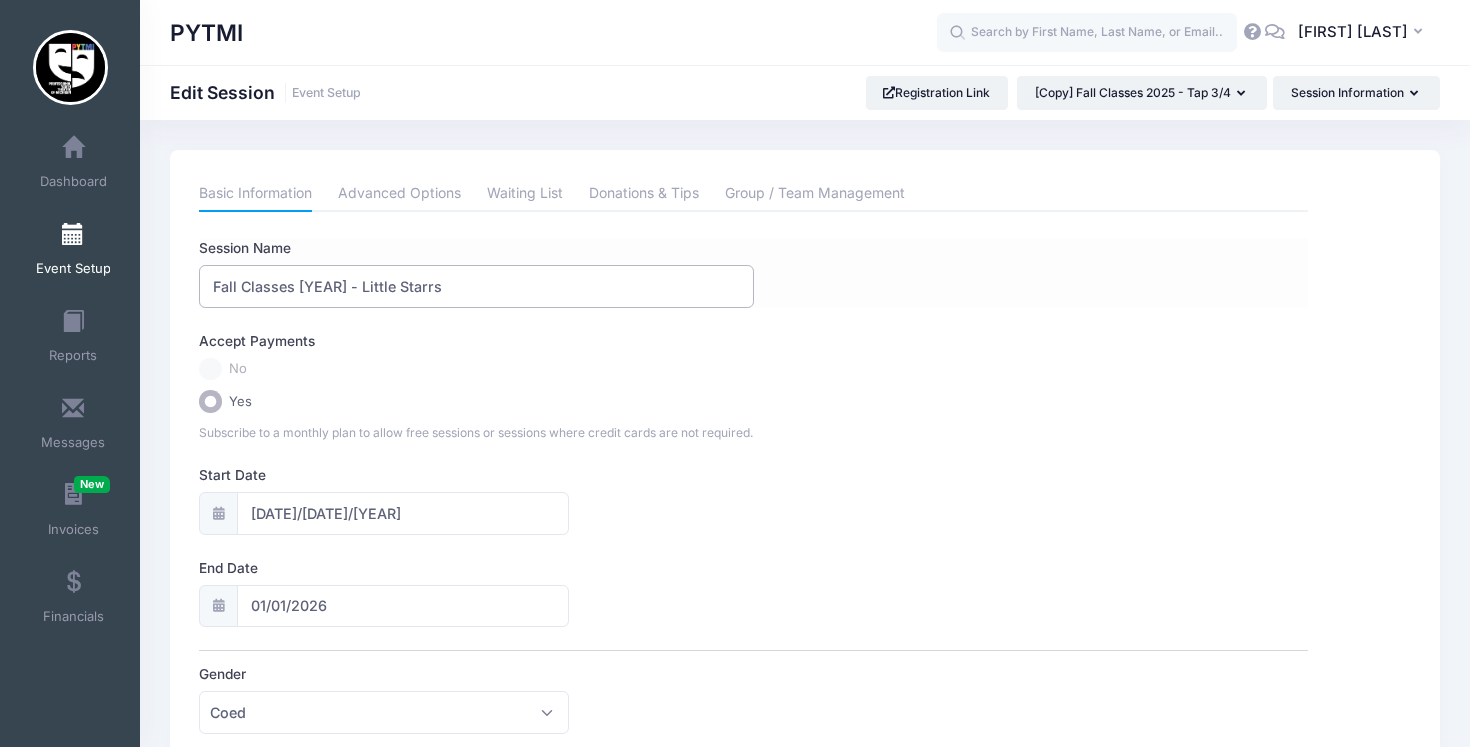 click on "Fall Classes 2025 - Little Starrs" at bounding box center (476, 286) 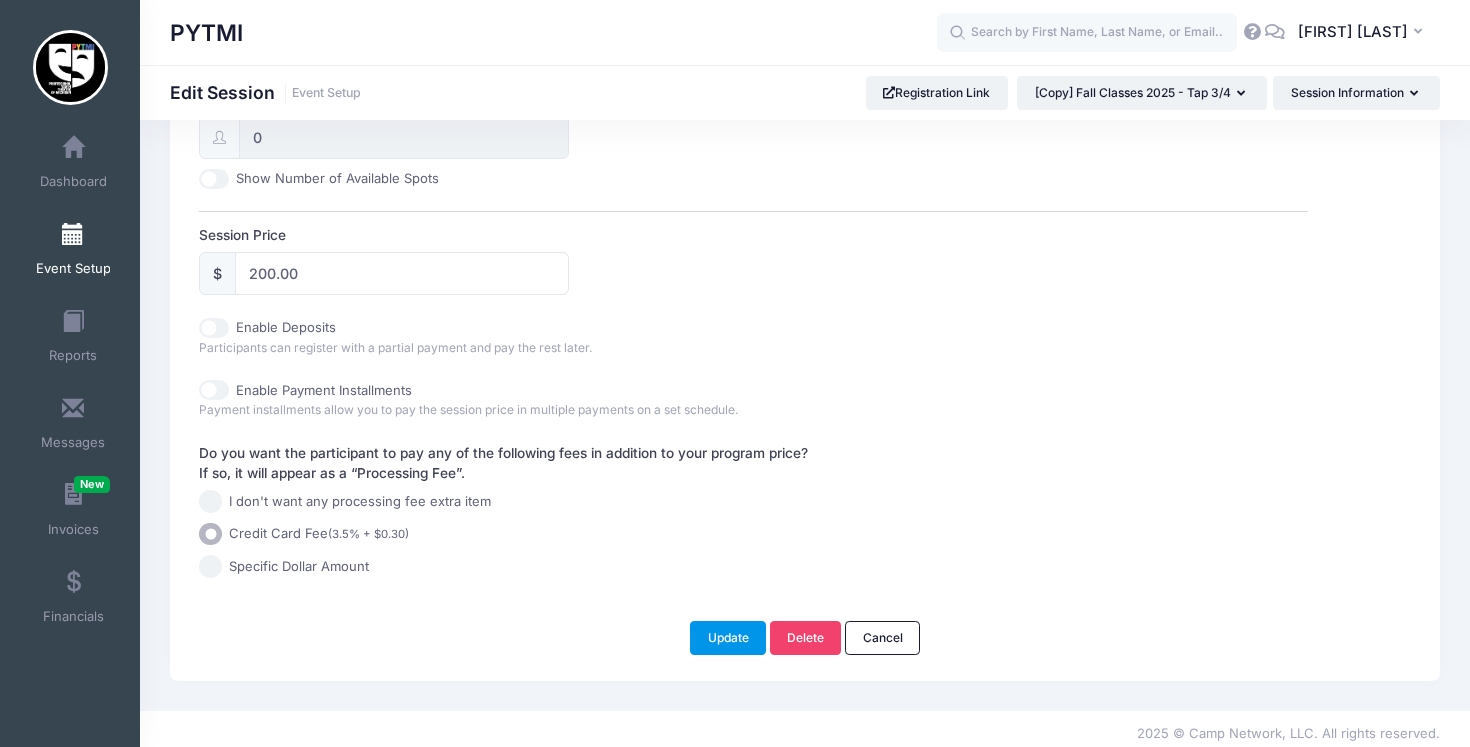 type on "Fall Classes 2025 - Little Starrs Acting Class" 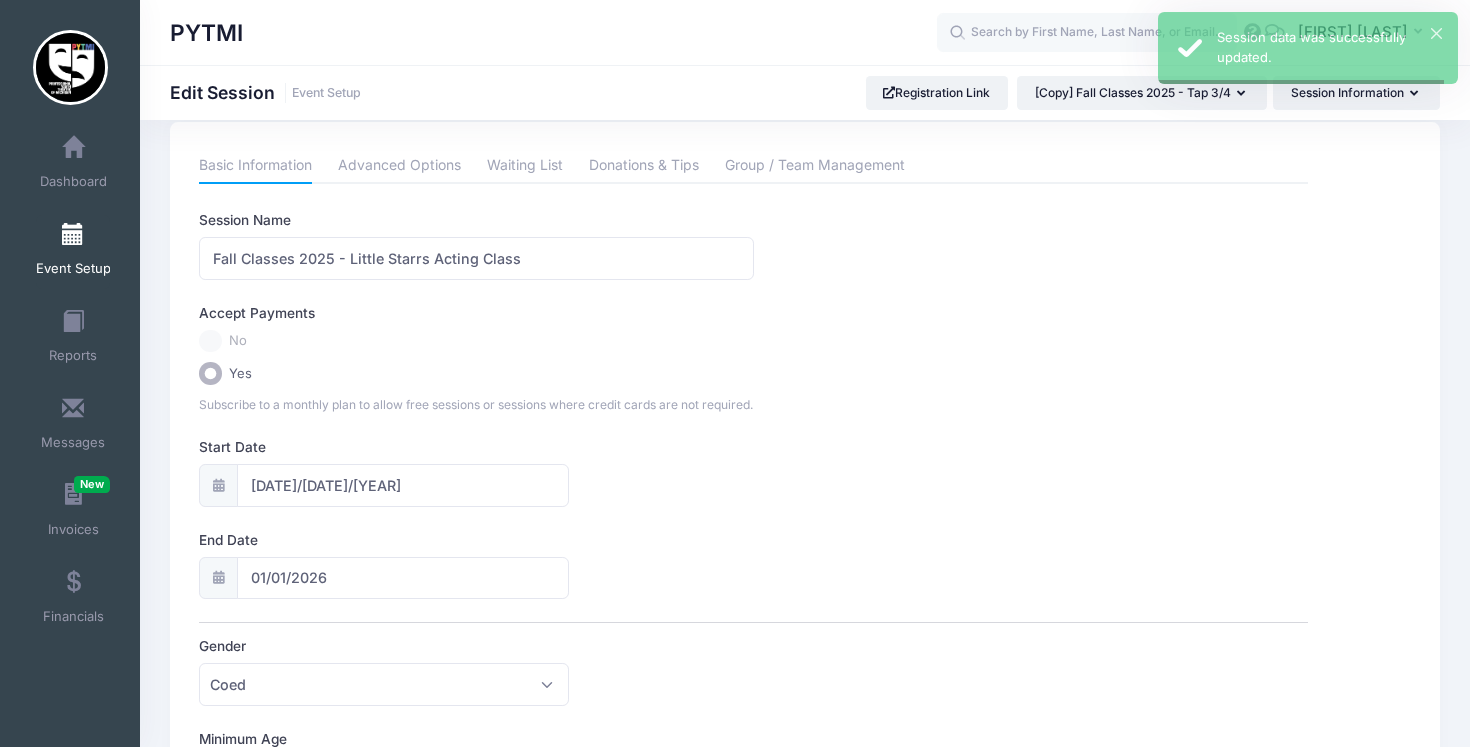 scroll, scrollTop: 0, scrollLeft: 0, axis: both 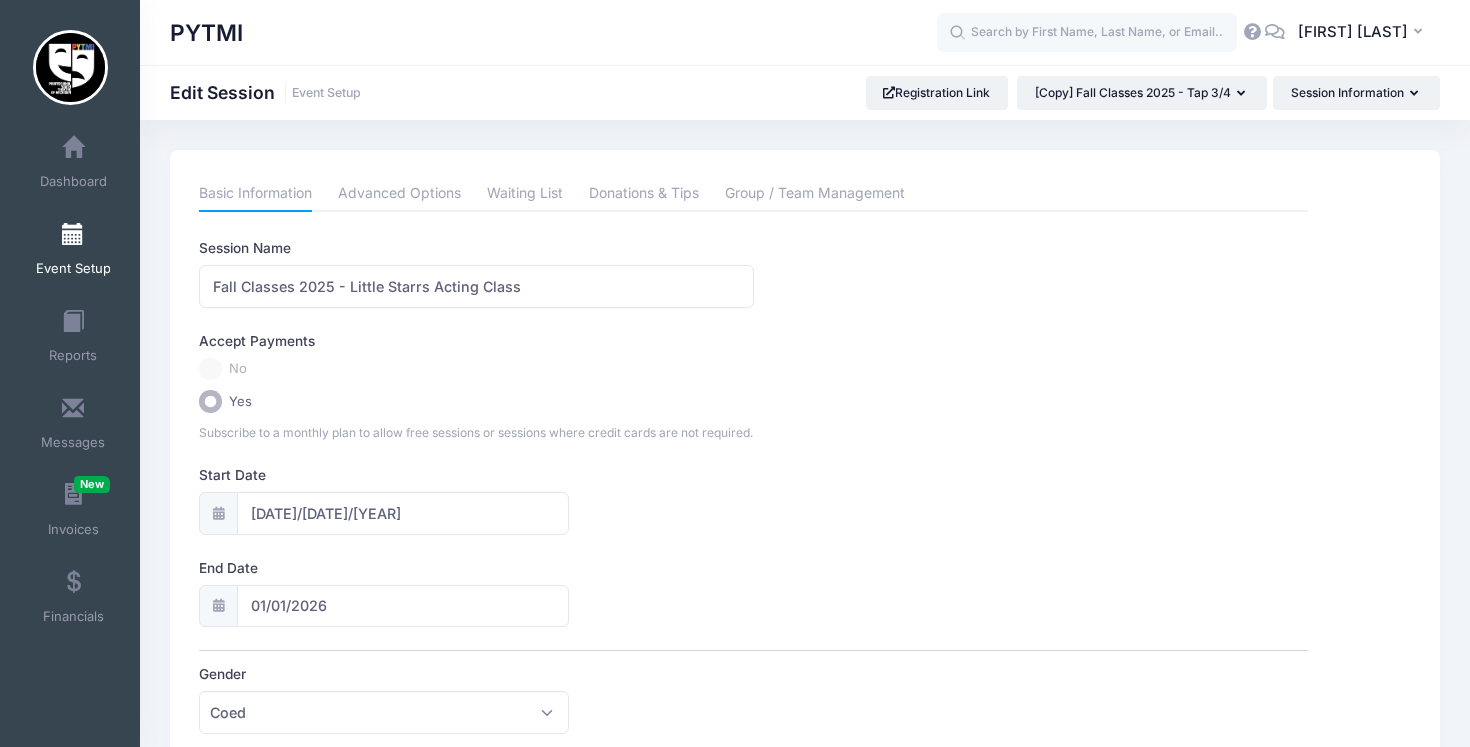 click on "Event Setup" at bounding box center (73, 252) 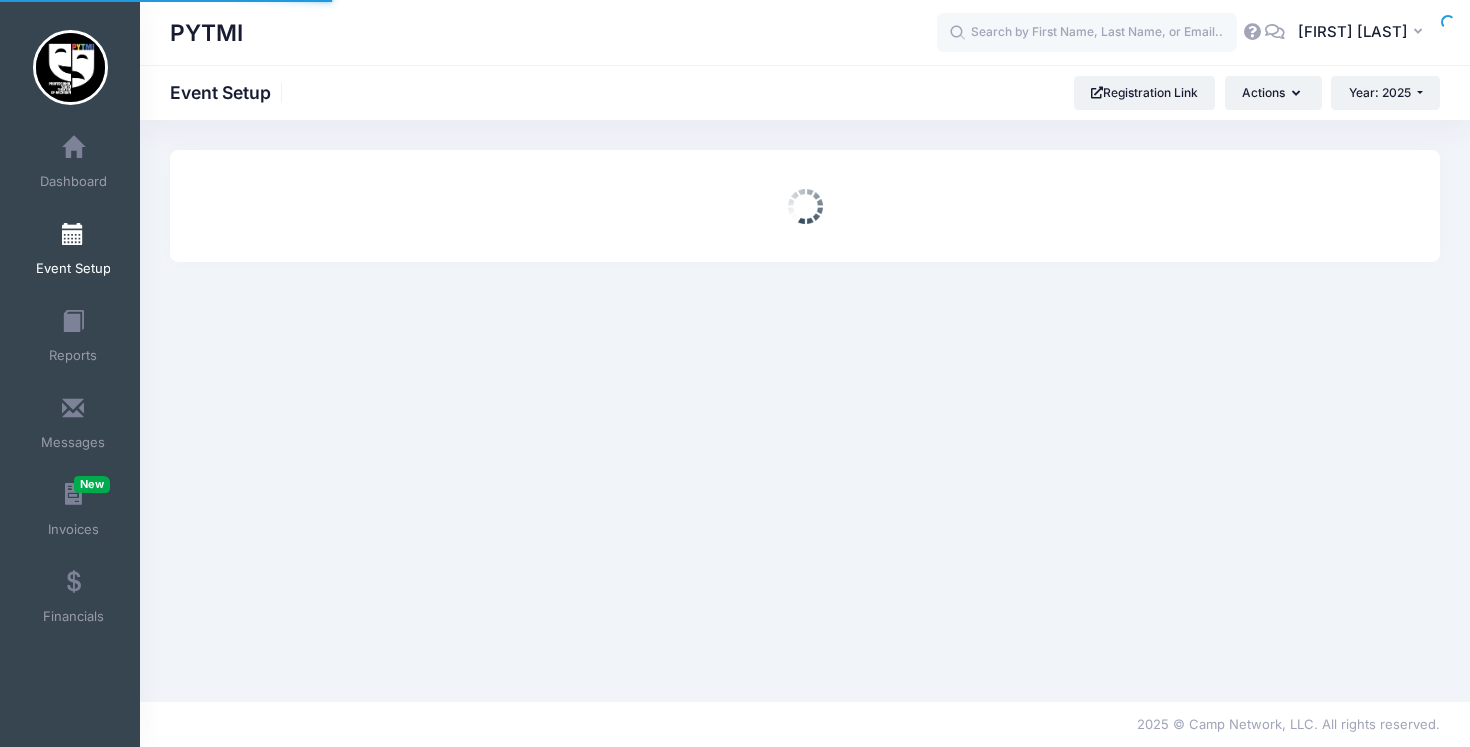 scroll, scrollTop: 0, scrollLeft: 0, axis: both 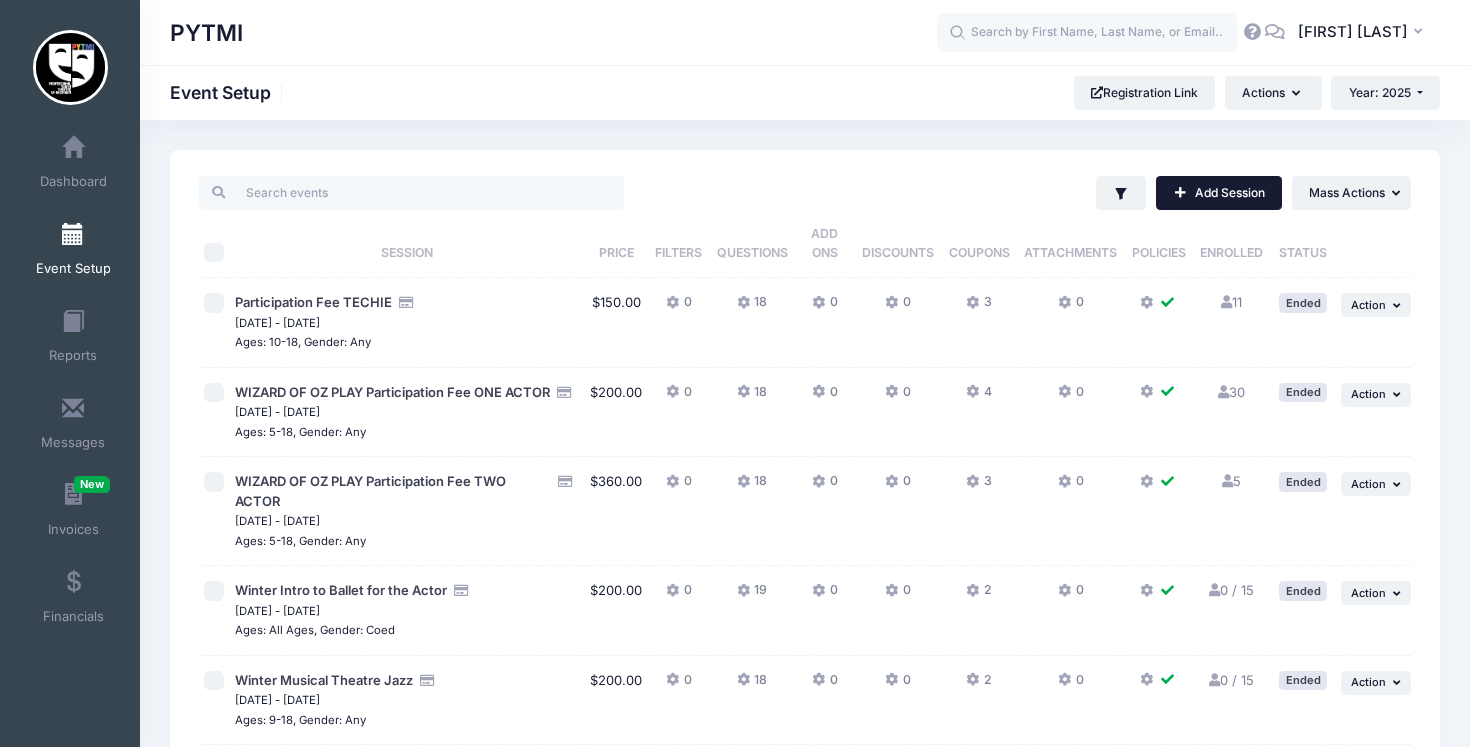click on "Add Session" at bounding box center [1219, 193] 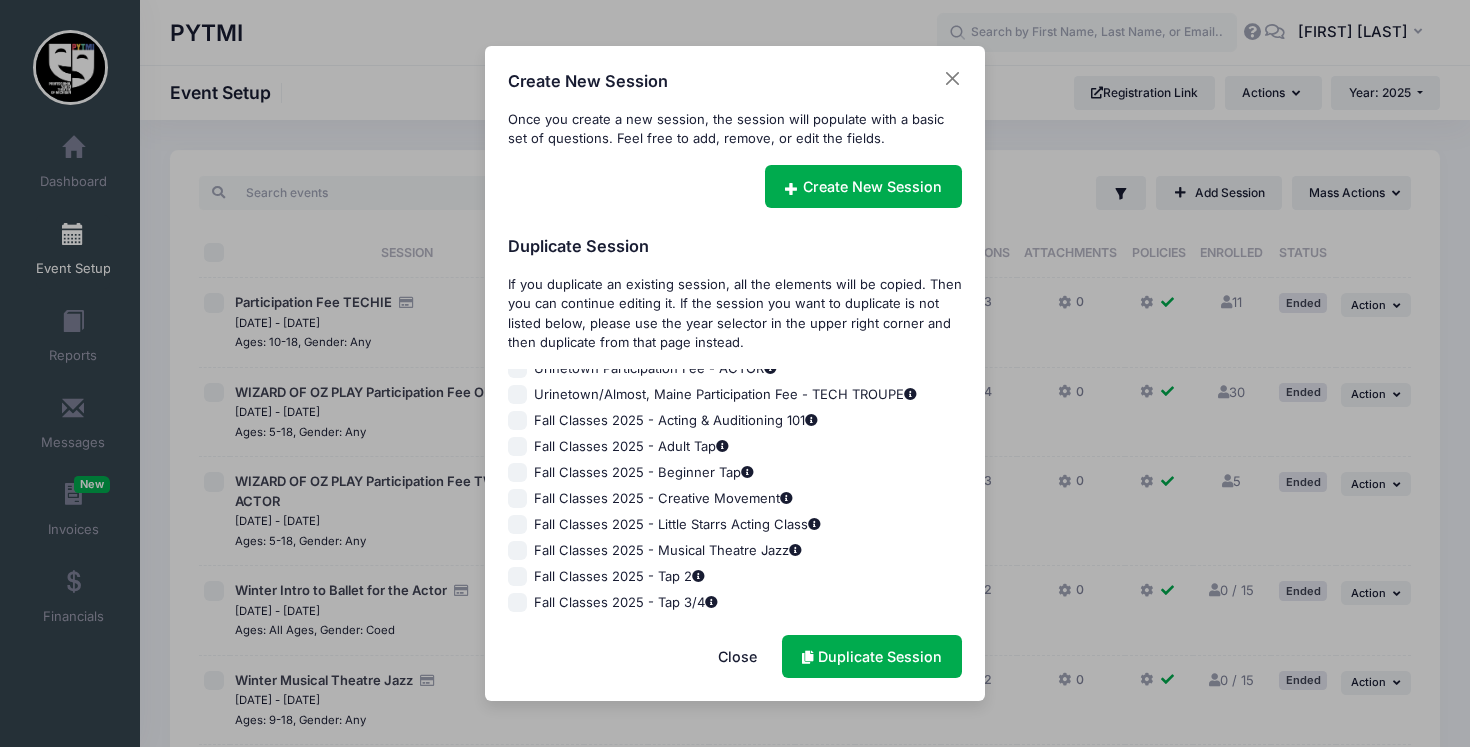 scroll, scrollTop: 1941, scrollLeft: 0, axis: vertical 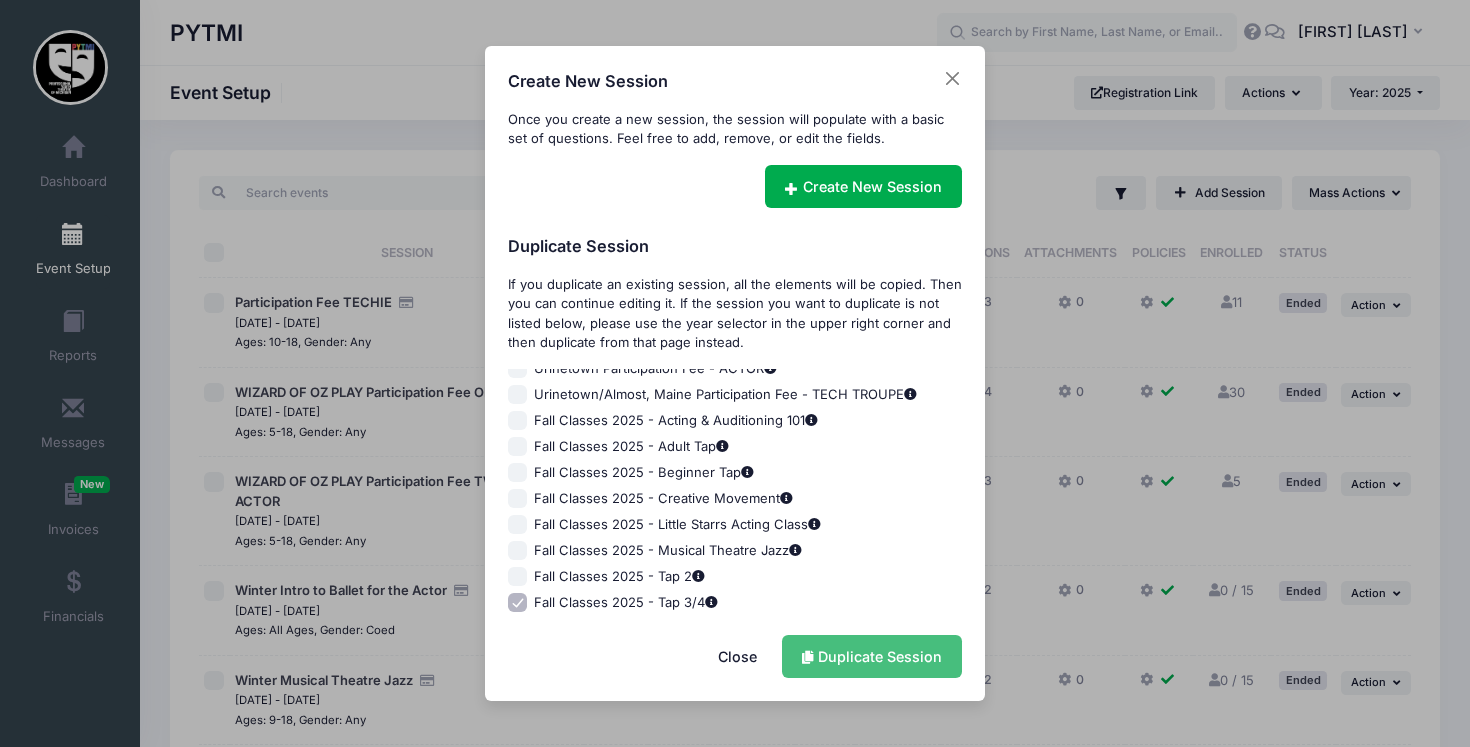 click on "Duplicate Session" at bounding box center (872, 656) 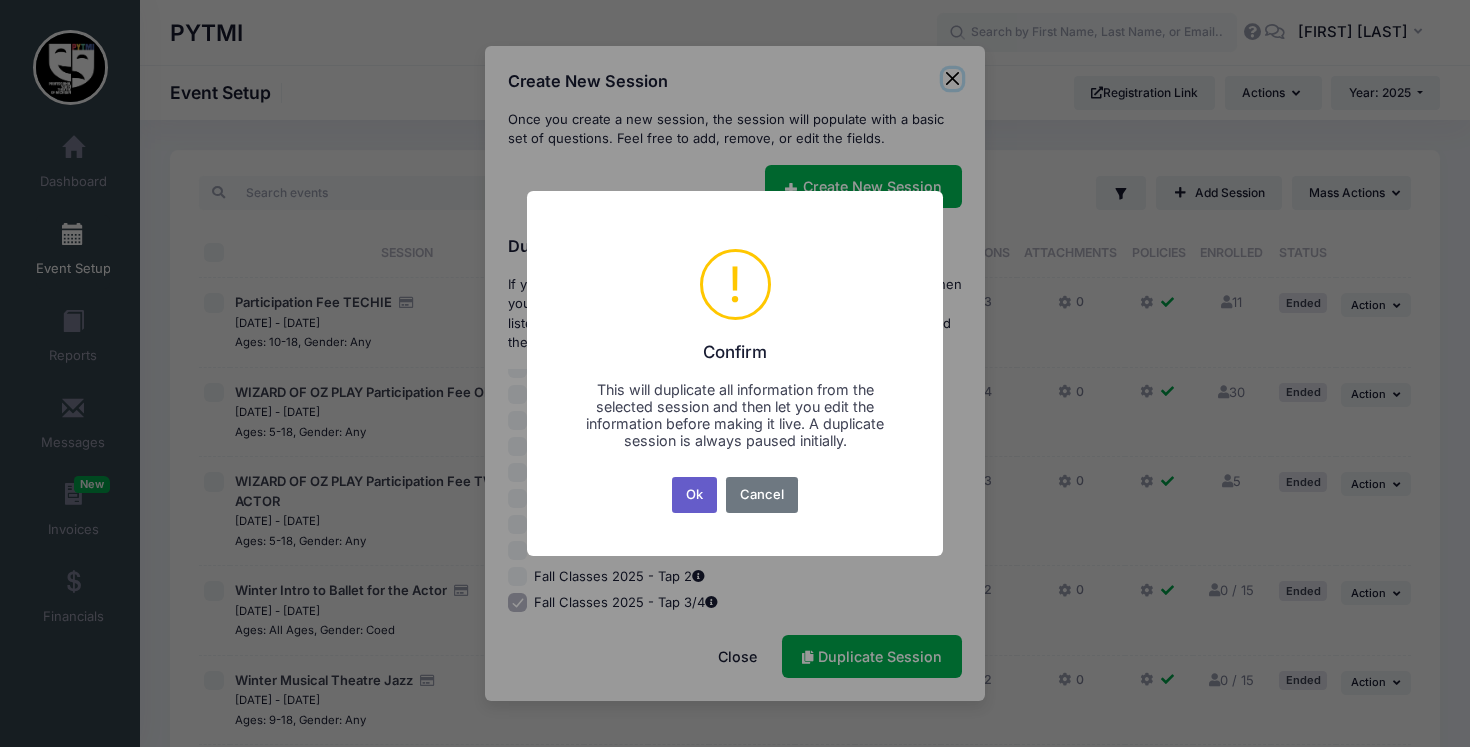 click on "Ok" at bounding box center (695, 495) 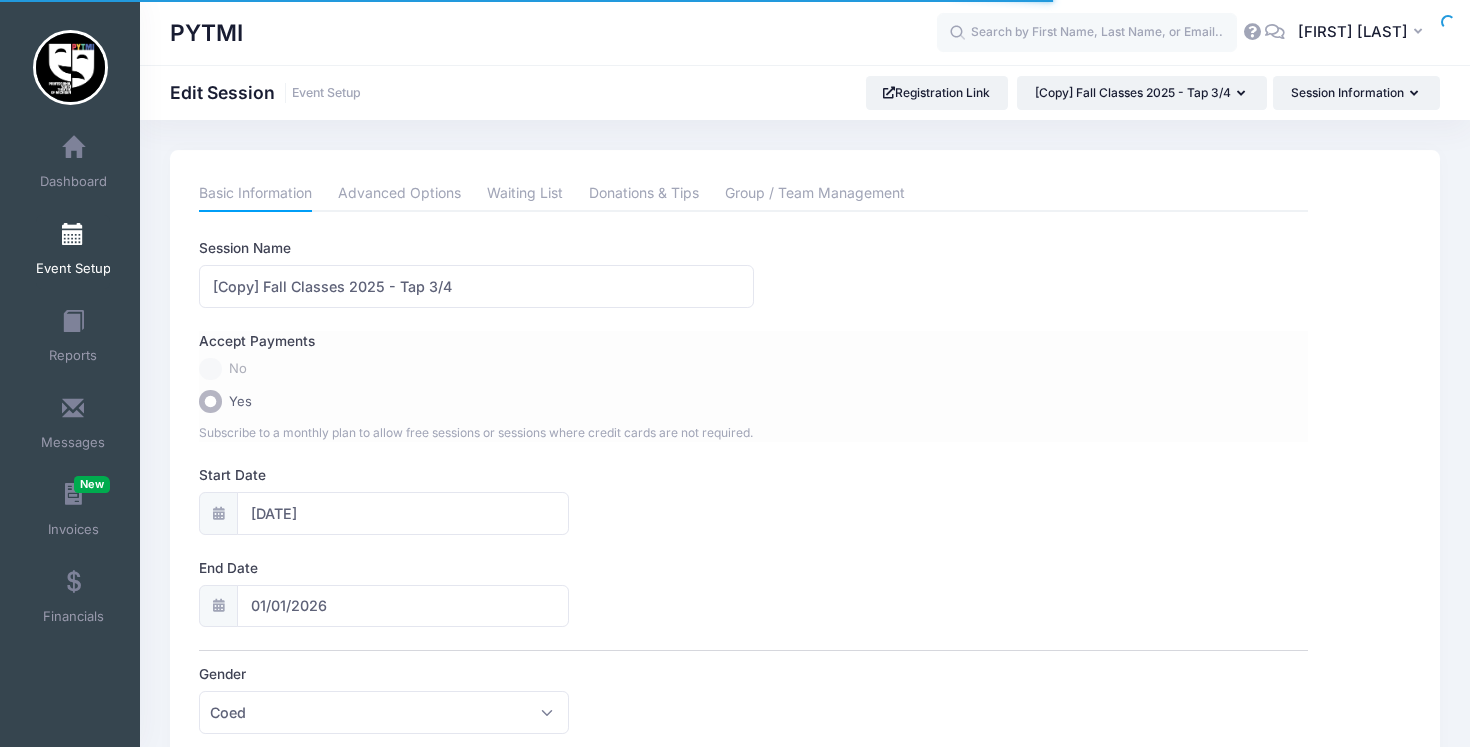 scroll, scrollTop: 0, scrollLeft: 0, axis: both 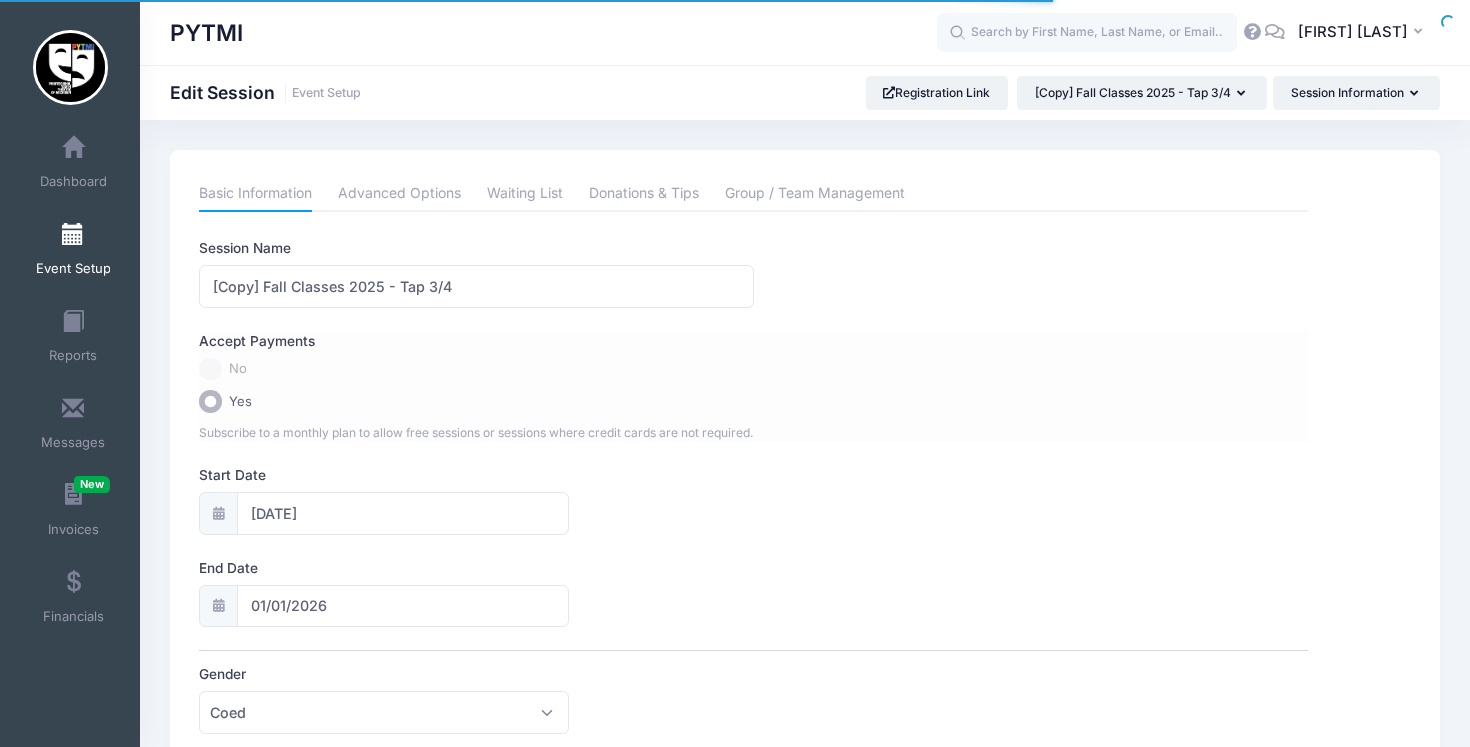 click on "Processing Request
Please wait...
Processing Request
Please wait...
Processing Request
Please wait...
Processing Request
Please wait...
New" at bounding box center [735, 373] 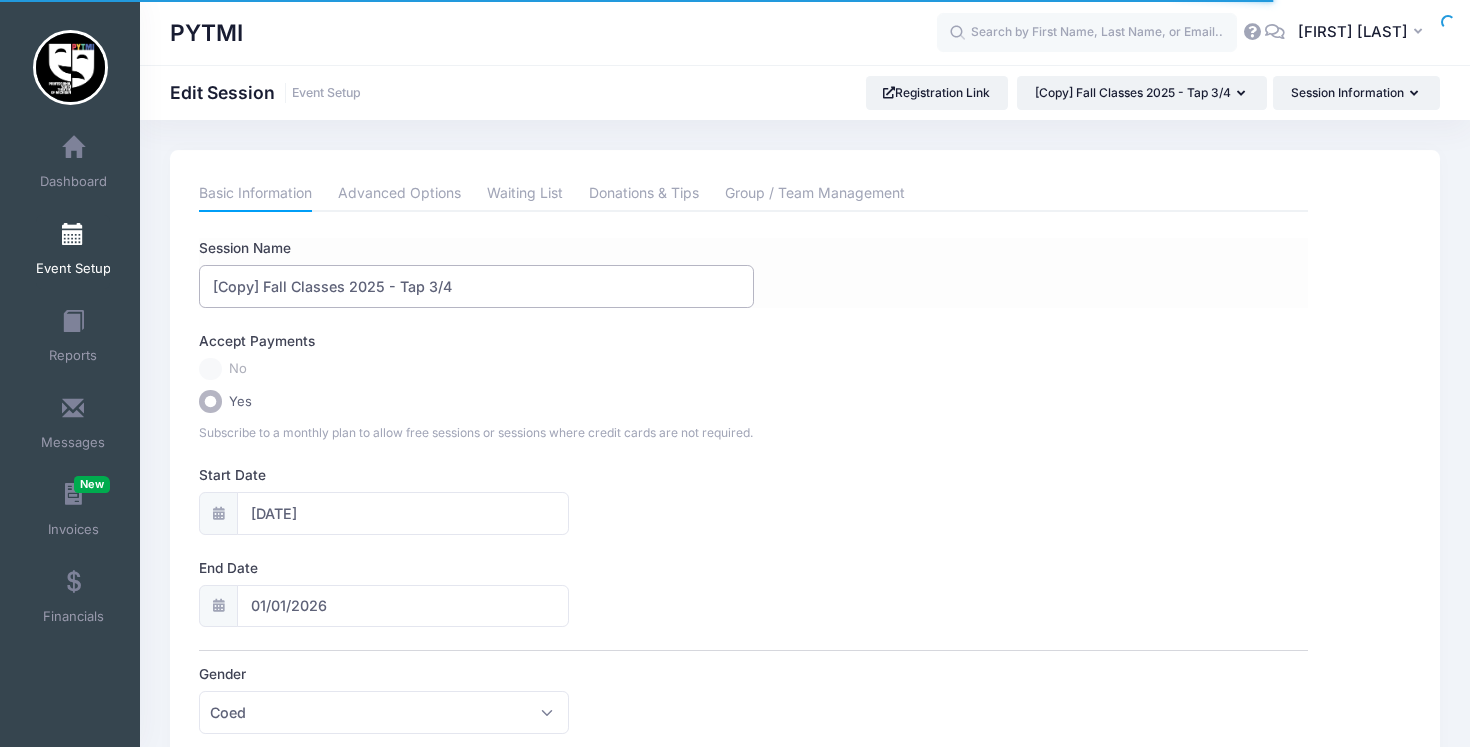 drag, startPoint x: 466, startPoint y: 287, endPoint x: 403, endPoint y: 287, distance: 63 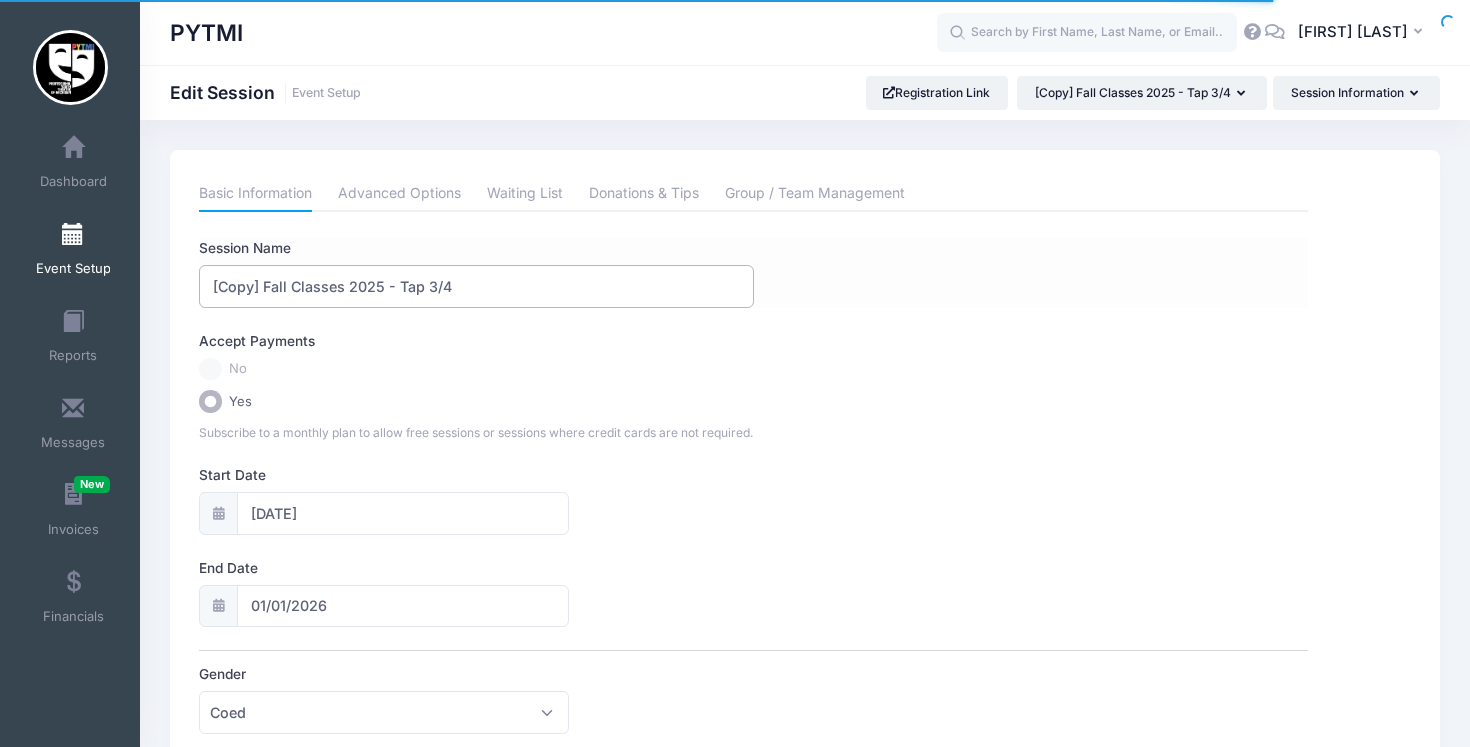 click on "[Copy] Fall Classes 2025 - Tap 3/4" at bounding box center [476, 286] 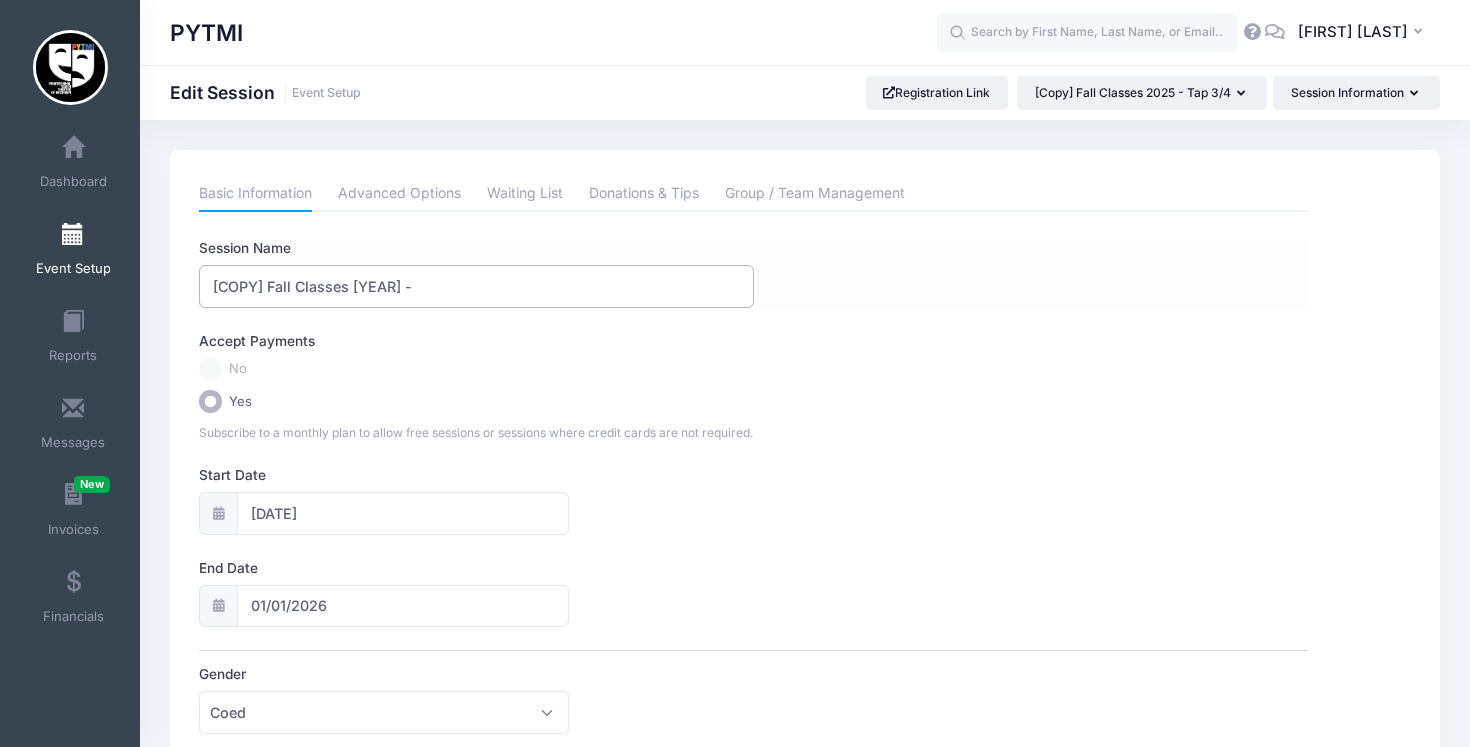 paste on "Musical Theatre Voice & Ensemble" 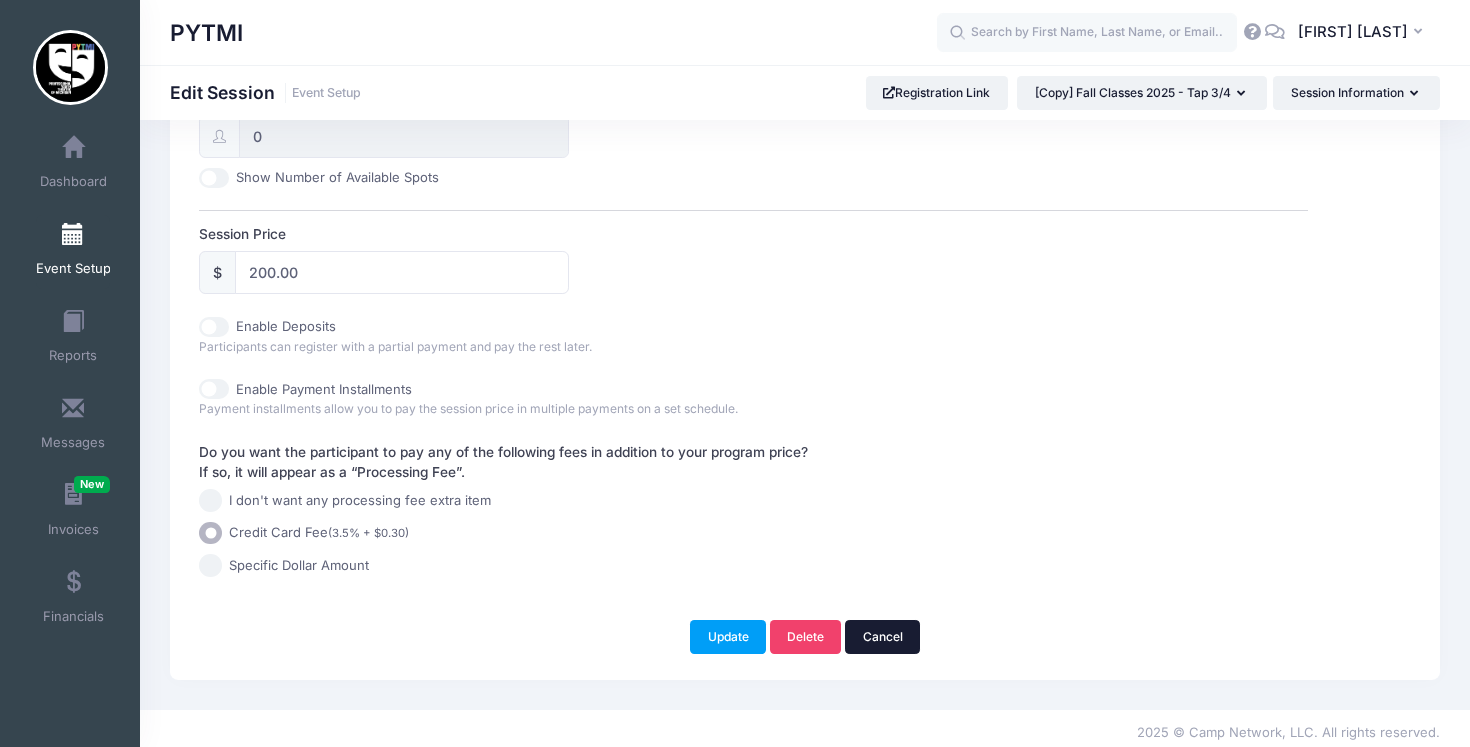 scroll, scrollTop: 883, scrollLeft: 0, axis: vertical 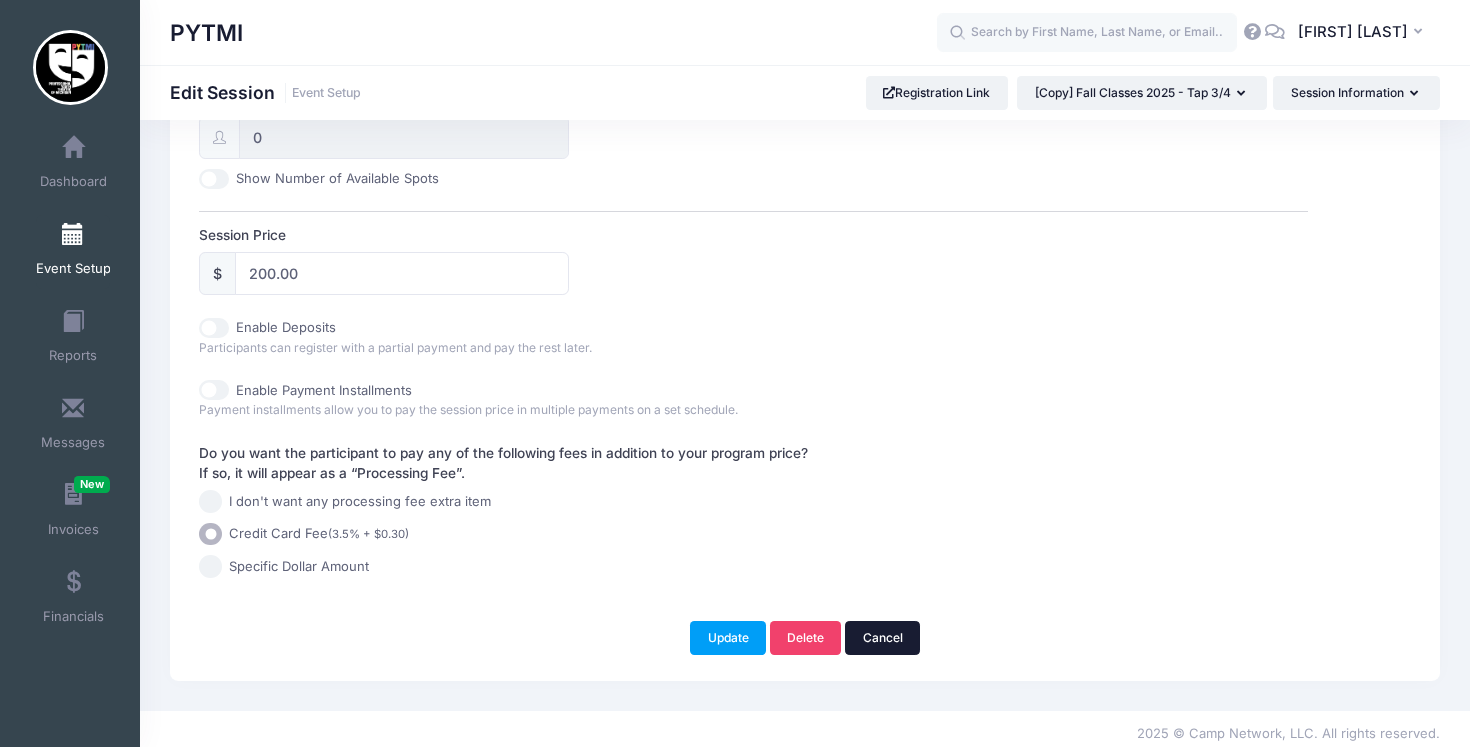 type on "[Copy] Fall Classes 2025 - Musical Theatre Voice & Ensemble - Ages" 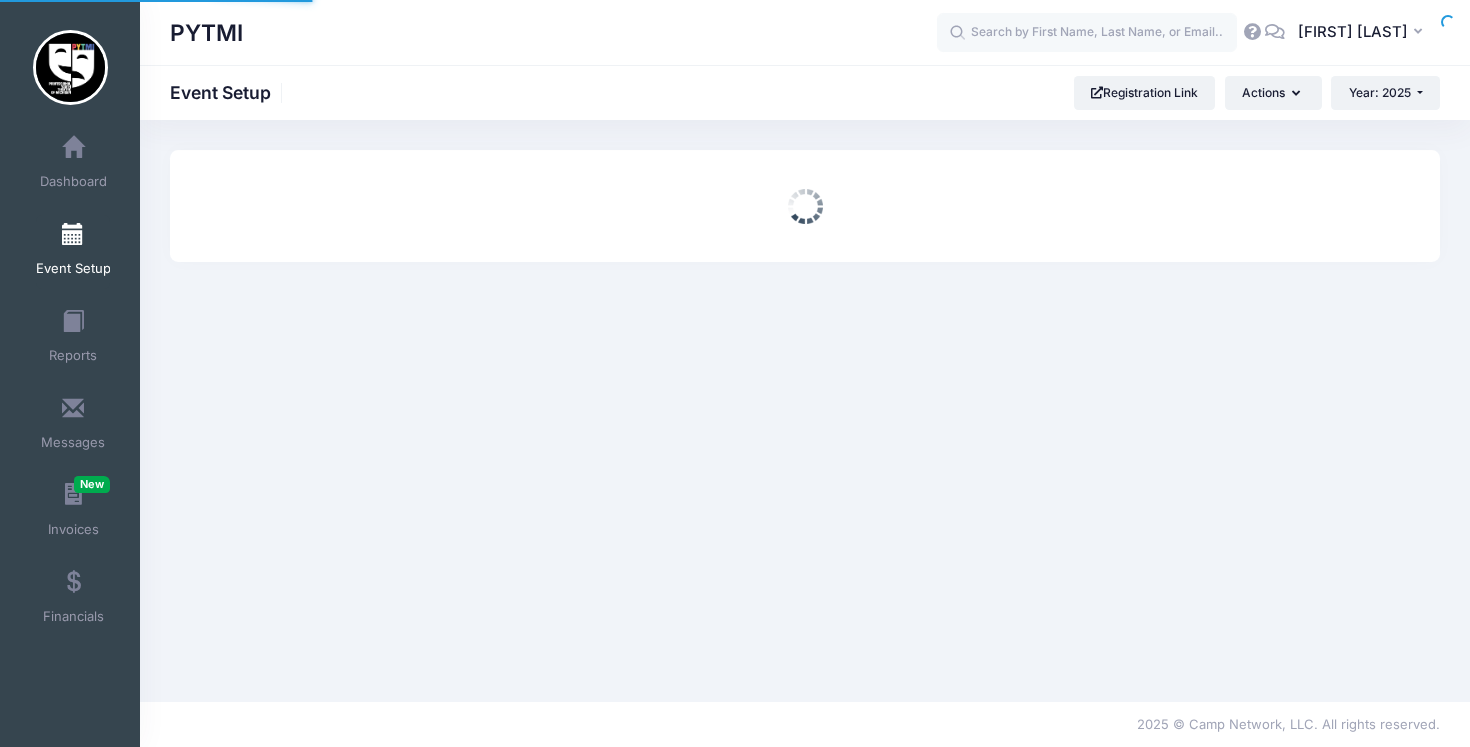scroll, scrollTop: 0, scrollLeft: 0, axis: both 